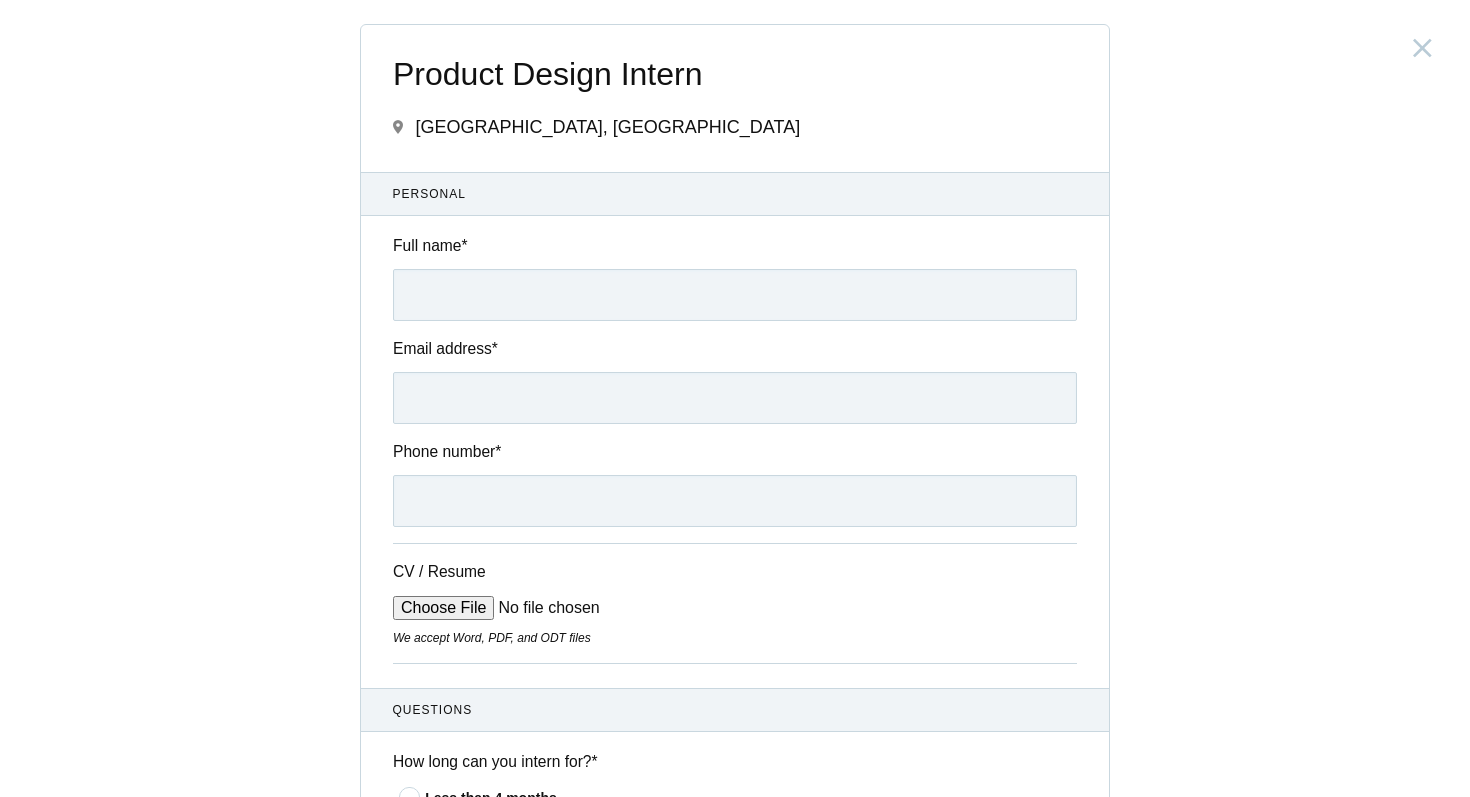 scroll, scrollTop: 0, scrollLeft: 0, axis: both 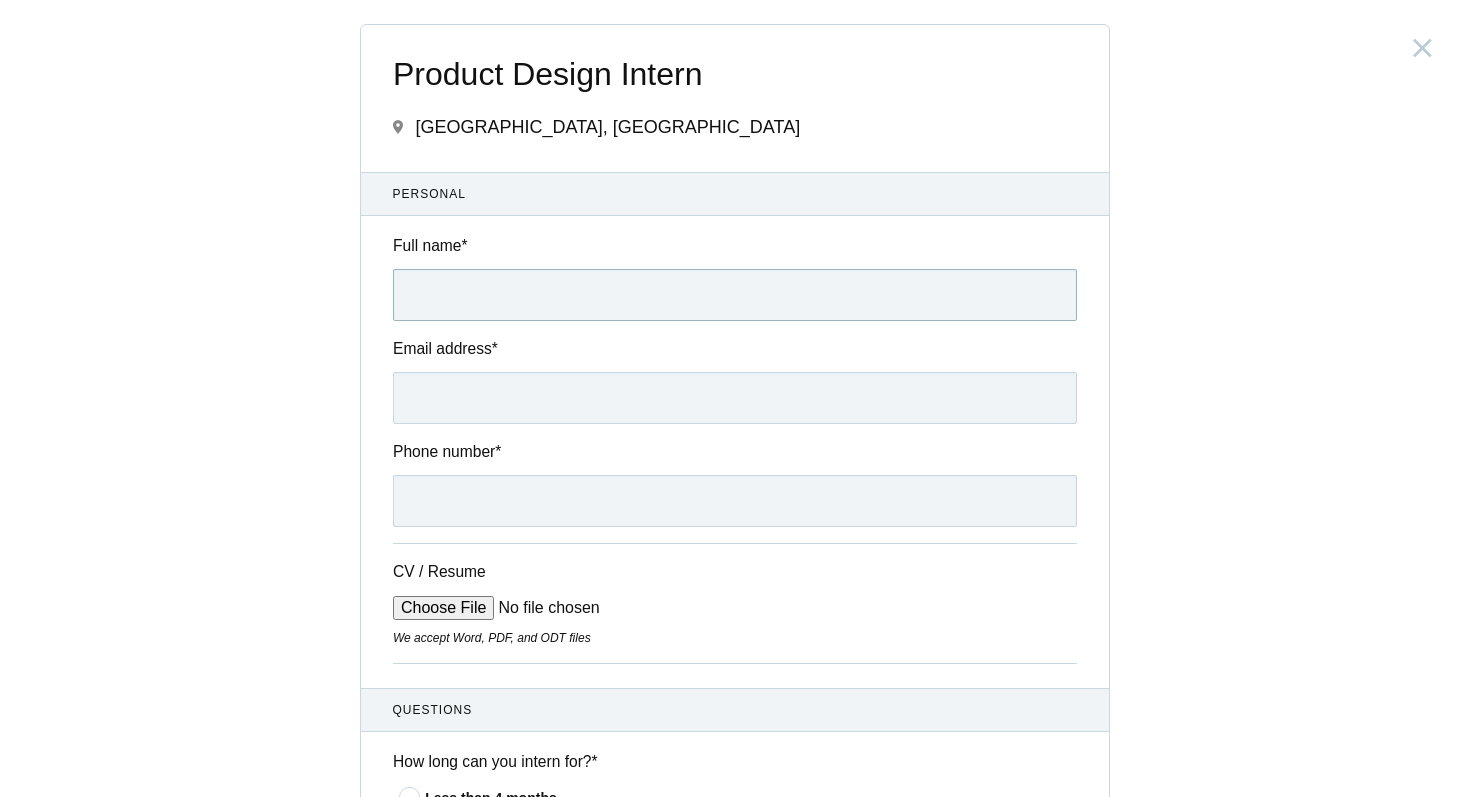 click on "Full name  *" at bounding box center [735, 295] 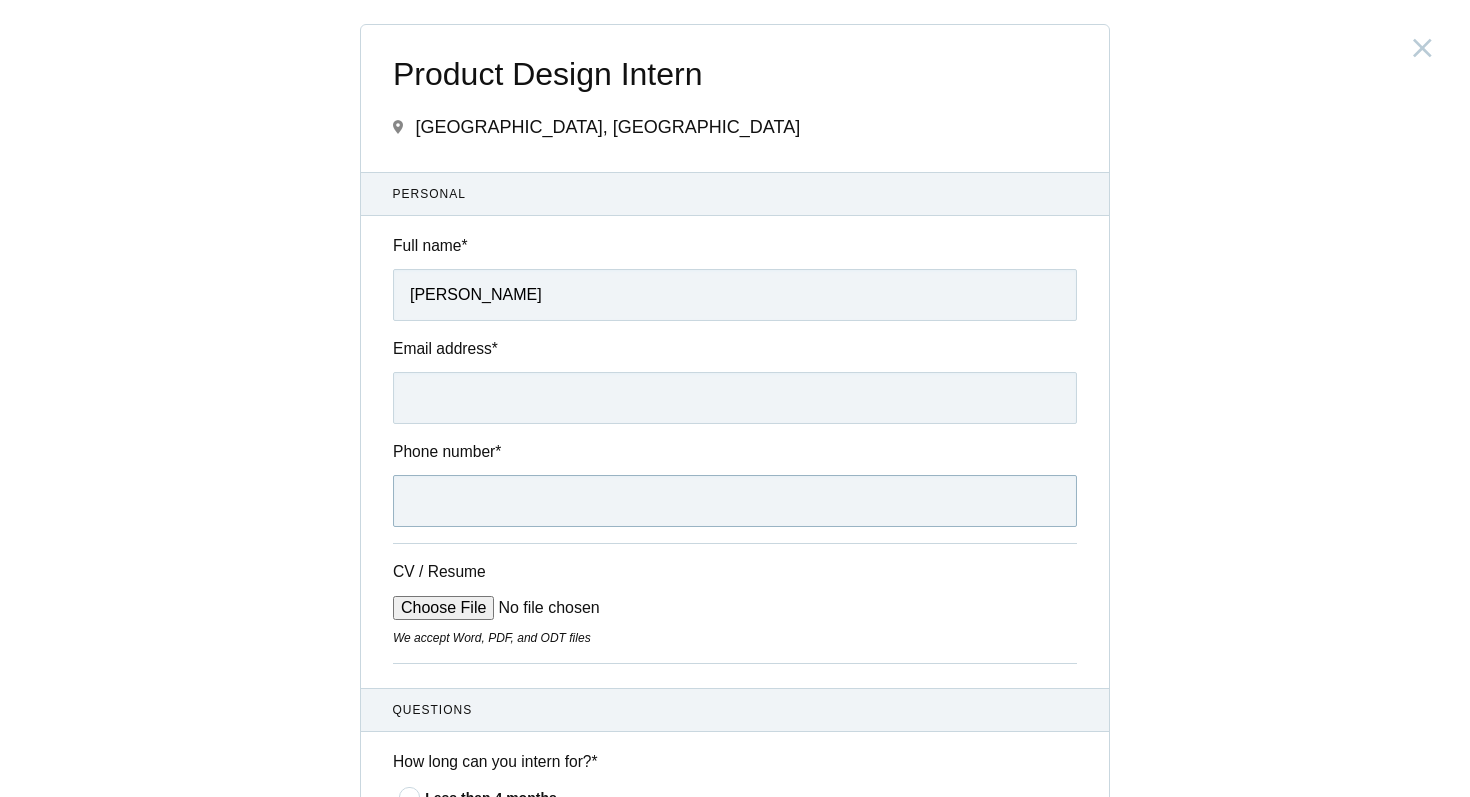type on "9746854759" 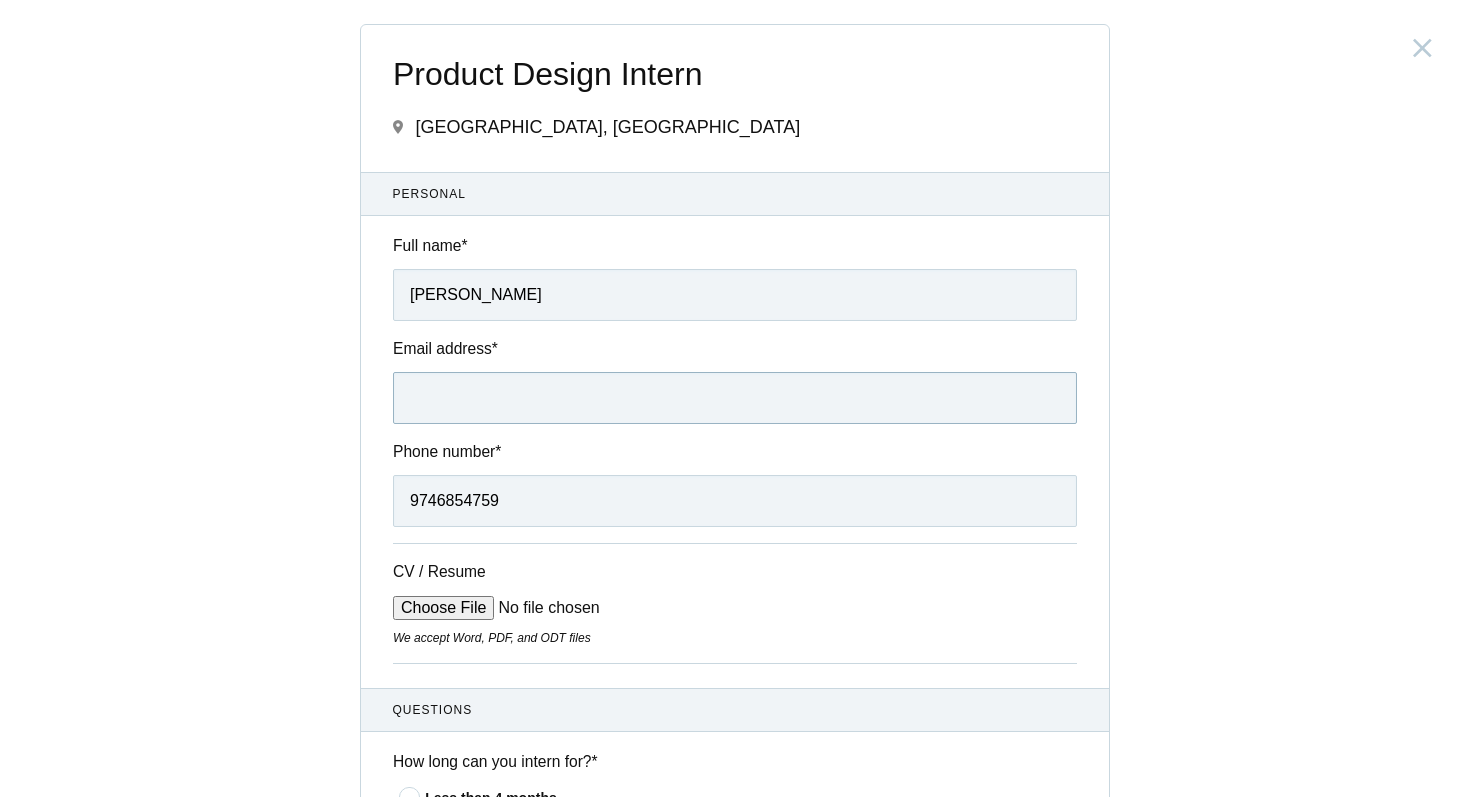 click on "Email address  *" at bounding box center [735, 398] 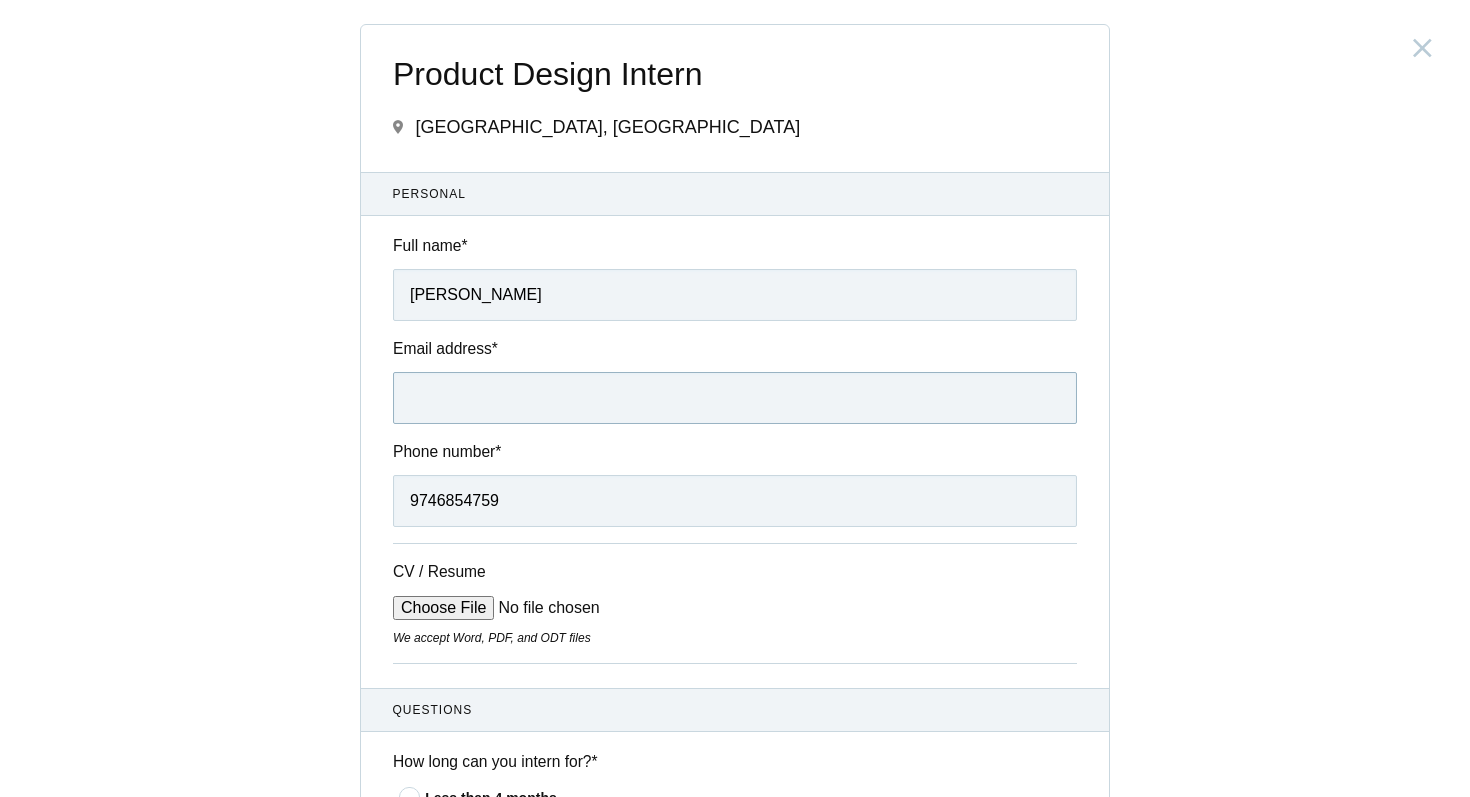type on "abhiramvm14@gmail.com" 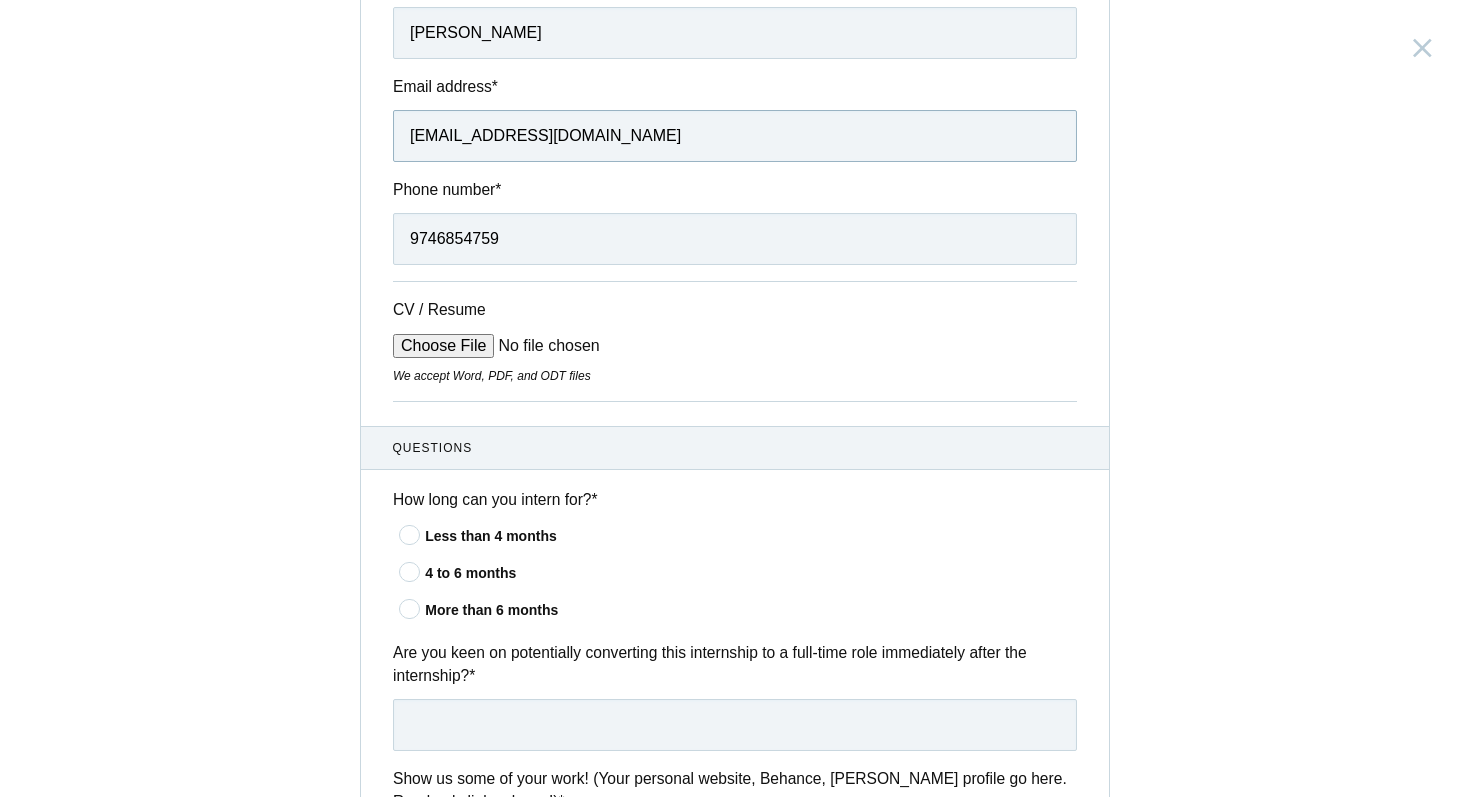 scroll, scrollTop: 269, scrollLeft: 0, axis: vertical 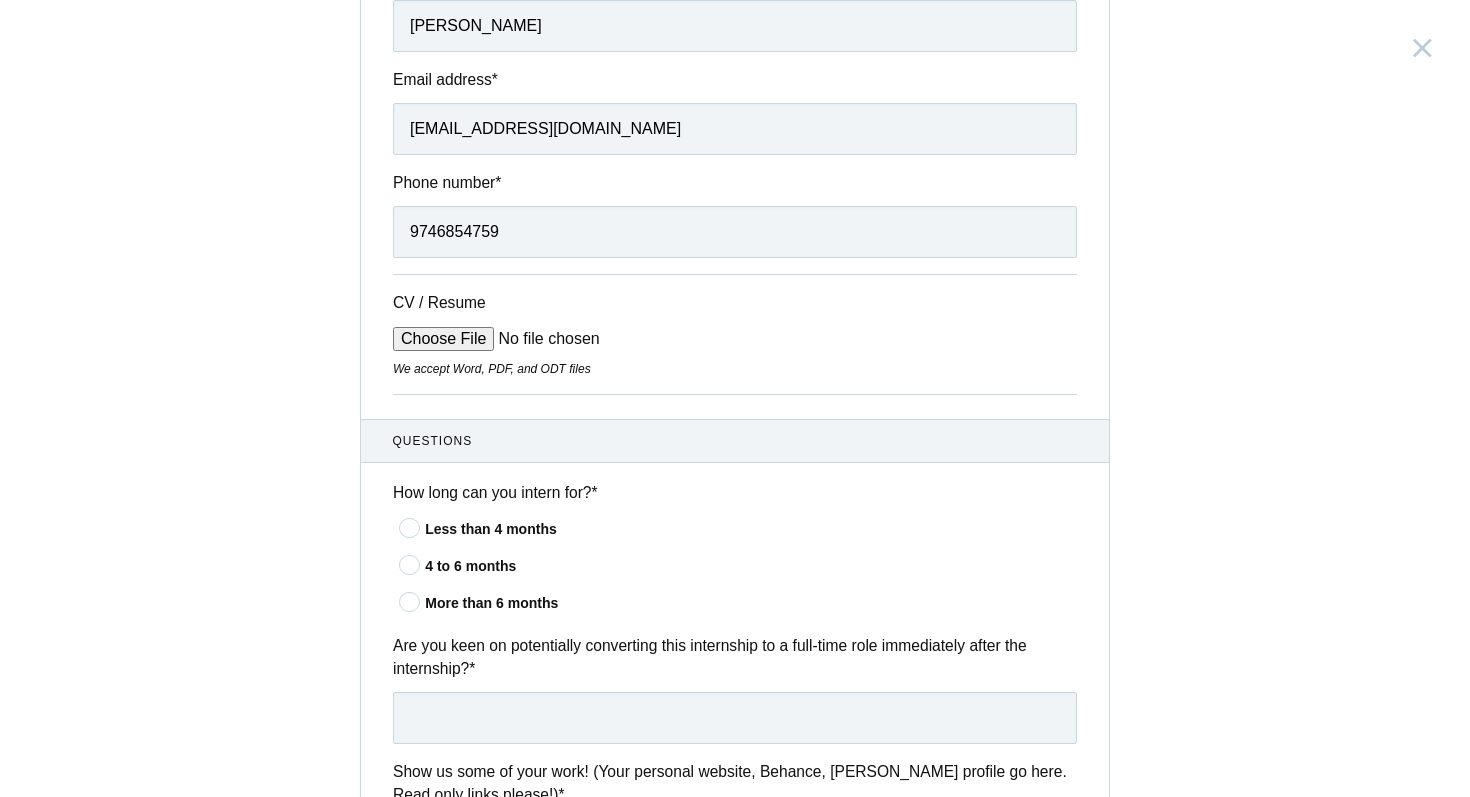 click on "CV / Resume" at bounding box center [544, 339] 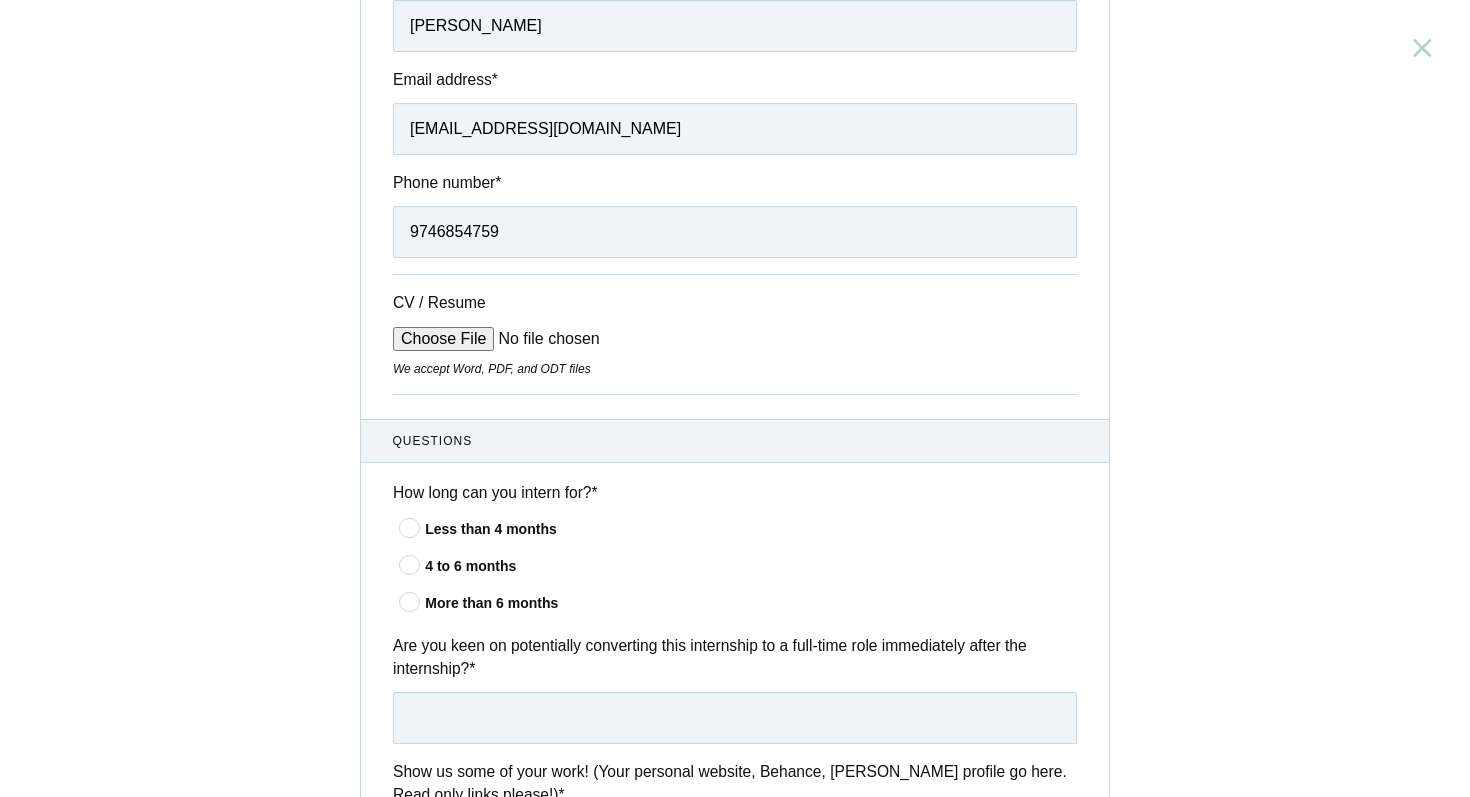 type on "C:\fakepath\Abhiram V M Resume.pdf" 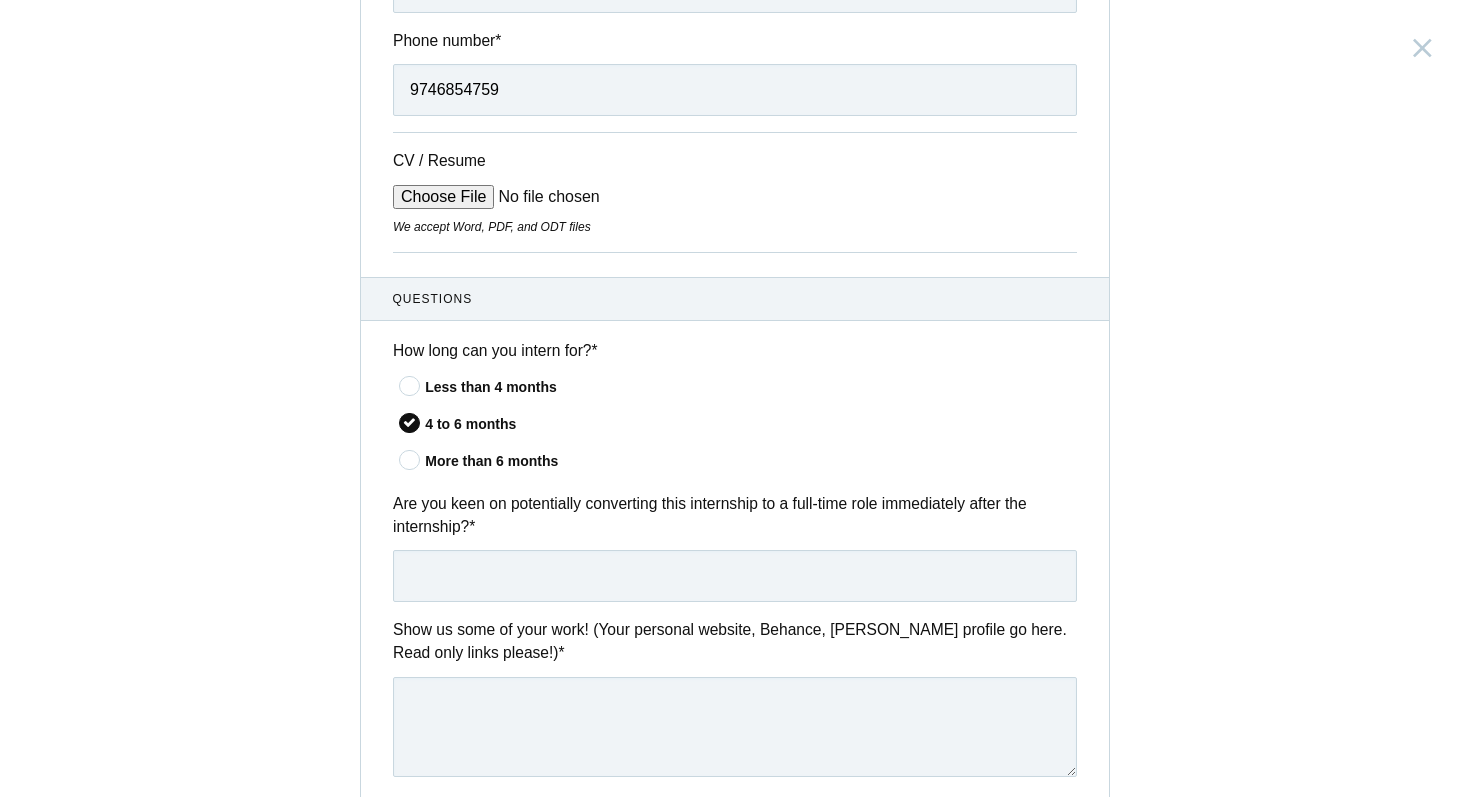 scroll, scrollTop: 417, scrollLeft: 0, axis: vertical 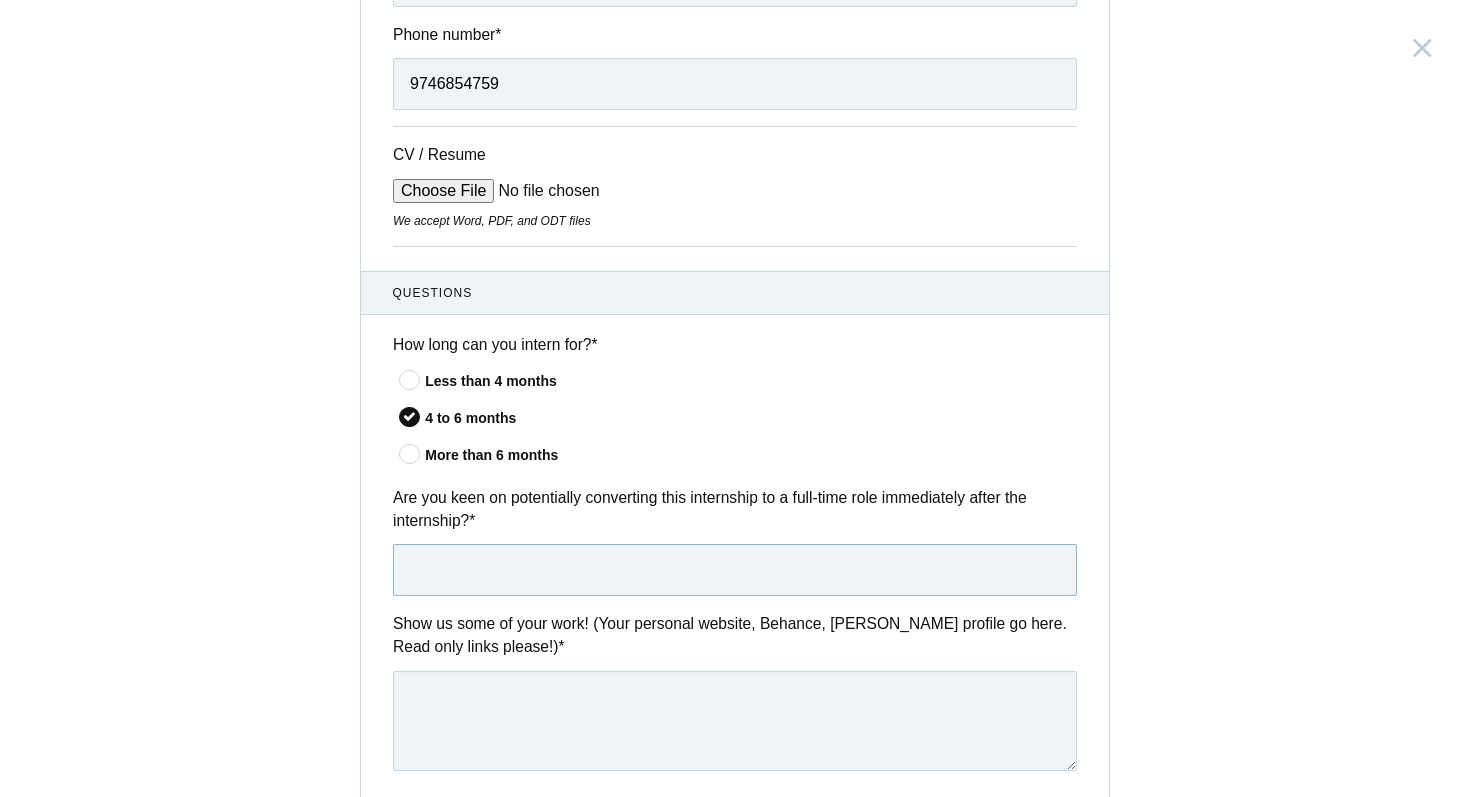 click at bounding box center (735, 570) 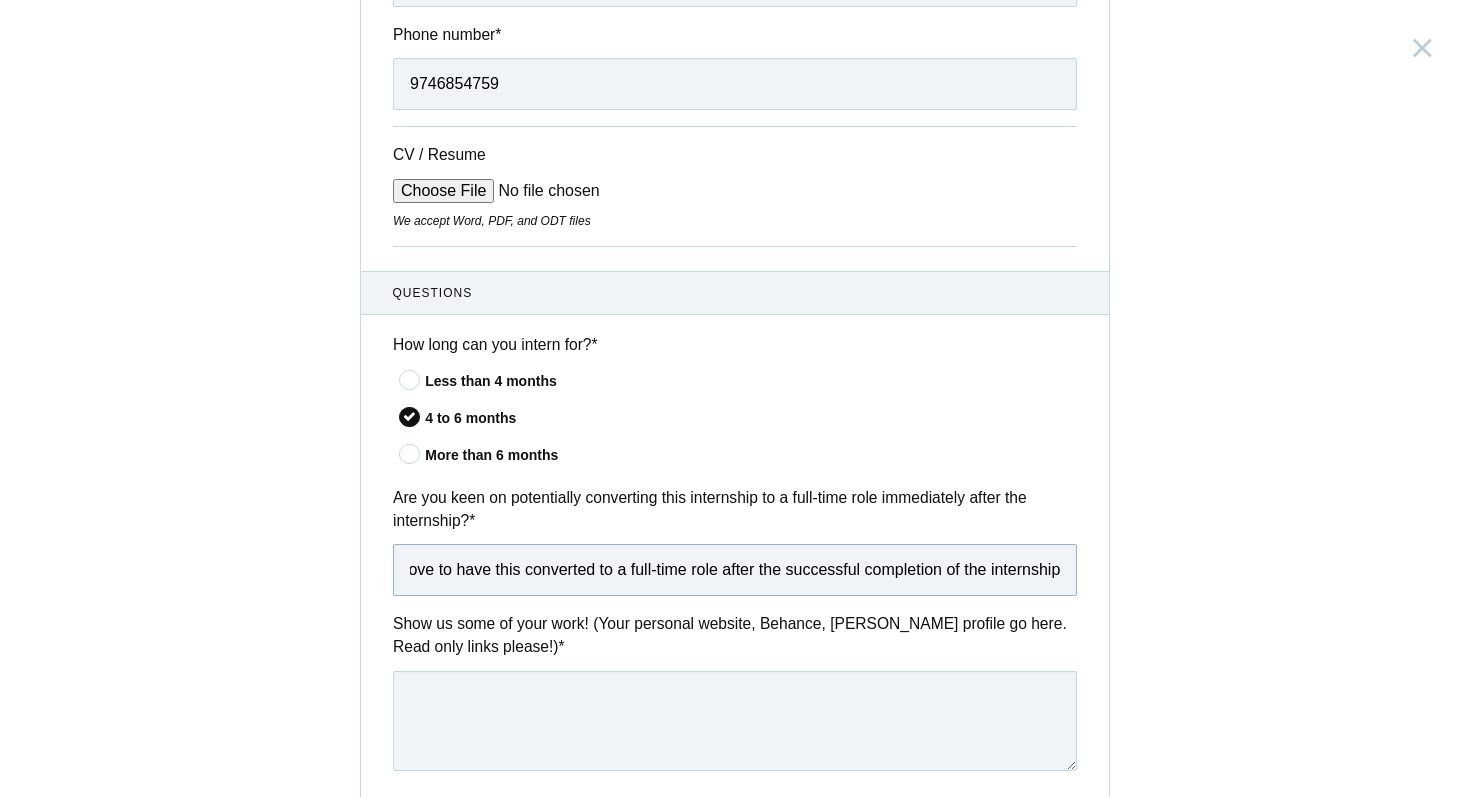 scroll, scrollTop: 0, scrollLeft: 72, axis: horizontal 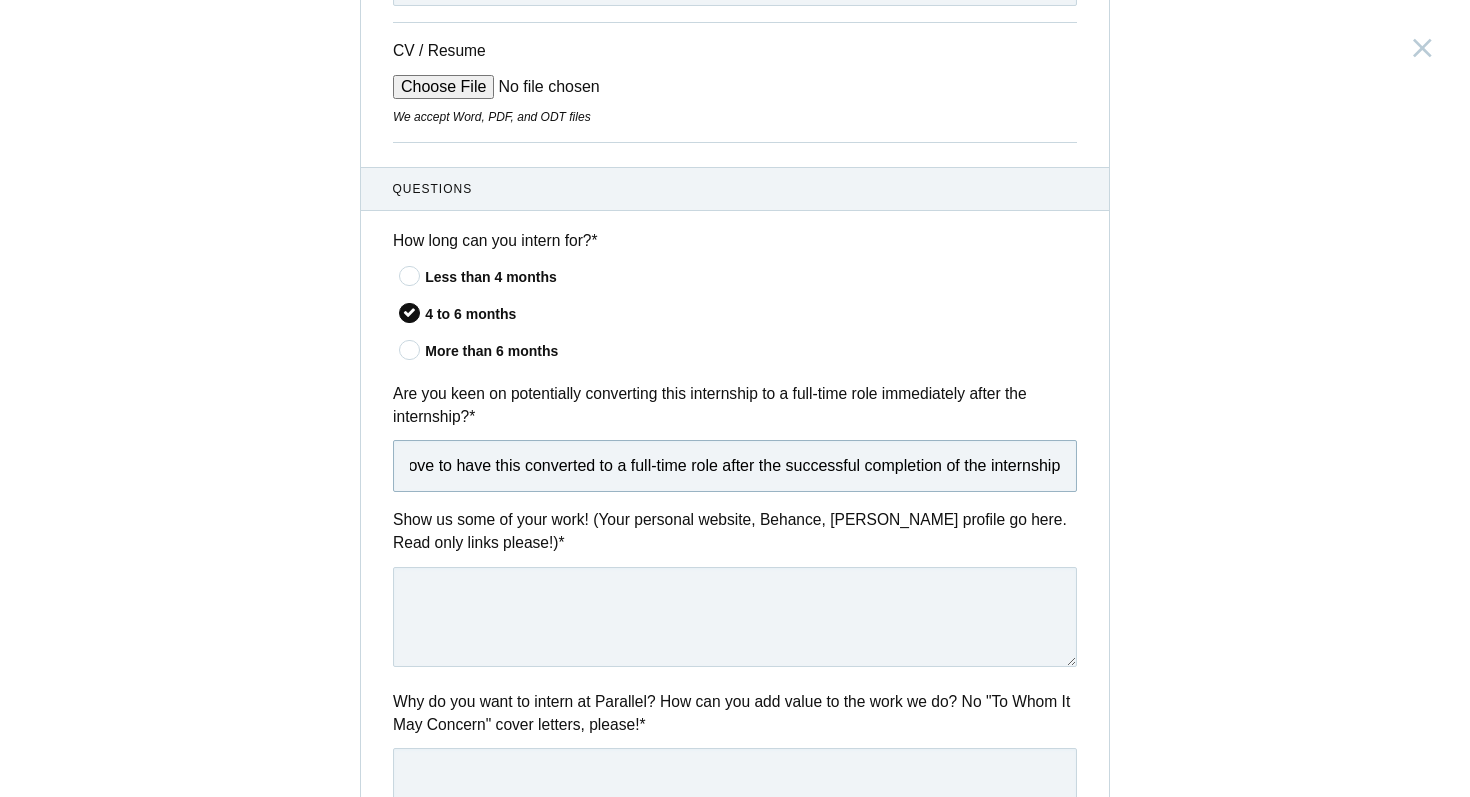 type on "Yes, I'd love to have this converted to a full-time role after the successful completion of the internship" 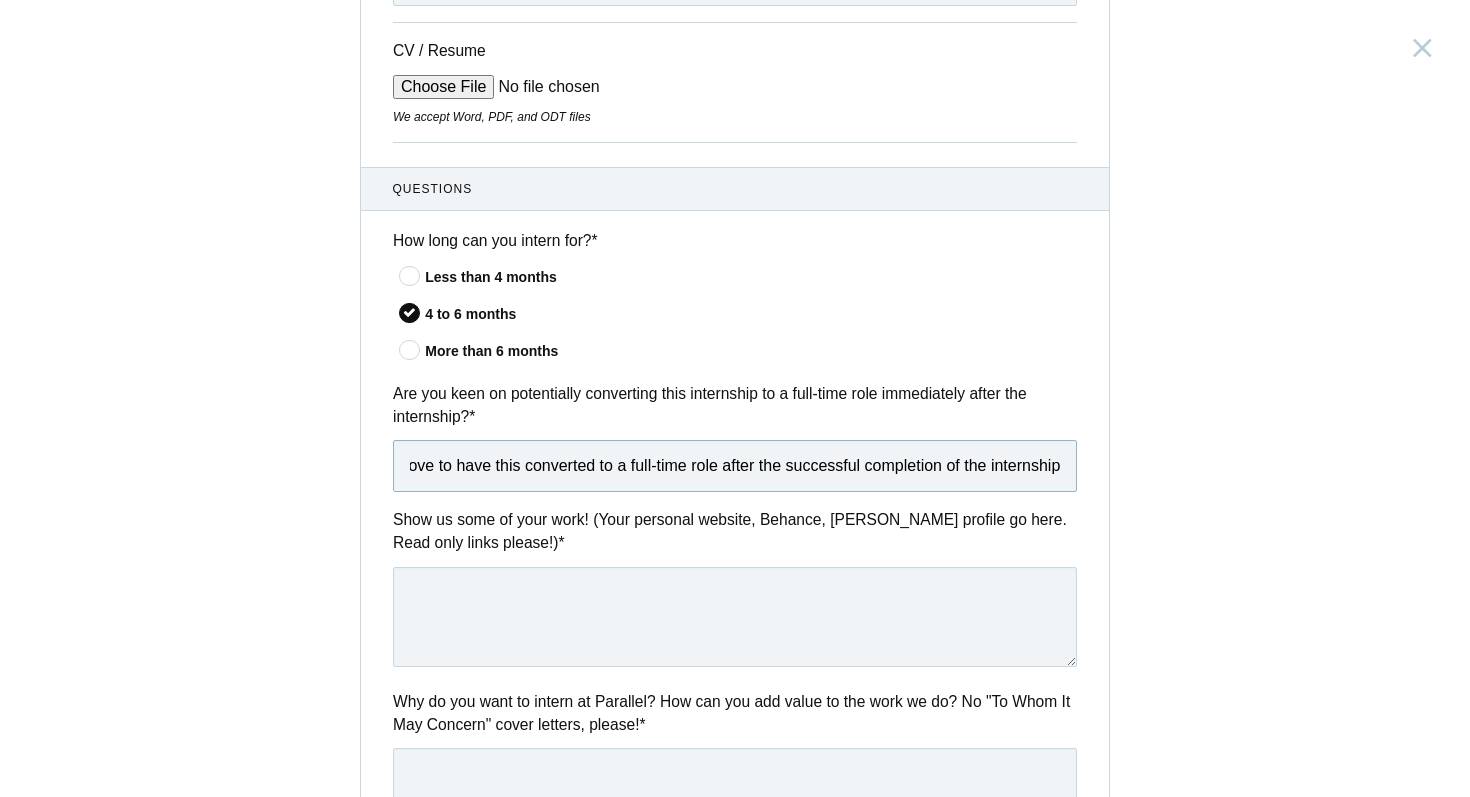 scroll, scrollTop: 0, scrollLeft: 0, axis: both 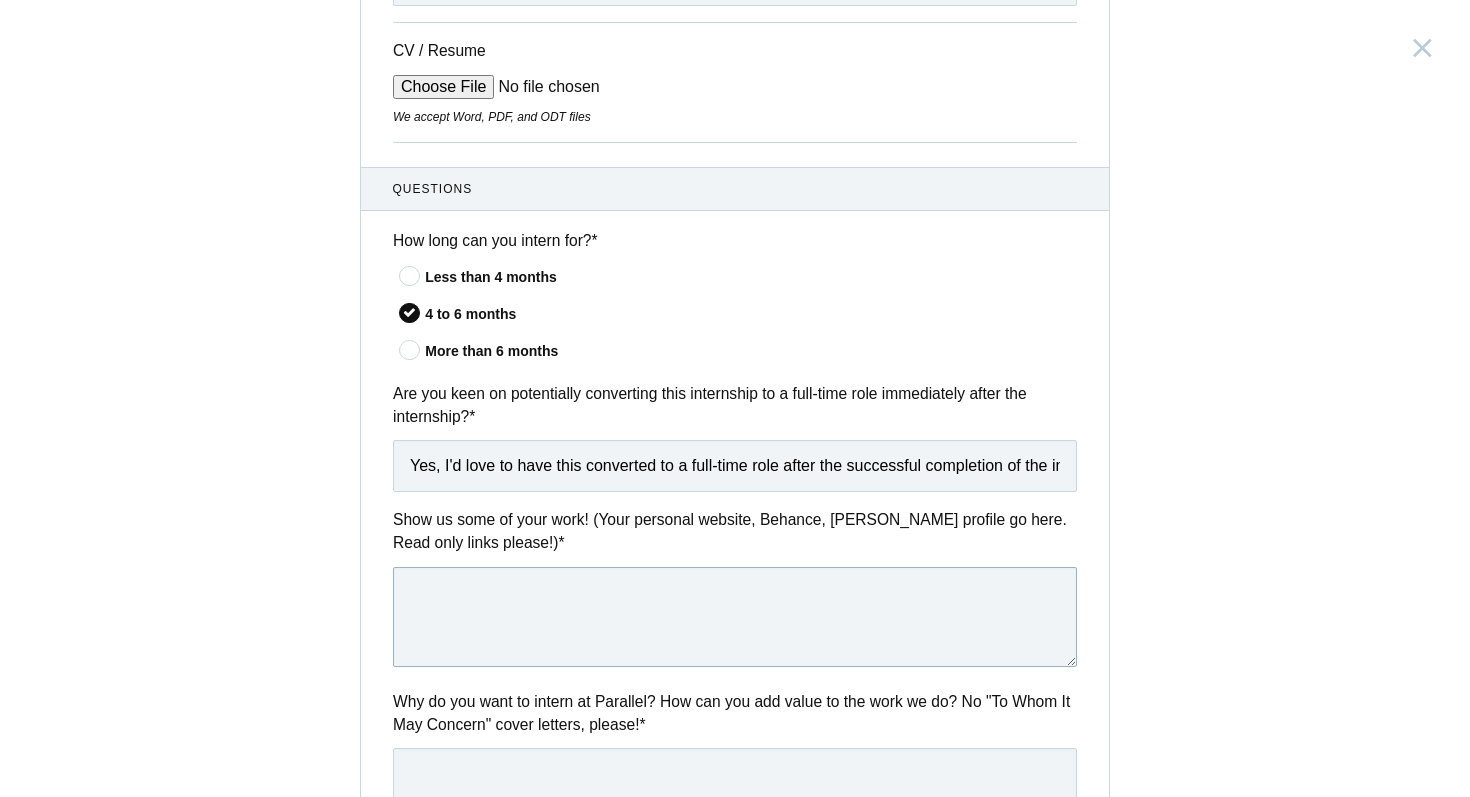 click at bounding box center [735, 617] 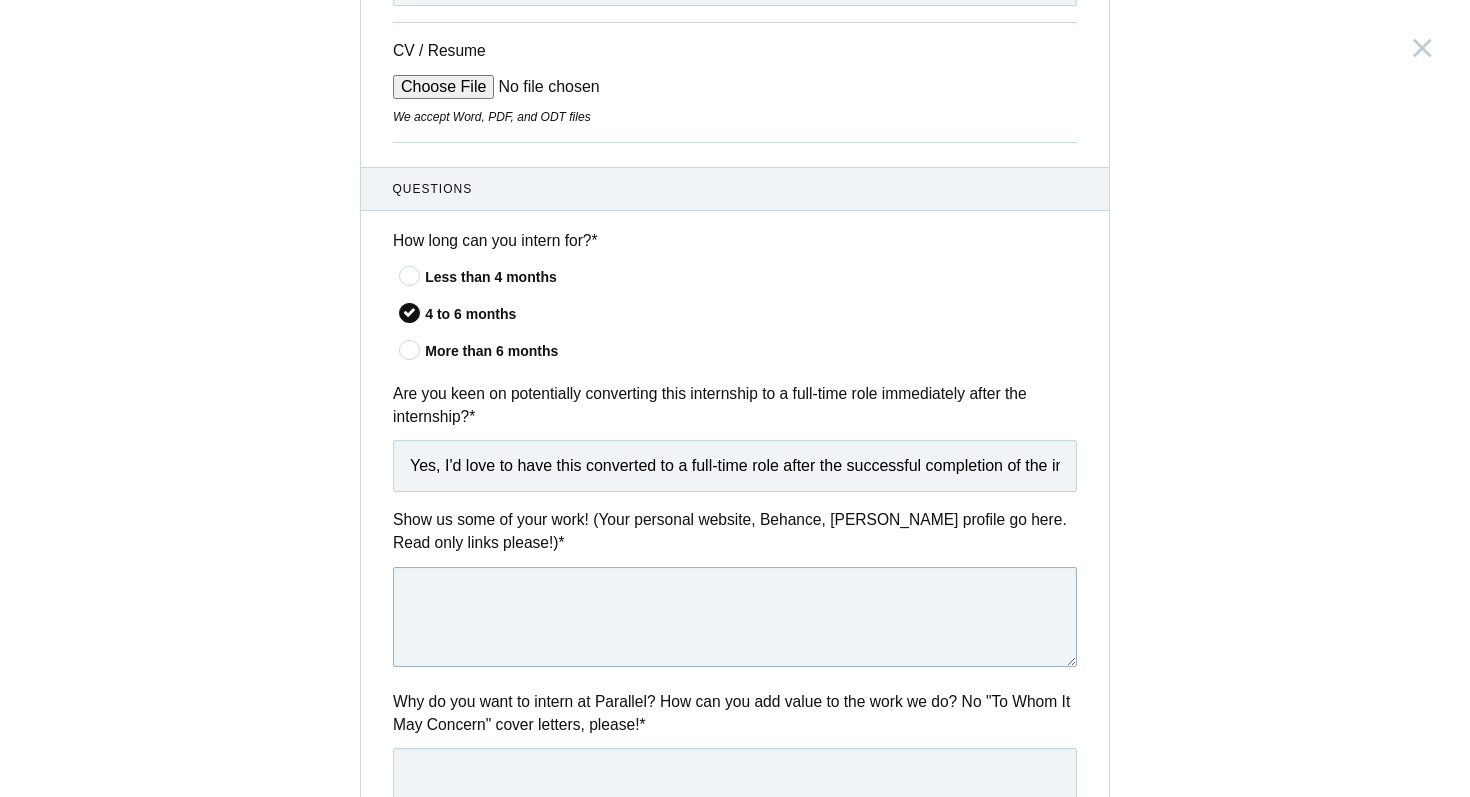 paste on "https://www.behance.net/abhiramvm" 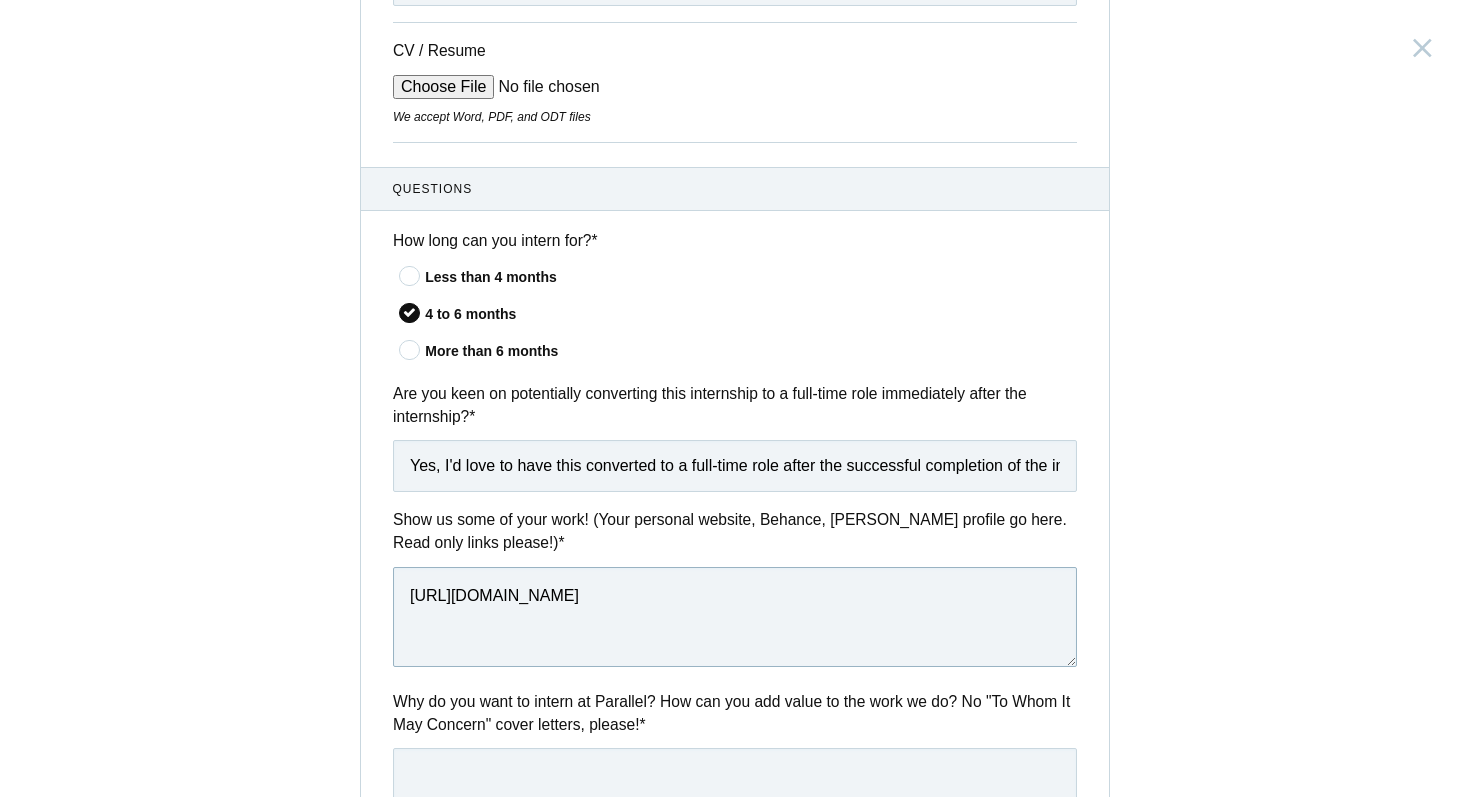 click on "https://www.behance.net/abhiramvm" at bounding box center [735, 617] 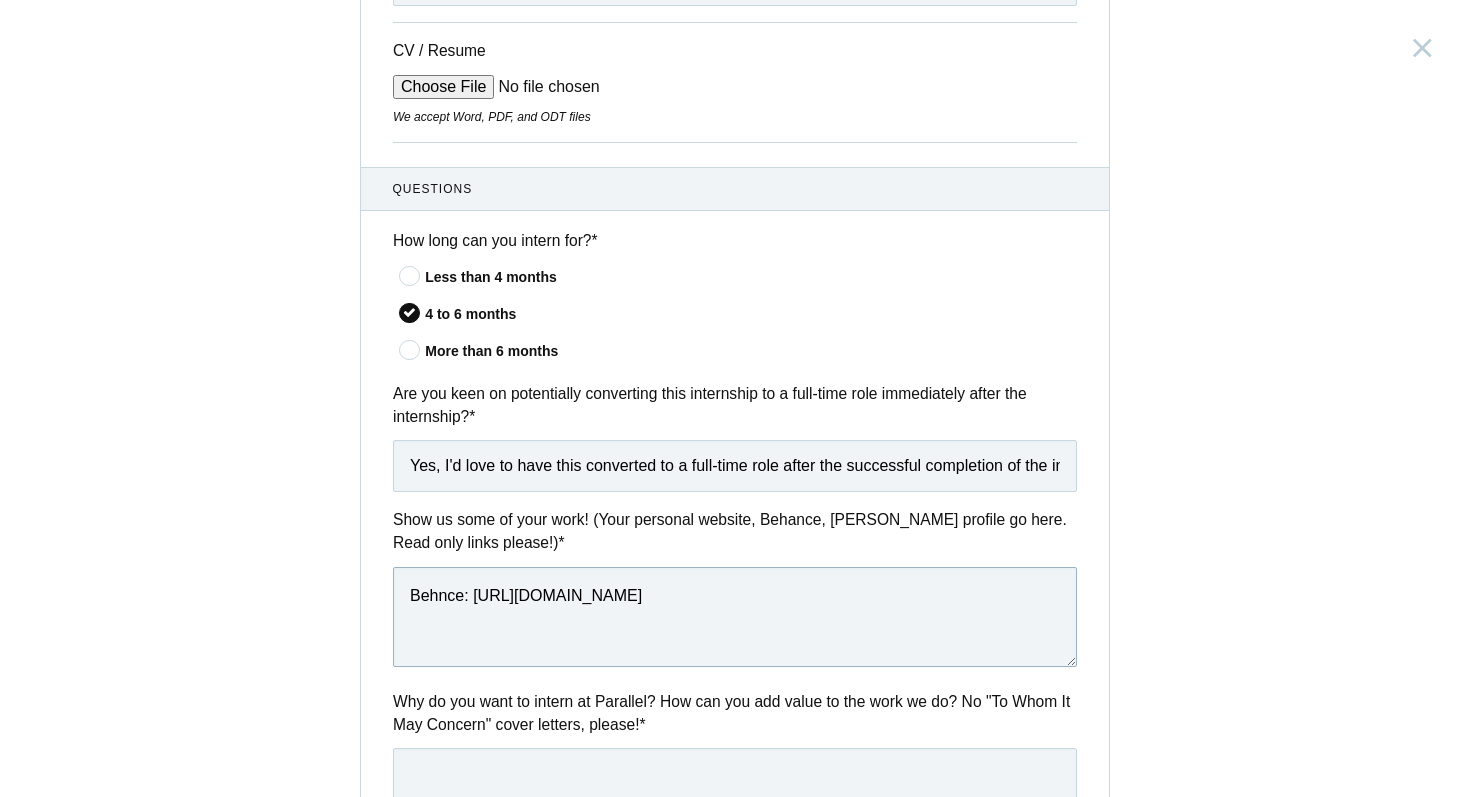 click on "Behnce: https://www.behance.net/abhiramvm" at bounding box center [735, 617] 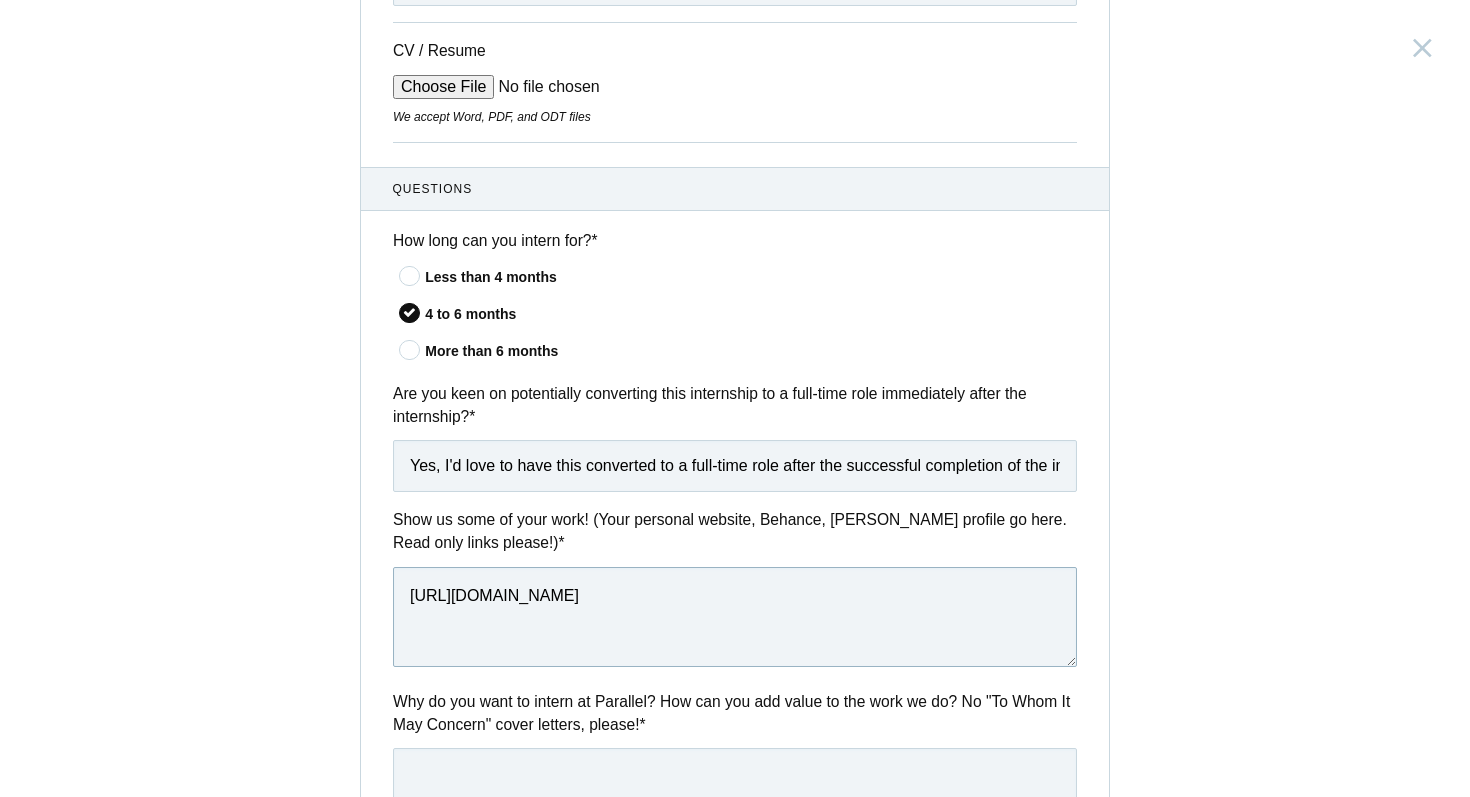 paste on "https://drive.google.com/drive/folders/1ylcxUFS7g9OQA7TvYWLSx7U3tEgeu9-9?usp=drive_link" 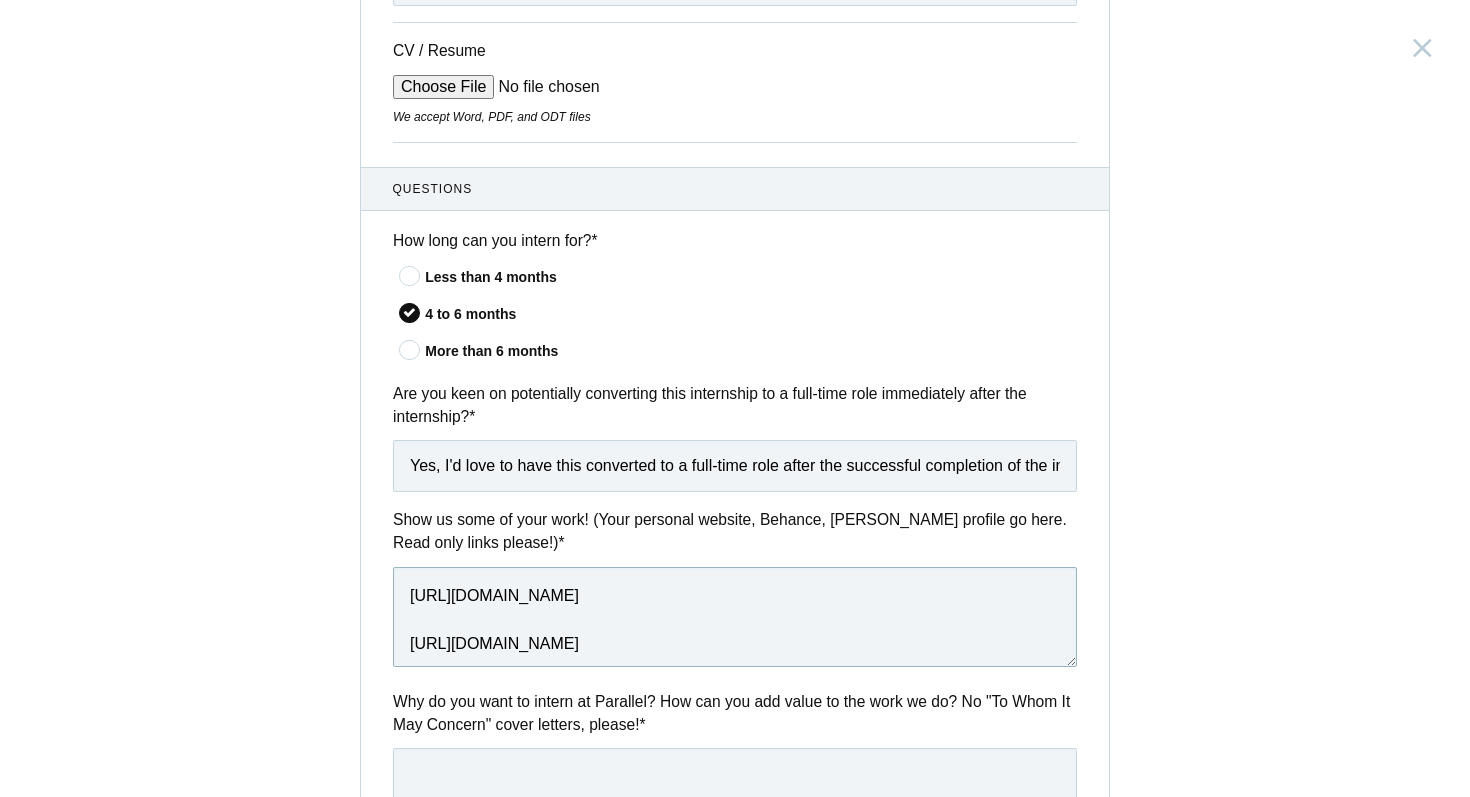 scroll, scrollTop: 11, scrollLeft: 0, axis: vertical 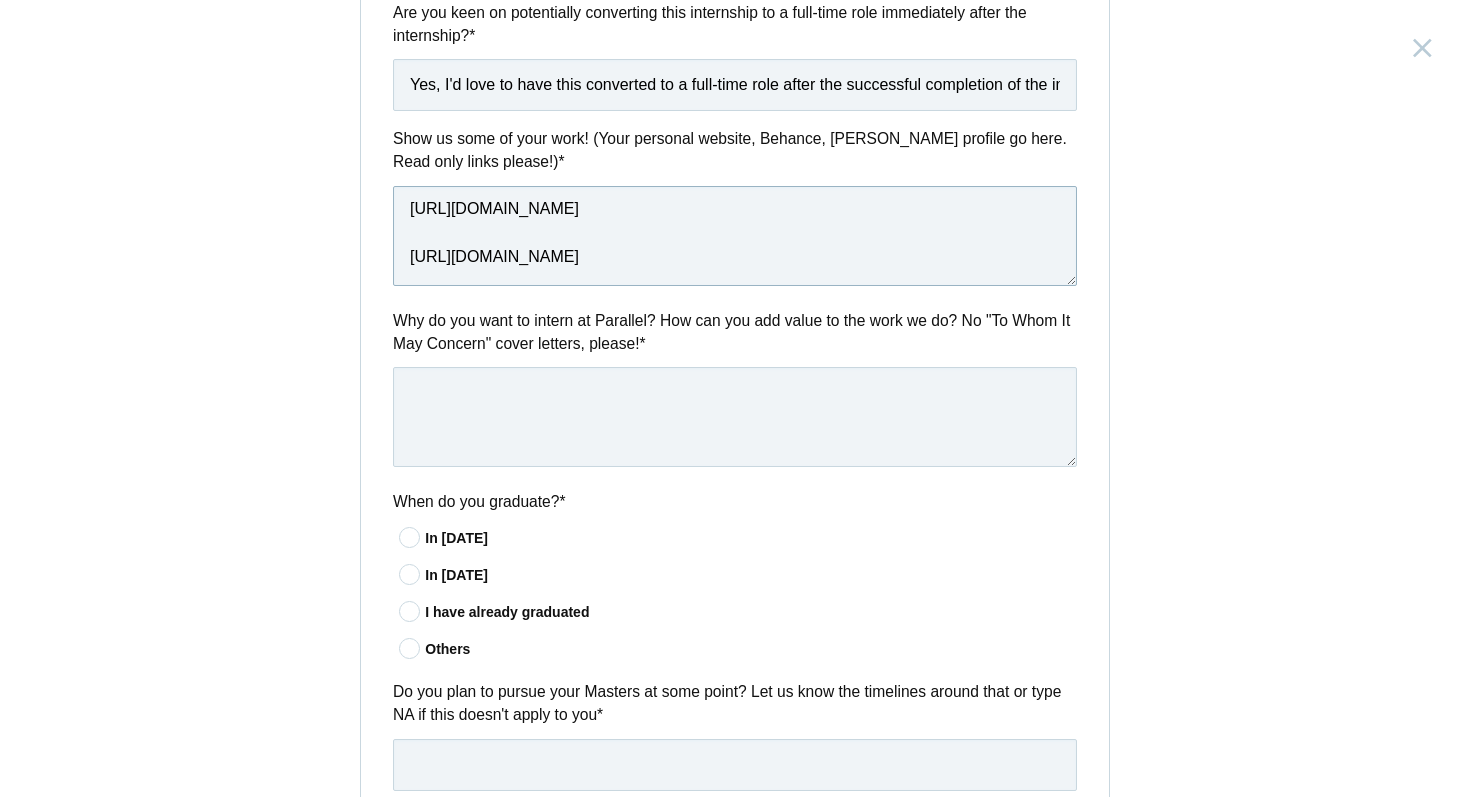 type on "https://www.behance.net/abhiramvm
https://drive.google.com/drive/folders/1ylcxUFS7g9OQA7TvYWLSx7U3tEgeu9-9?usp=drive_link" 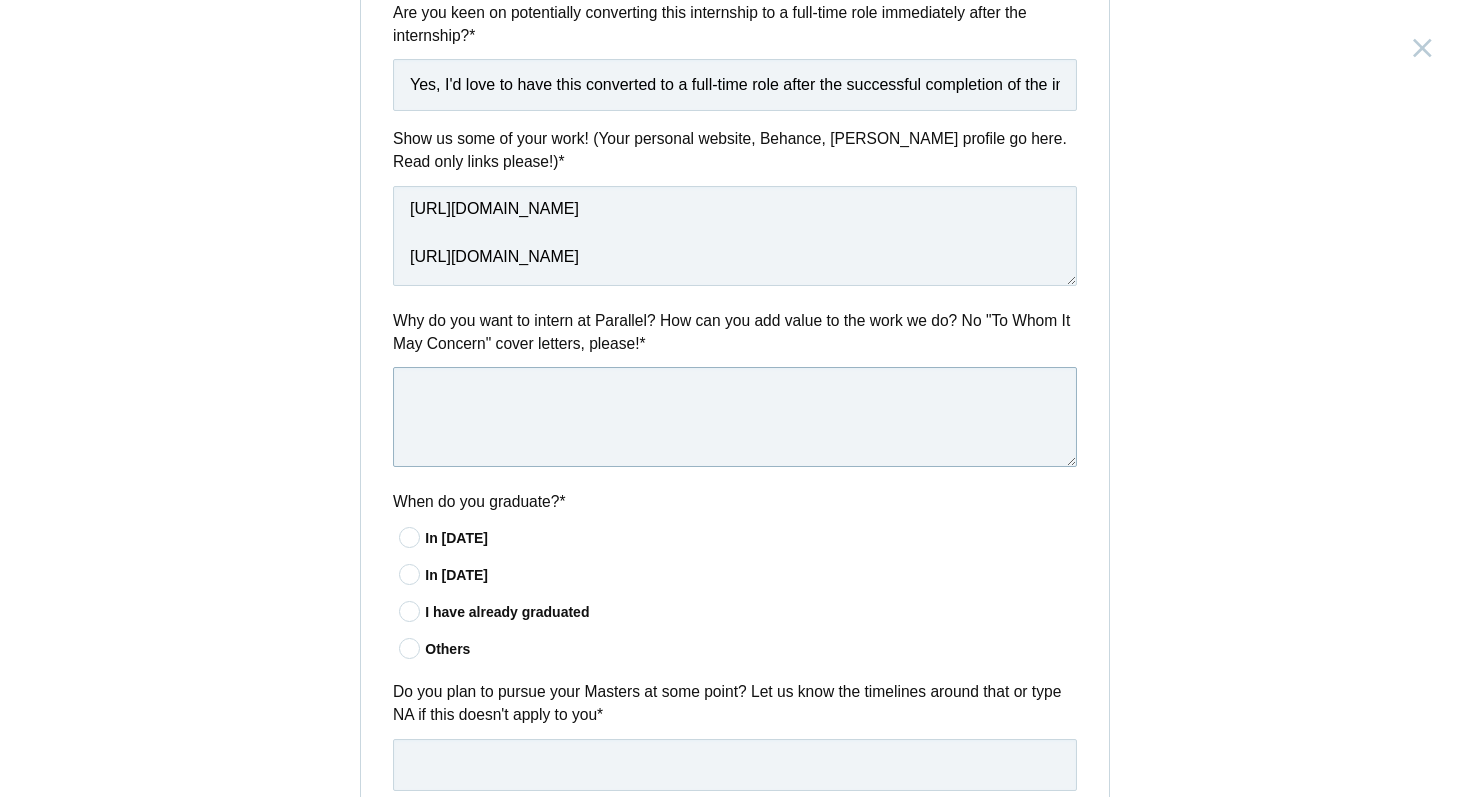 click at bounding box center (735, 417) 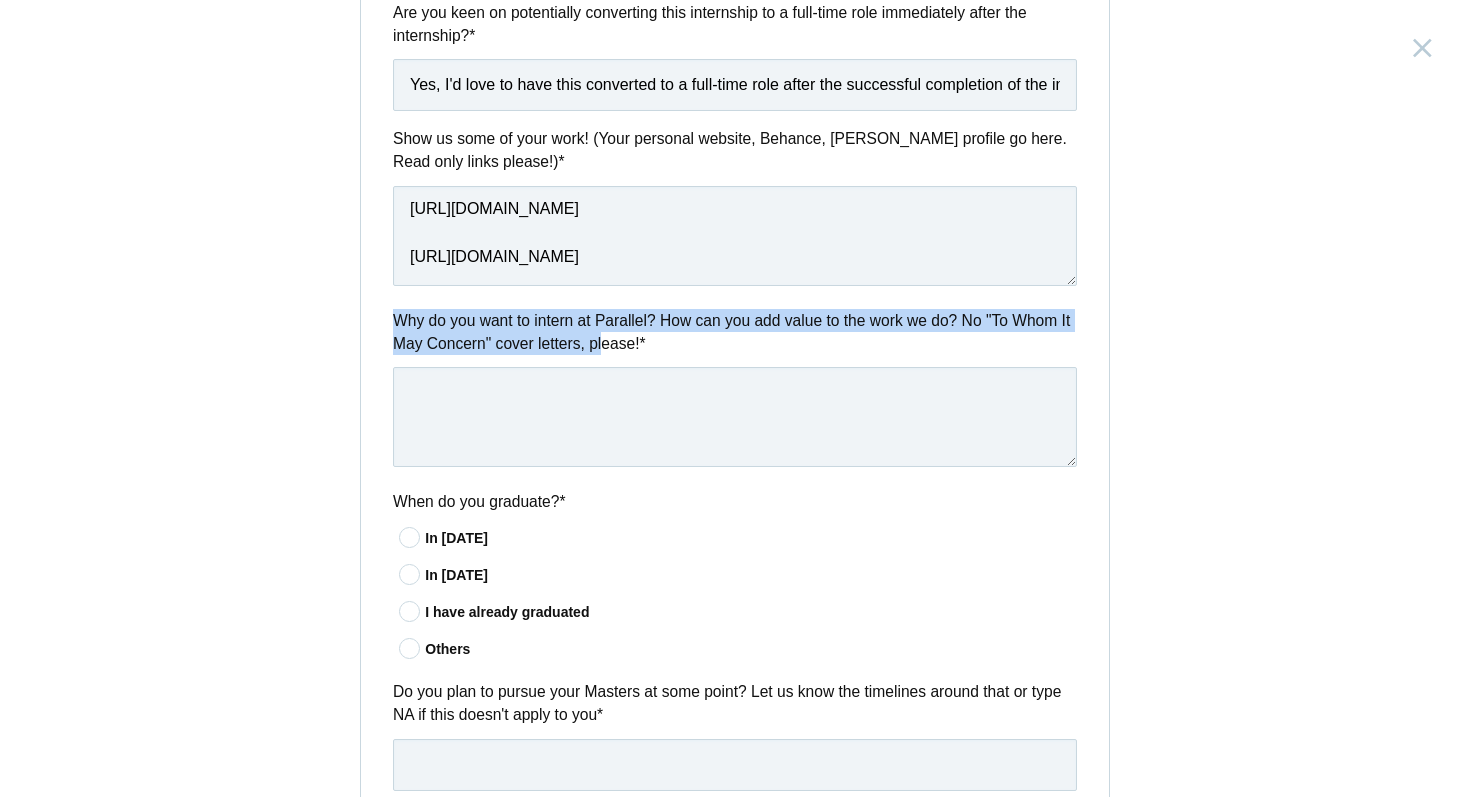 drag, startPoint x: 391, startPoint y: 319, endPoint x: 680, endPoint y: 350, distance: 290.65787 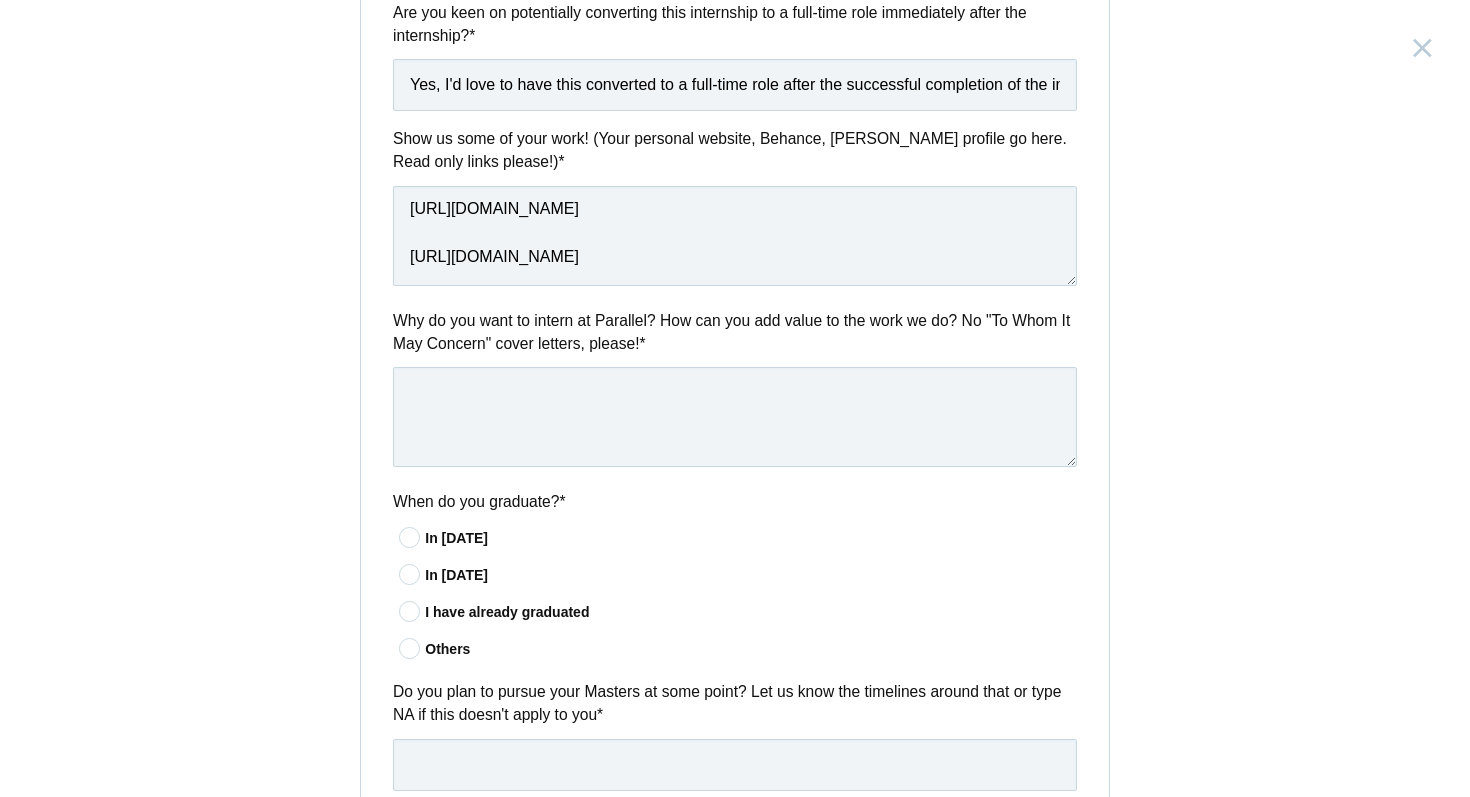 click on "Why do you want to intern at Parallel? How can you add value to the work we do?
No "To Whom It May Concern" cover letters, please!  *" at bounding box center [735, 332] 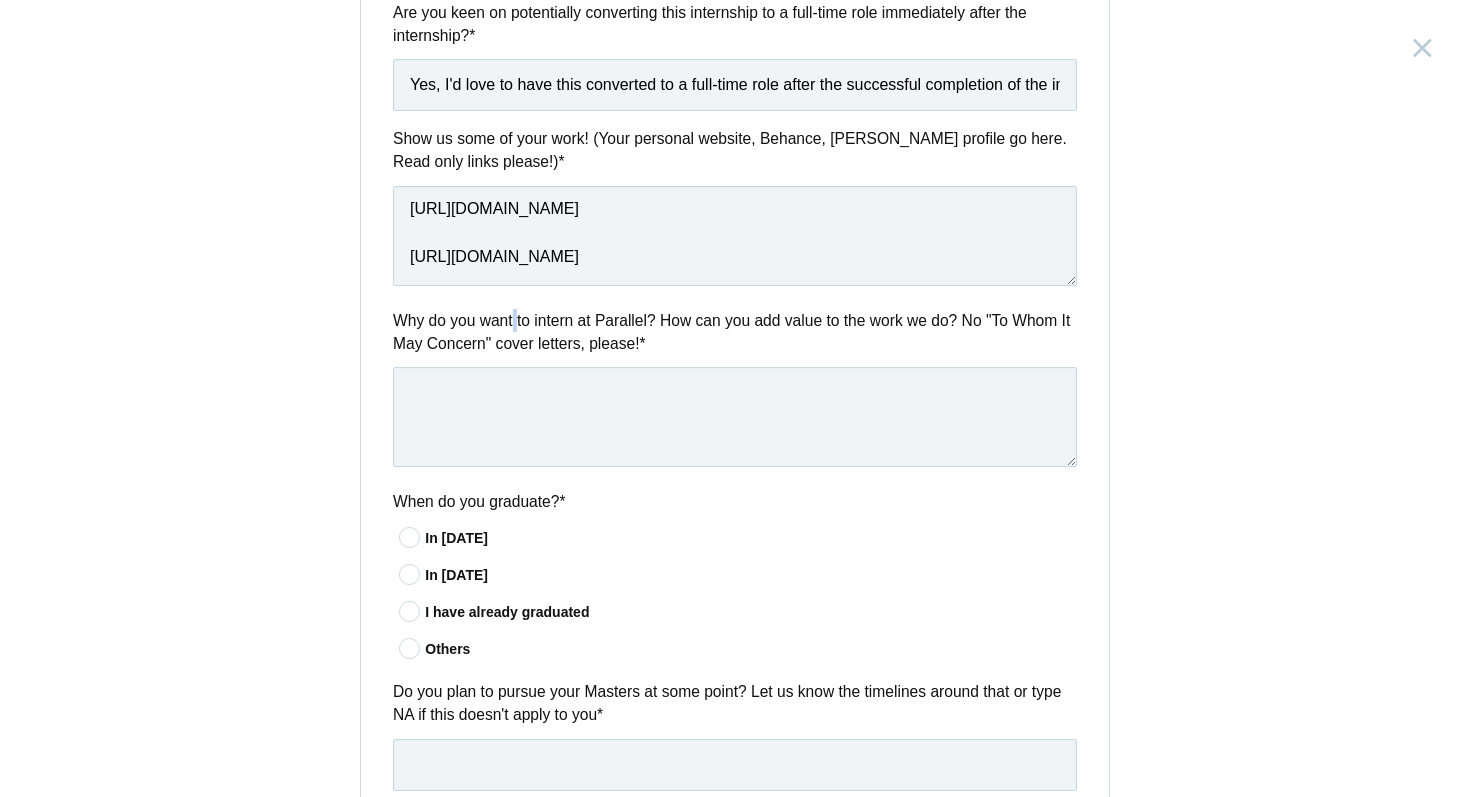 click on "Why do you want to intern at Parallel? How can you add value to the work we do?
No "To Whom It May Concern" cover letters, please!  *" at bounding box center (735, 332) 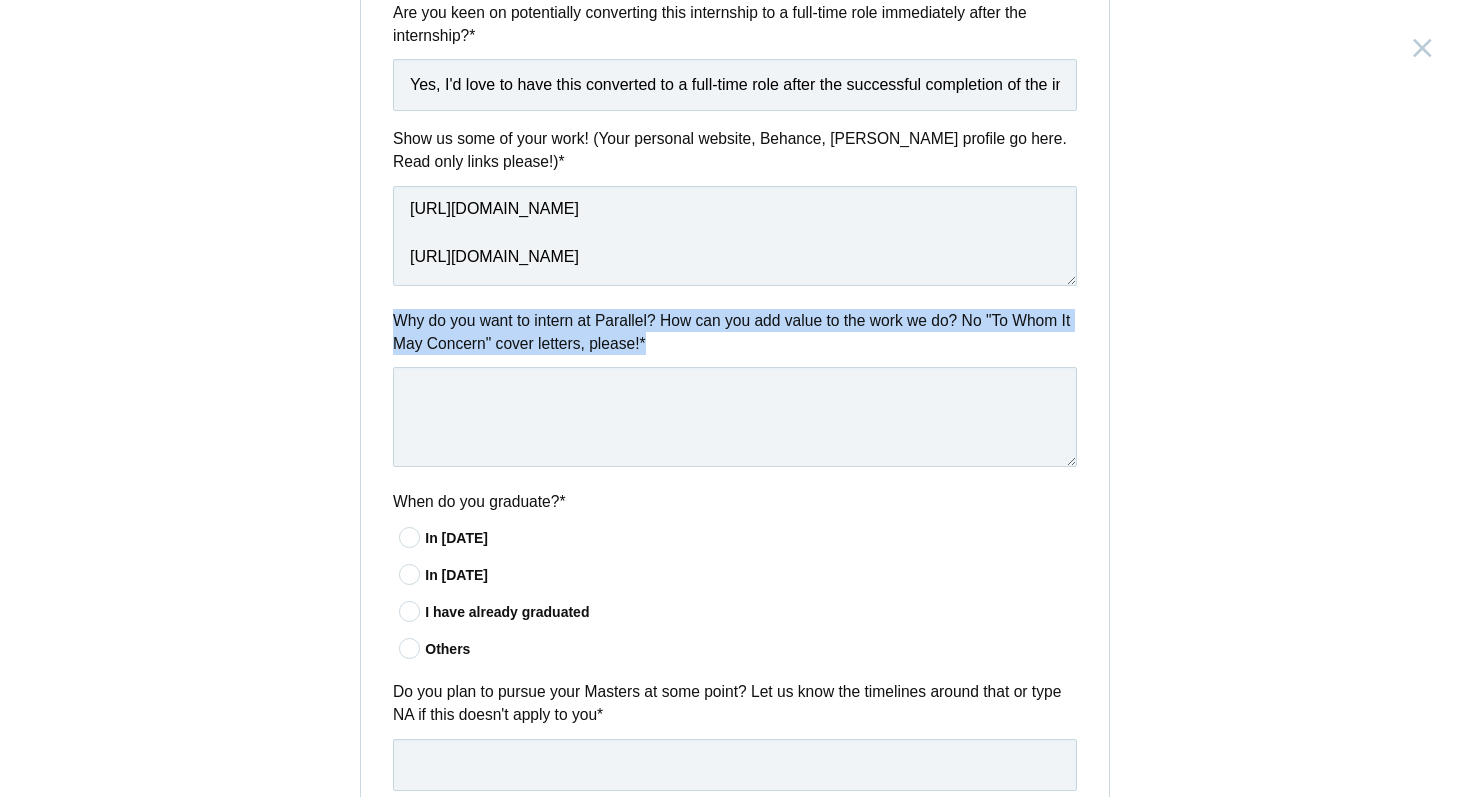 click on "Why do you want to intern at Parallel? How can you add value to the work we do?
No "To Whom It May Concern" cover letters, please!  *" at bounding box center [735, 332] 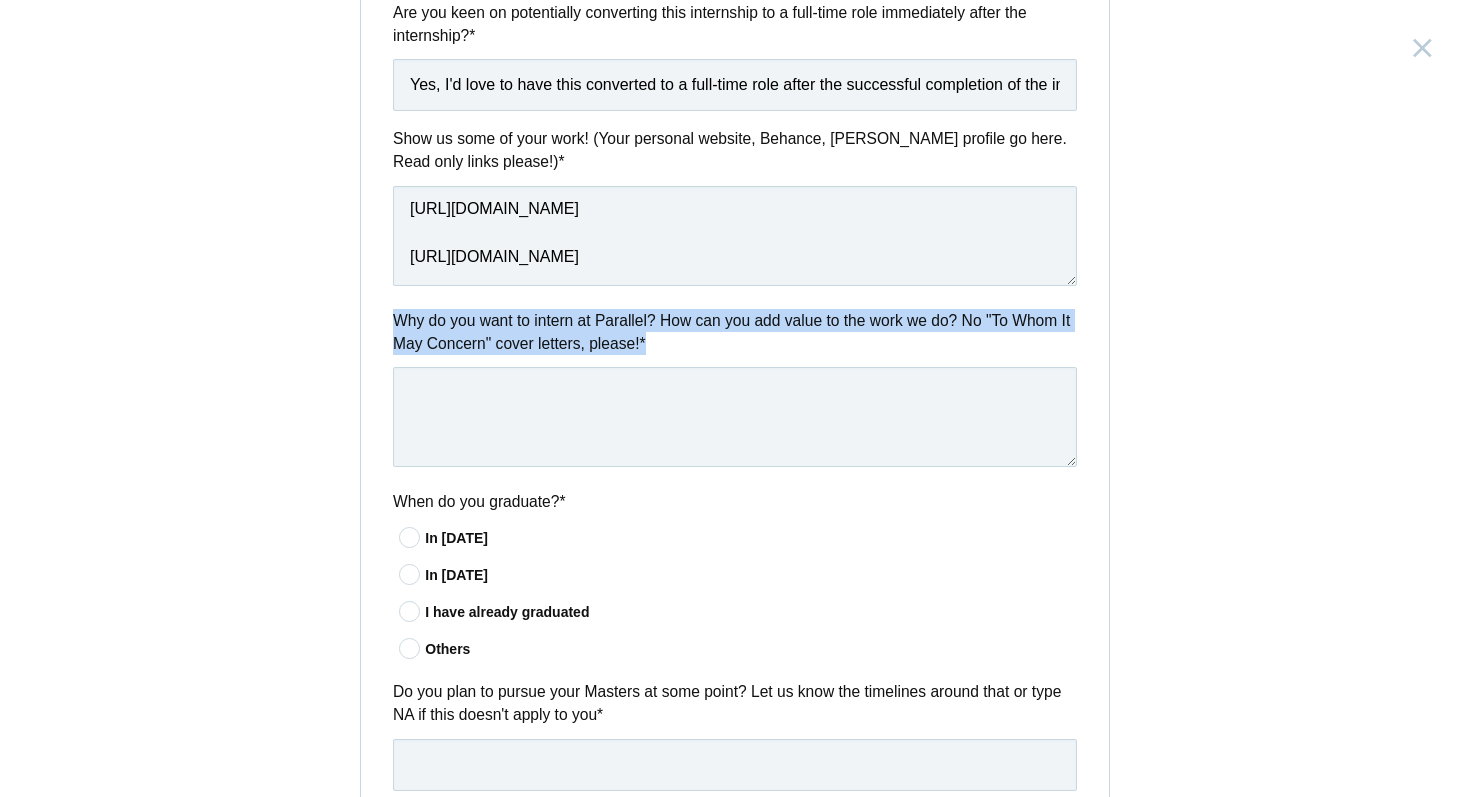 copy on "Why do you want to intern at Parallel? How can you add value to the work we do?
No "To Whom It May Concern" cover letters, please!  *" 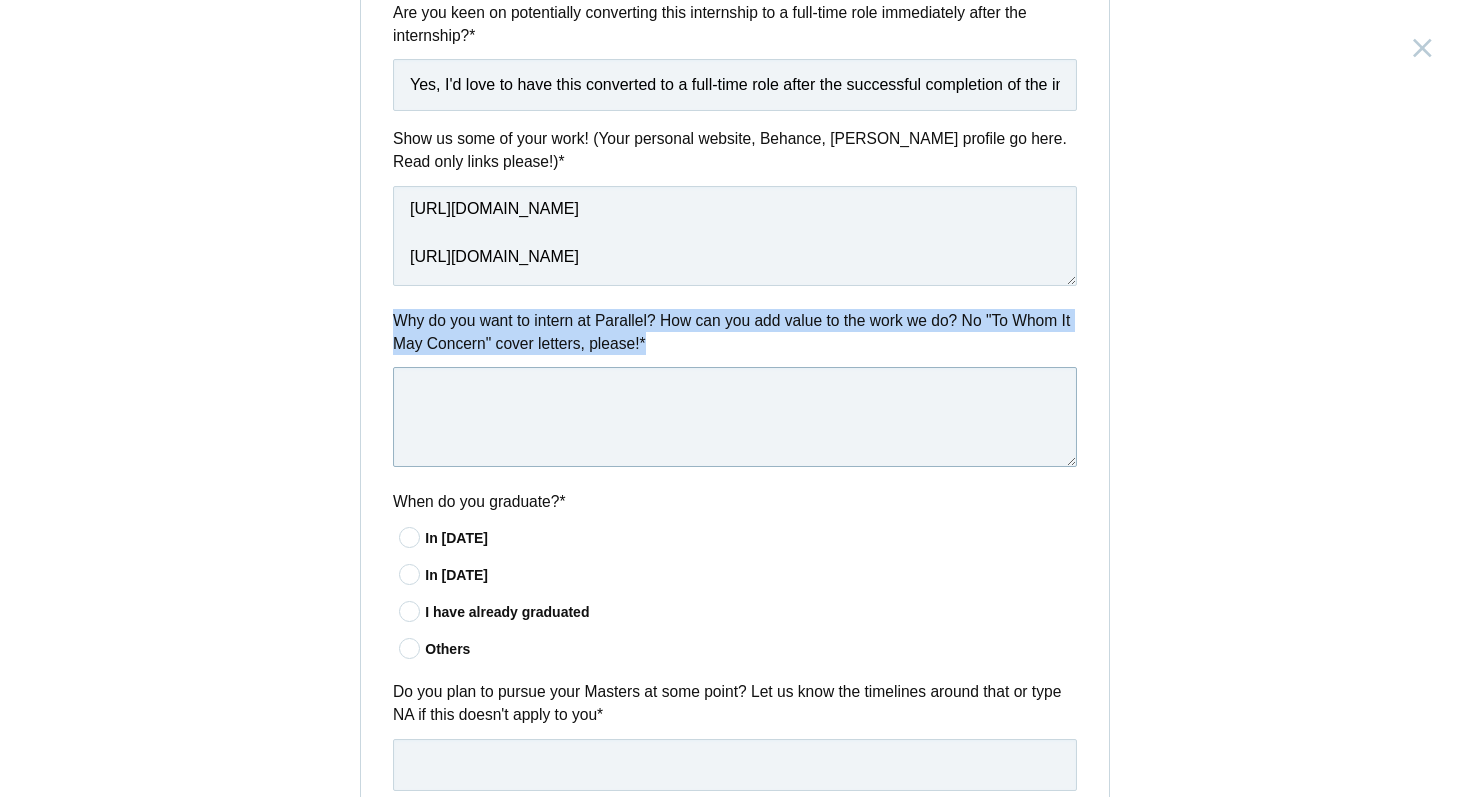 click at bounding box center (735, 417) 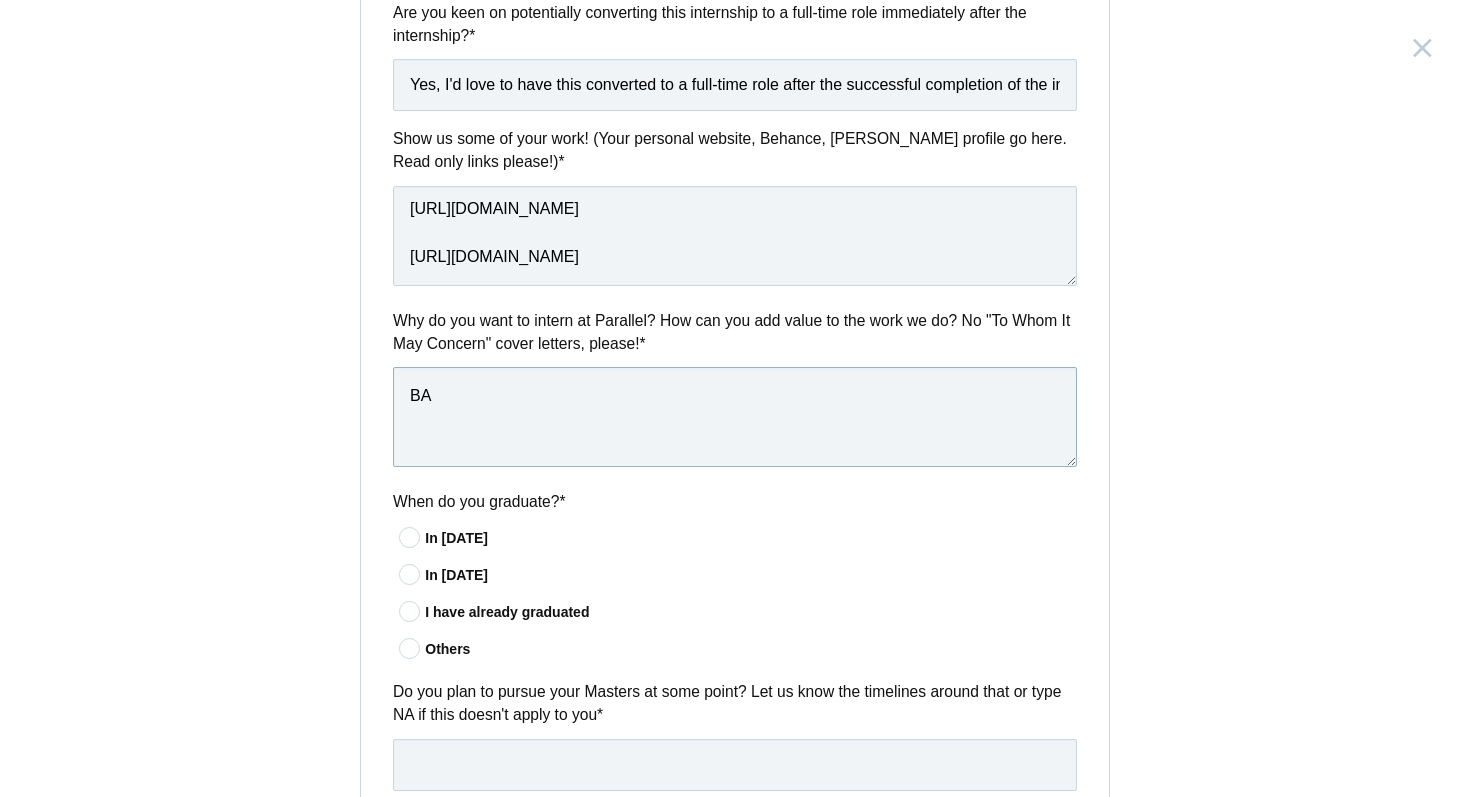 type on "B" 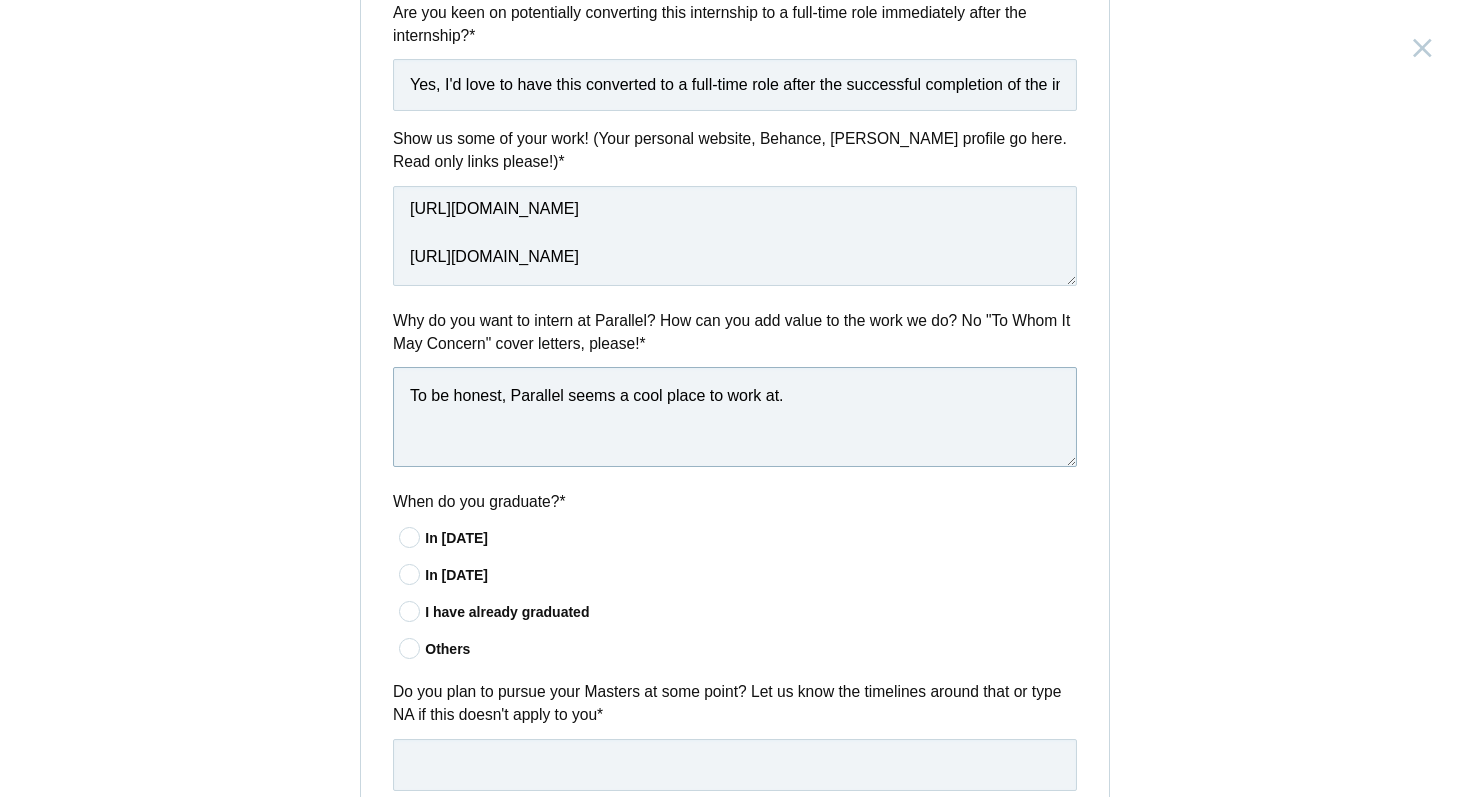 click on "To be honest, Parallel seems a cool place to work at." at bounding box center [735, 417] 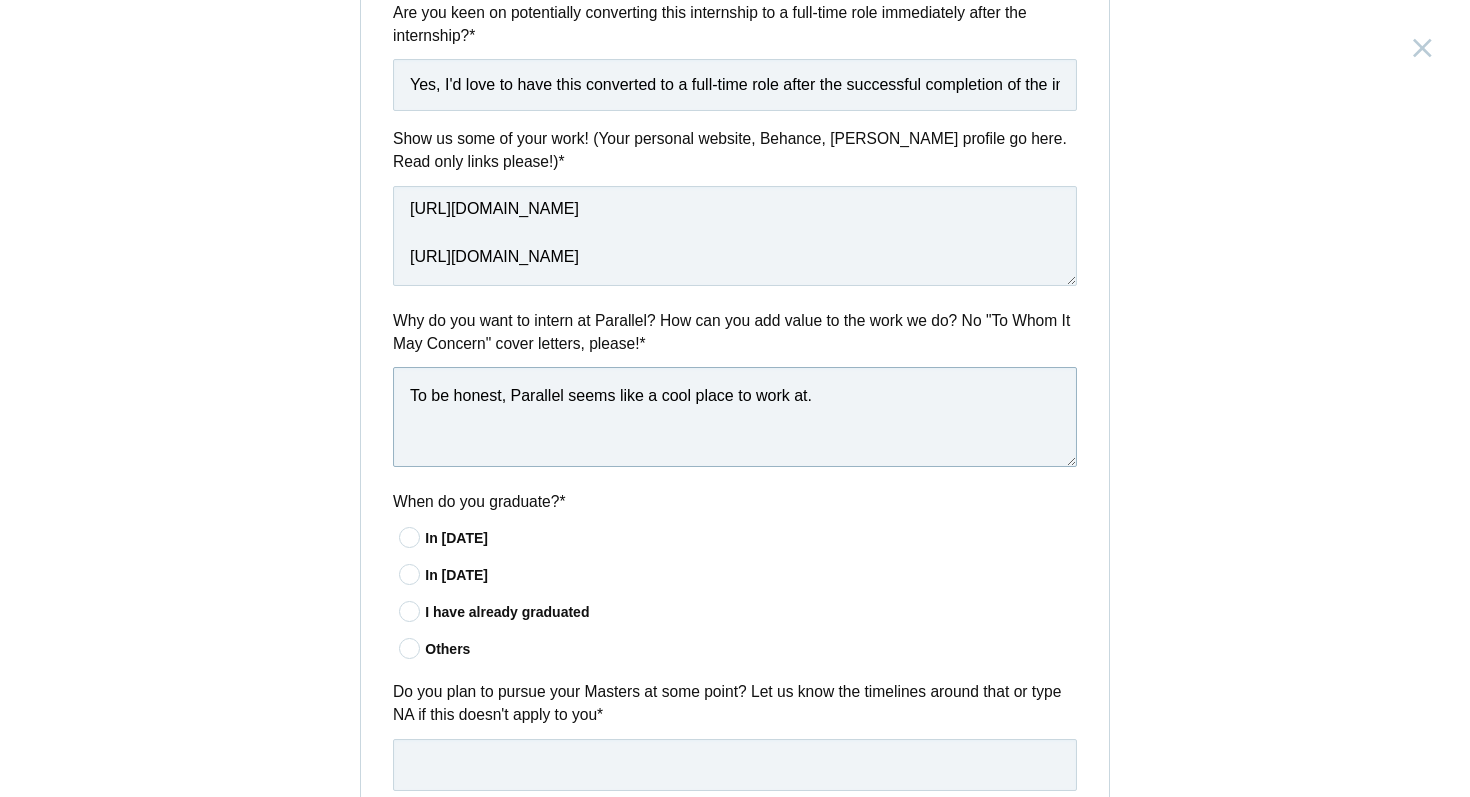 click on "To be honest, Parallel seems like a cool place to work at." at bounding box center [735, 417] 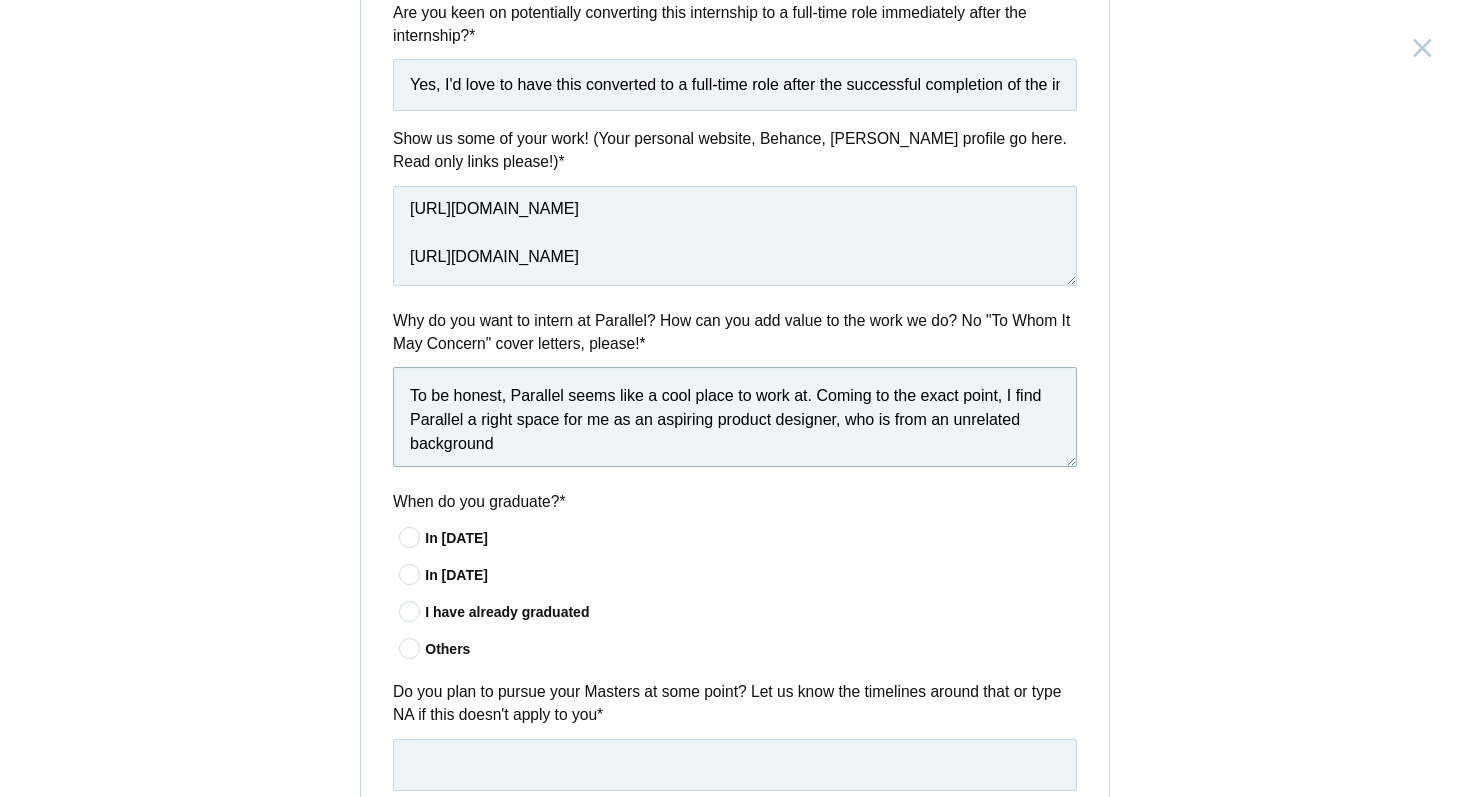 click on "To be honest, Parallel seems like a cool place to work at. Coming to the exact point, I find Parallel a right space for me as an aspiring product designer, who is from an unrelated background" at bounding box center [735, 417] 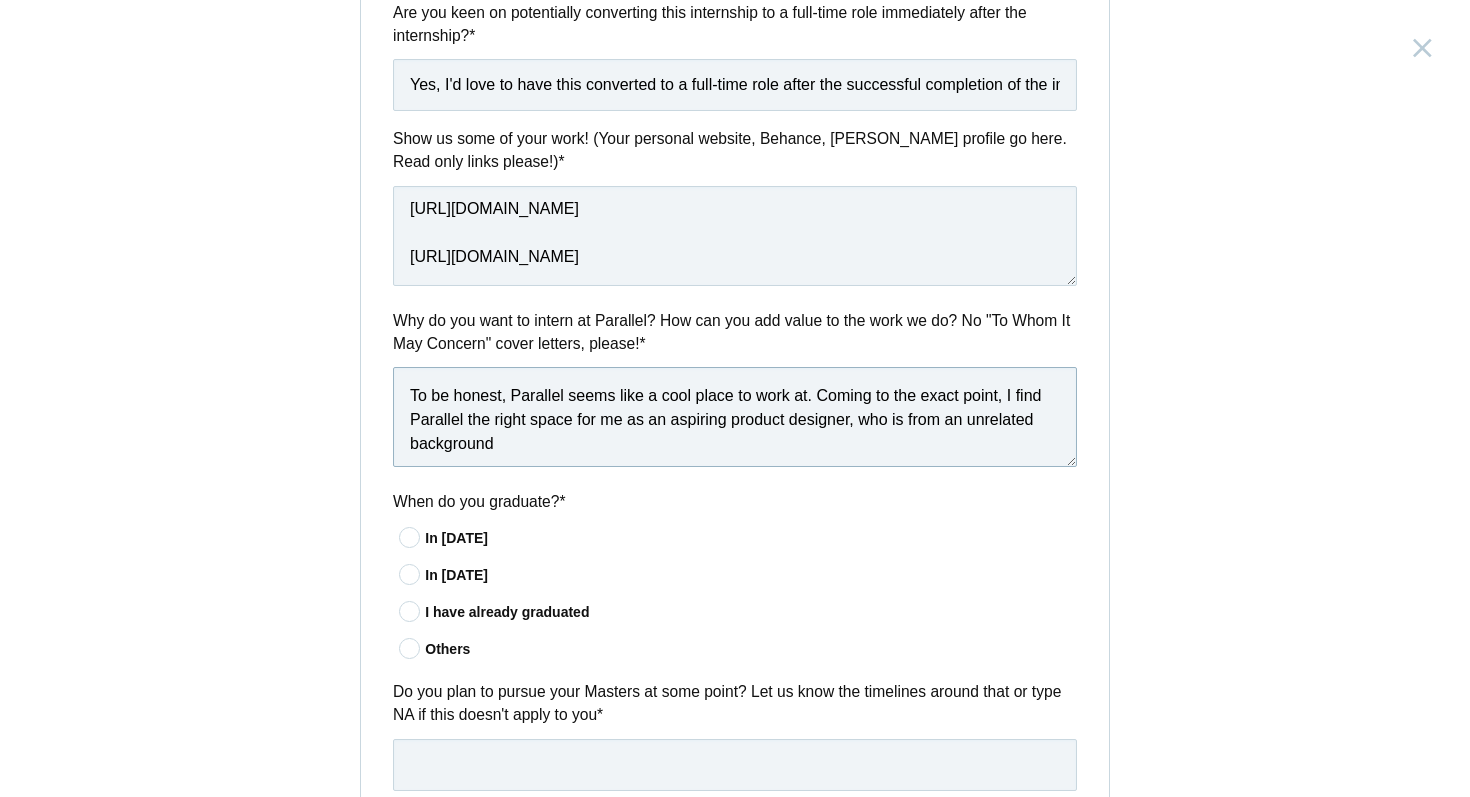 click on "To be honest, Parallel seems like a cool place to work at. Coming to the exact point, I find Parallel the right space for me as an aspiring product designer, who is from an unrelated background" at bounding box center [735, 417] 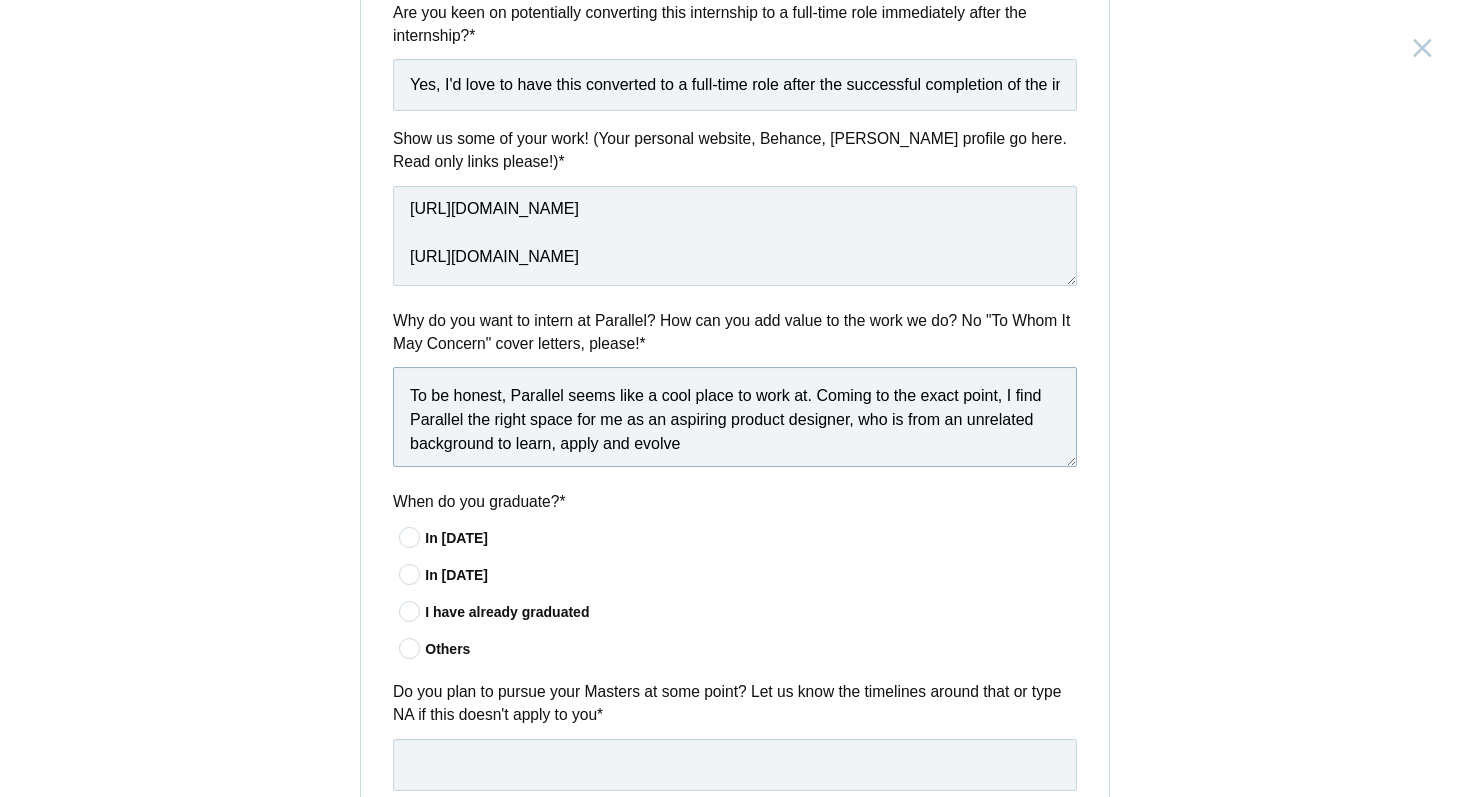 click on "To be honest, Parallel seems like a cool place to work at. Coming to the exact point, I find Parallel the right space for me as an aspiring product designer, who is from an unrelated background to learn, apply and evolve" at bounding box center [735, 417] 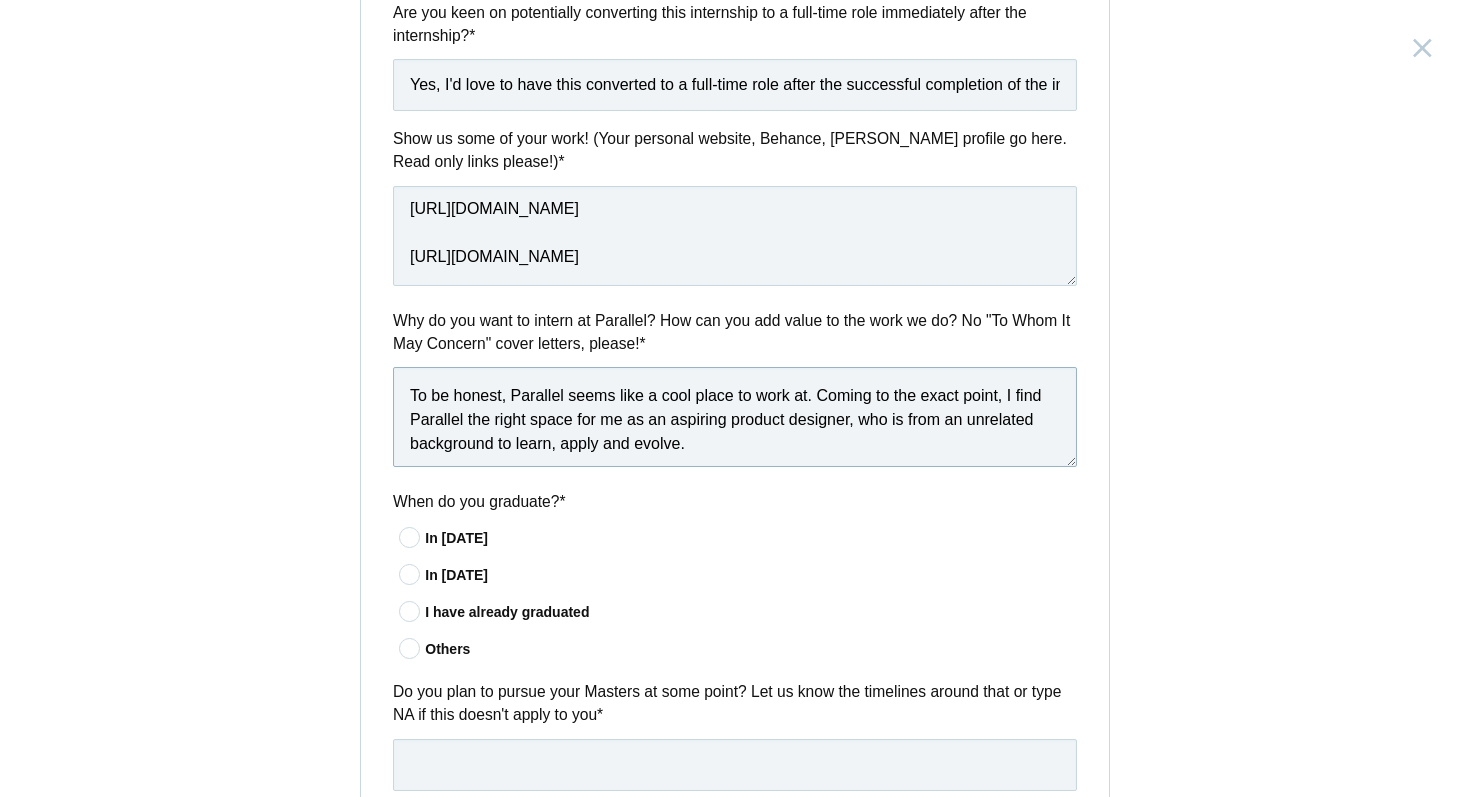 click on "To be honest, Parallel seems like a cool place to work at. Coming to the exact point, I find Parallel the right space for me as an aspiring product designer, who is from an unrelated background to learn, apply and evolve." at bounding box center [735, 417] 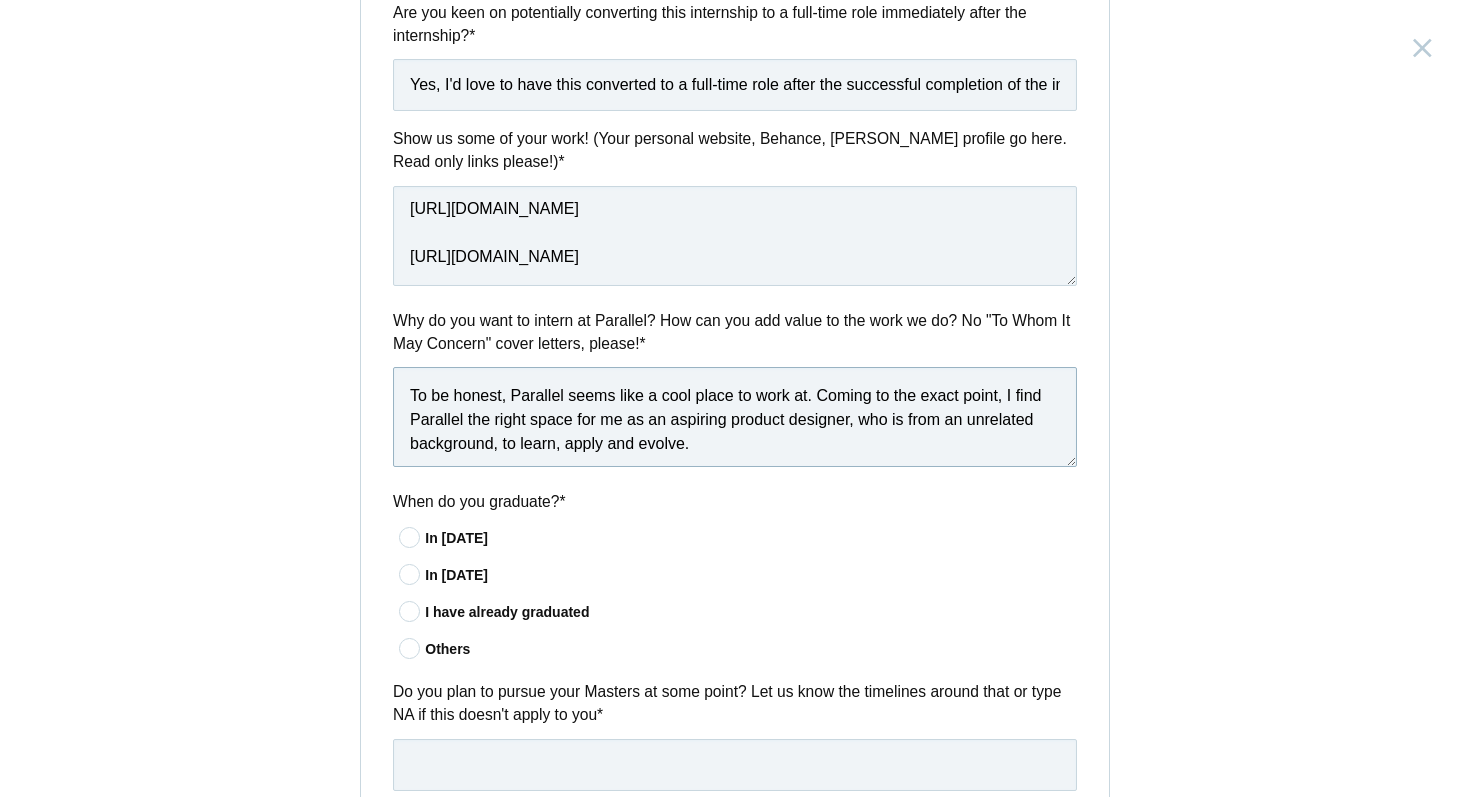 click on "To be honest, Parallel seems like a cool place to work at. Coming to the exact point, I find Parallel the right space for me as an aspiring product designer, who is from an unrelated background, to learn, apply and evolve." at bounding box center (735, 417) 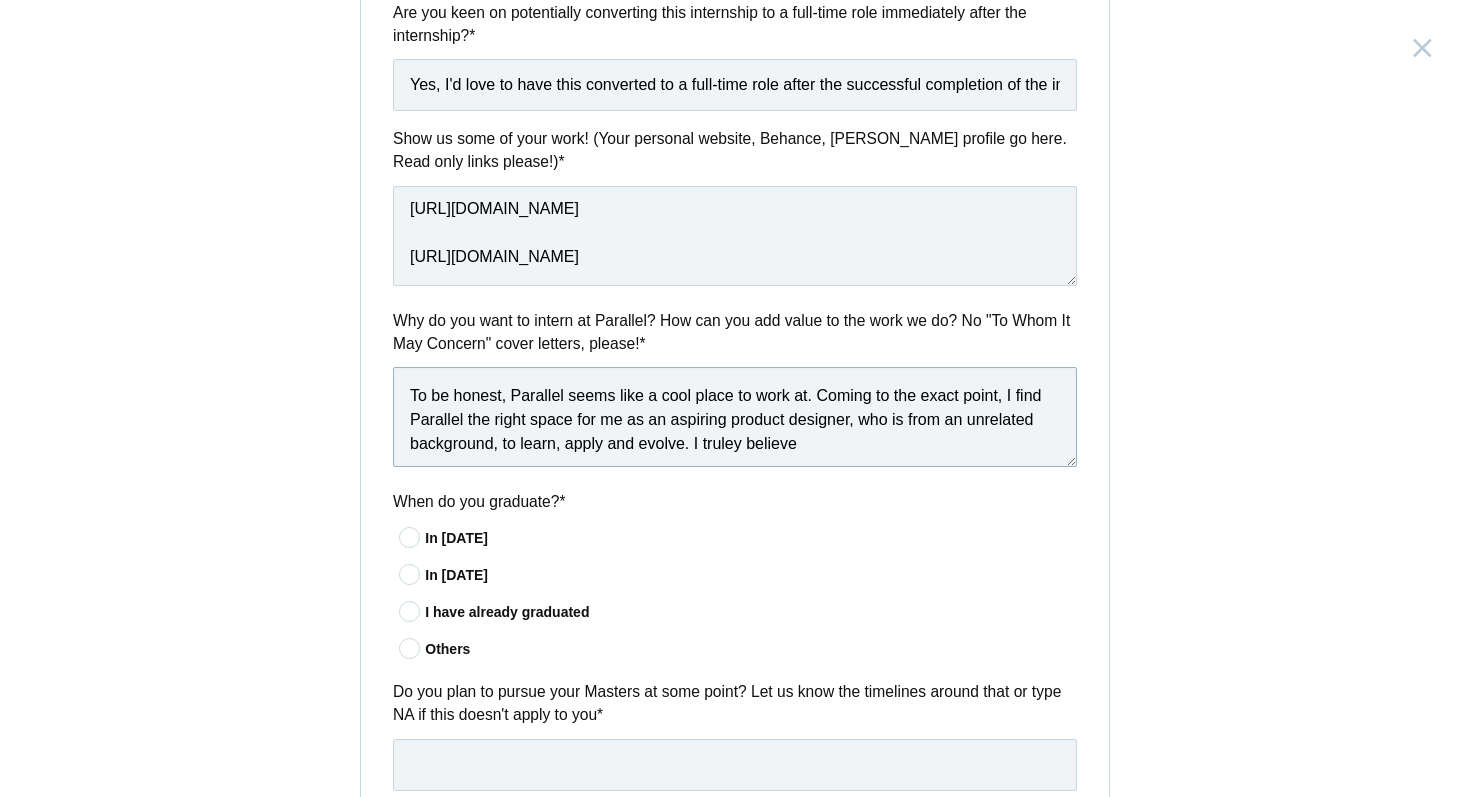 click on "To be honest, Parallel seems like a cool place to work at. Coming to the exact point, I find Parallel the right space for me as an aspiring product designer, who is from an unrelated background, to learn, apply and evolve. I truley believe" at bounding box center [735, 417] 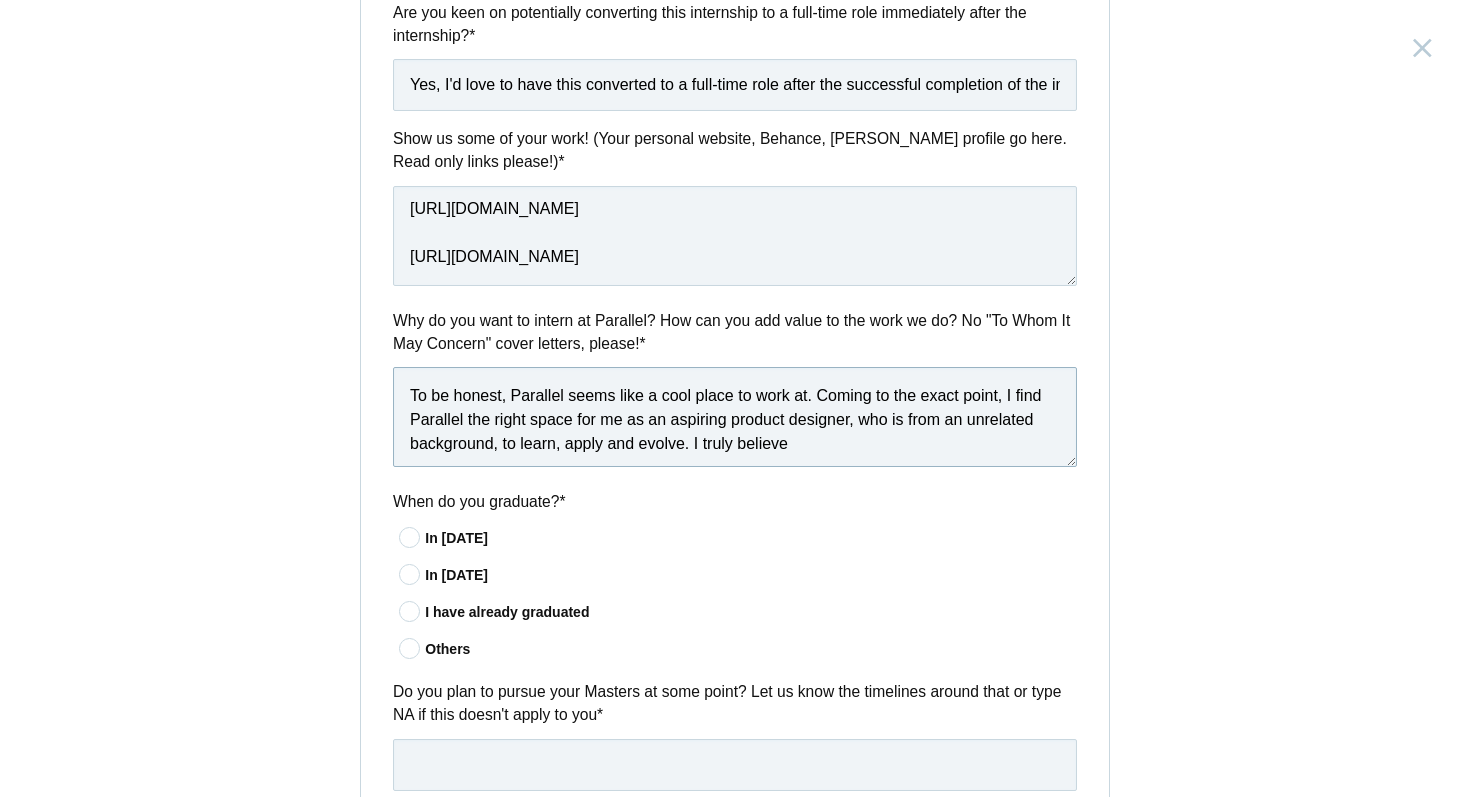 click on "To be honest, Parallel seems like a cool place to work at. Coming to the exact point, I find Parallel the right space for me as an aspiring product designer, who is from an unrelated background, to learn, apply and evolve. I truly believe" at bounding box center [735, 417] 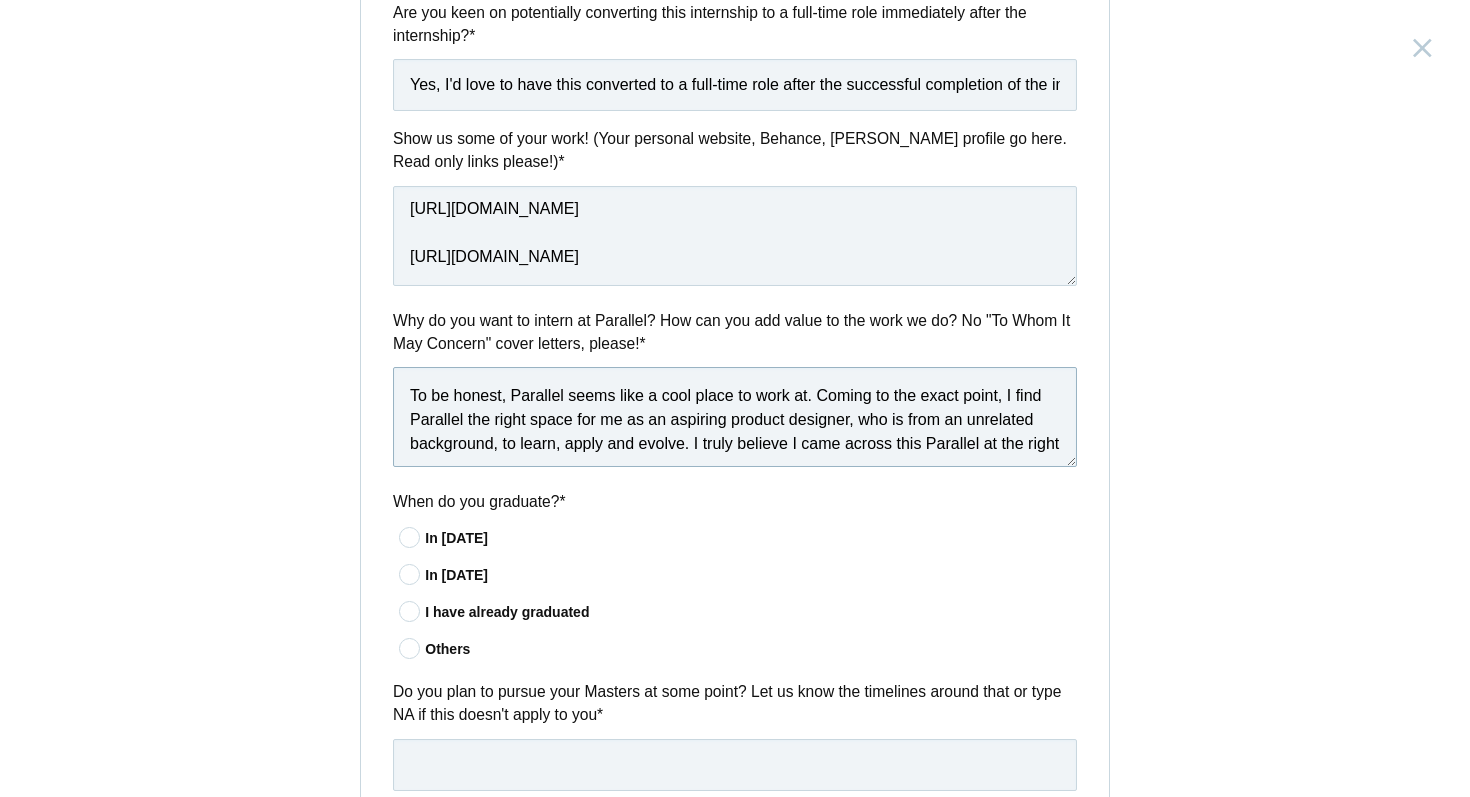 scroll, scrollTop: 11, scrollLeft: 0, axis: vertical 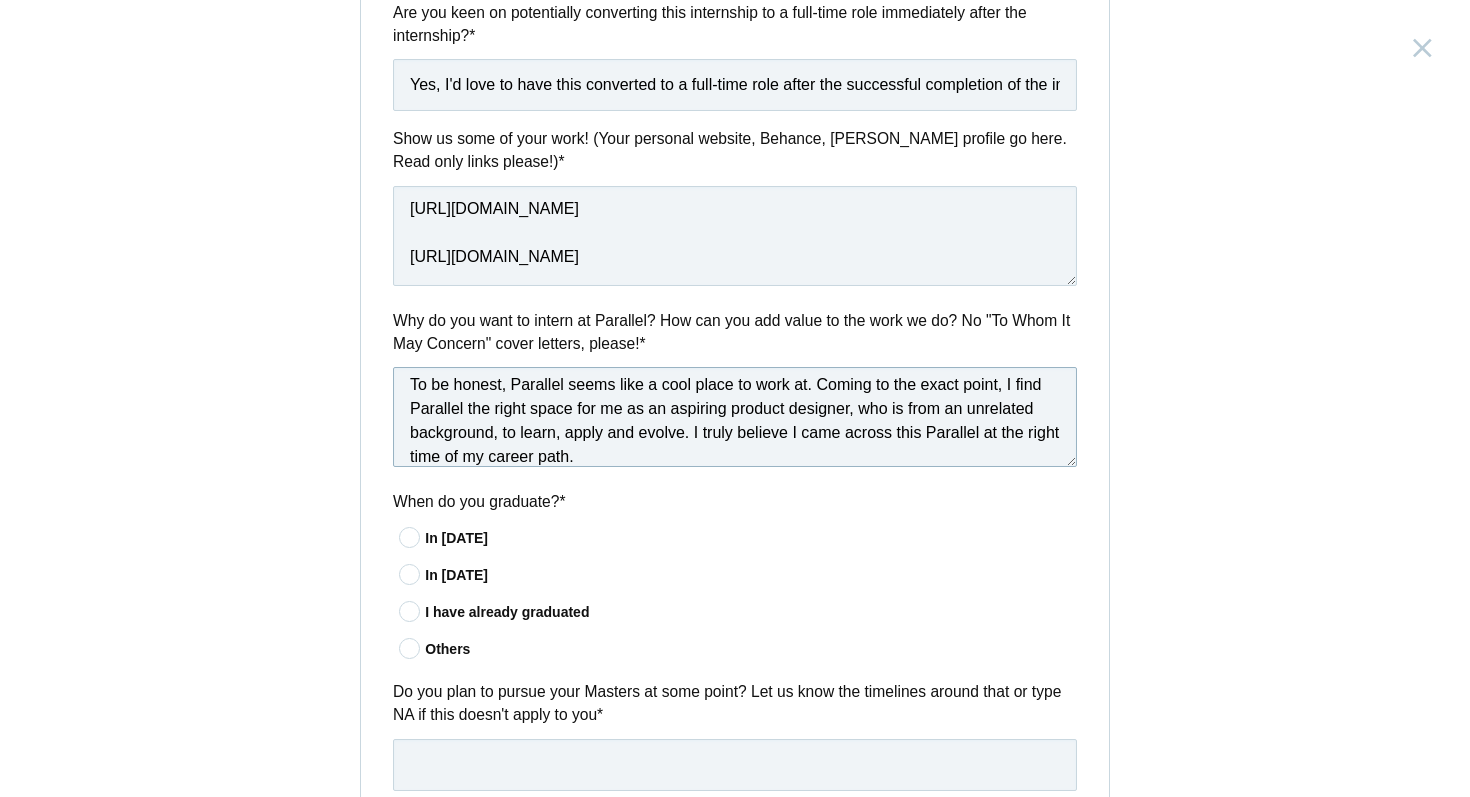 click on "To be honest, Parallel seems like a cool place to work at. Coming to the exact point, I find Parallel the right space for me as an aspiring product designer, who is from an unrelated background, to learn, apply and evolve. I truly believe I came across this Parallel at the right time of my career path." at bounding box center (735, 417) 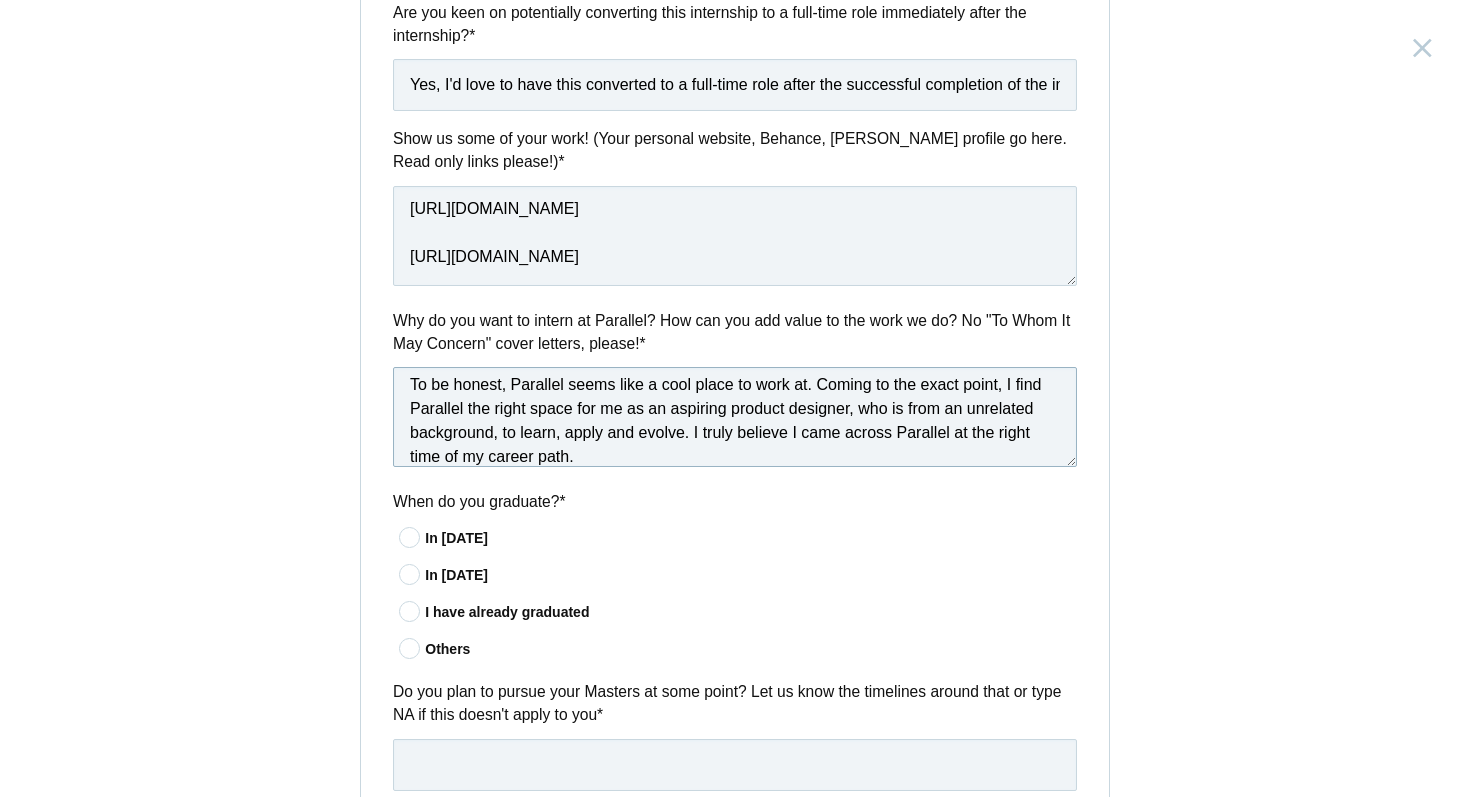 click on "To be honest, Parallel seems like a cool place to work at. Coming to the exact point, I find Parallel the right space for me as an aspiring product designer, who is from an unrelated background, to learn, apply and evolve. I truly believe I came across Parallel at the right time of my career path." at bounding box center [735, 417] 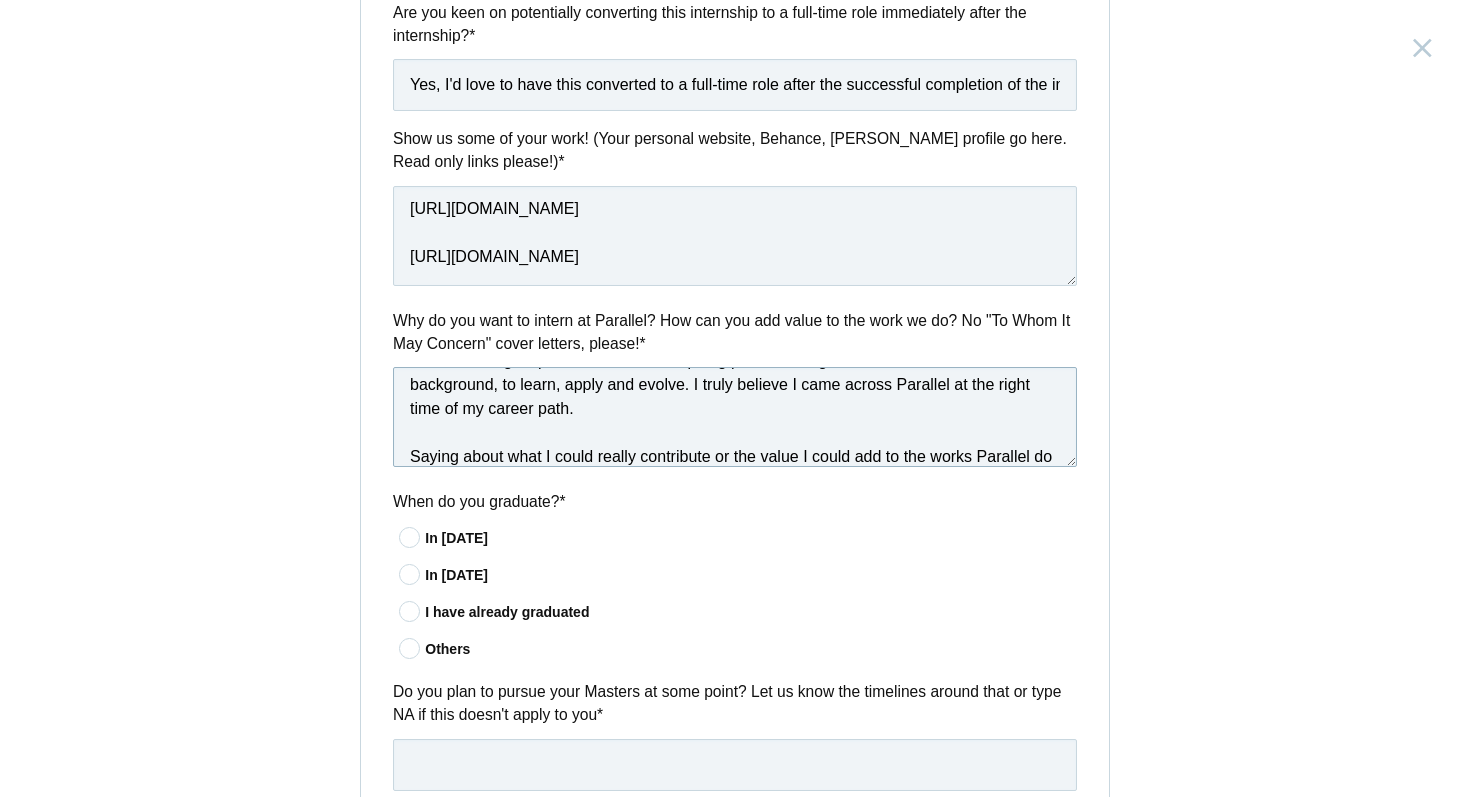 scroll, scrollTop: 83, scrollLeft: 0, axis: vertical 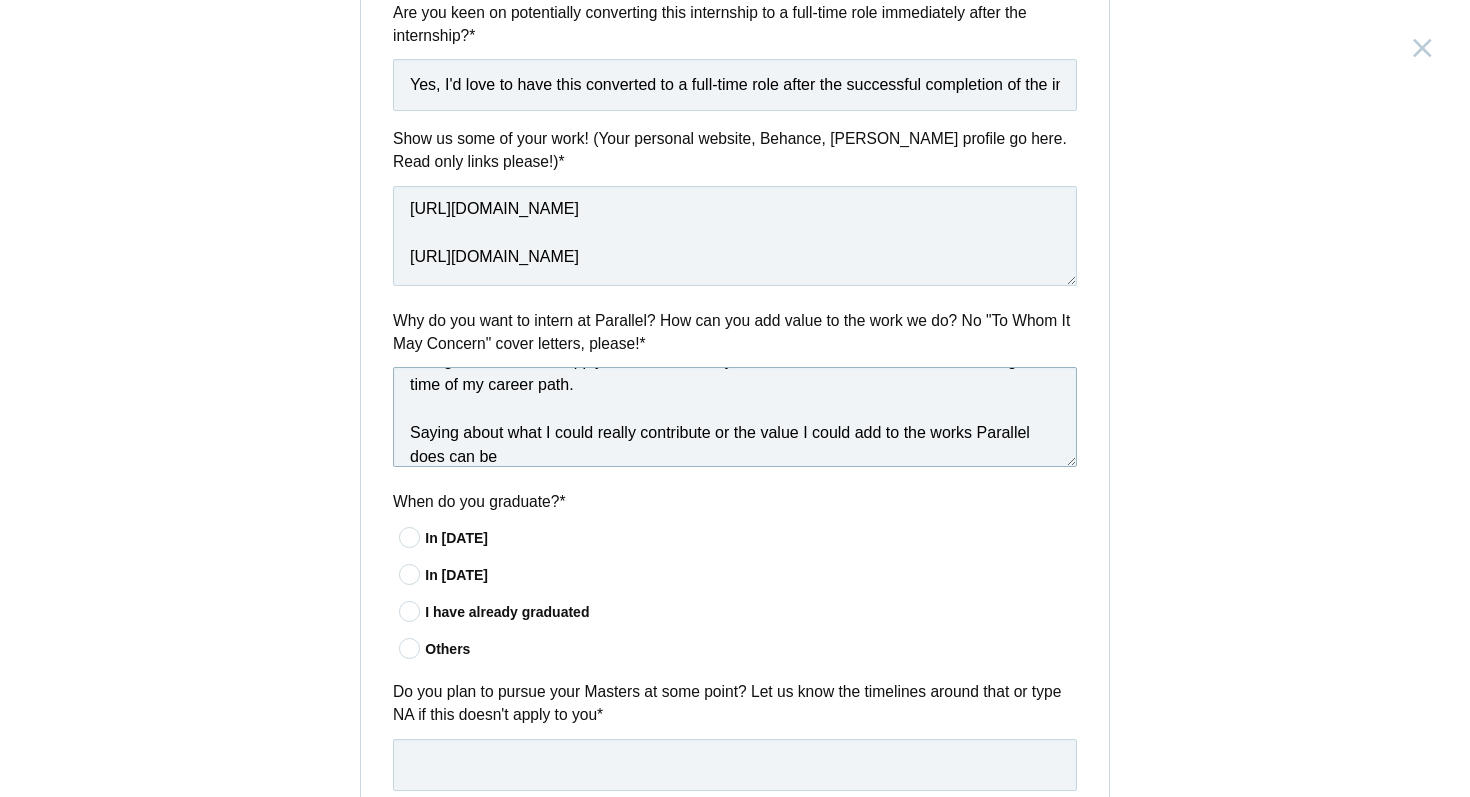 click on "To be honest, Parallel seems like a cool place to work at. Coming to the exact point, I find Parallel the right space for me as an aspiring product designer, who is from an unrelated background, to learn, apply and evolve. I truly believe I came across Parallel at the right time of my career path.
Saying about what I could really contribute or the value I could add to the works Parallel does can be" at bounding box center (735, 417) 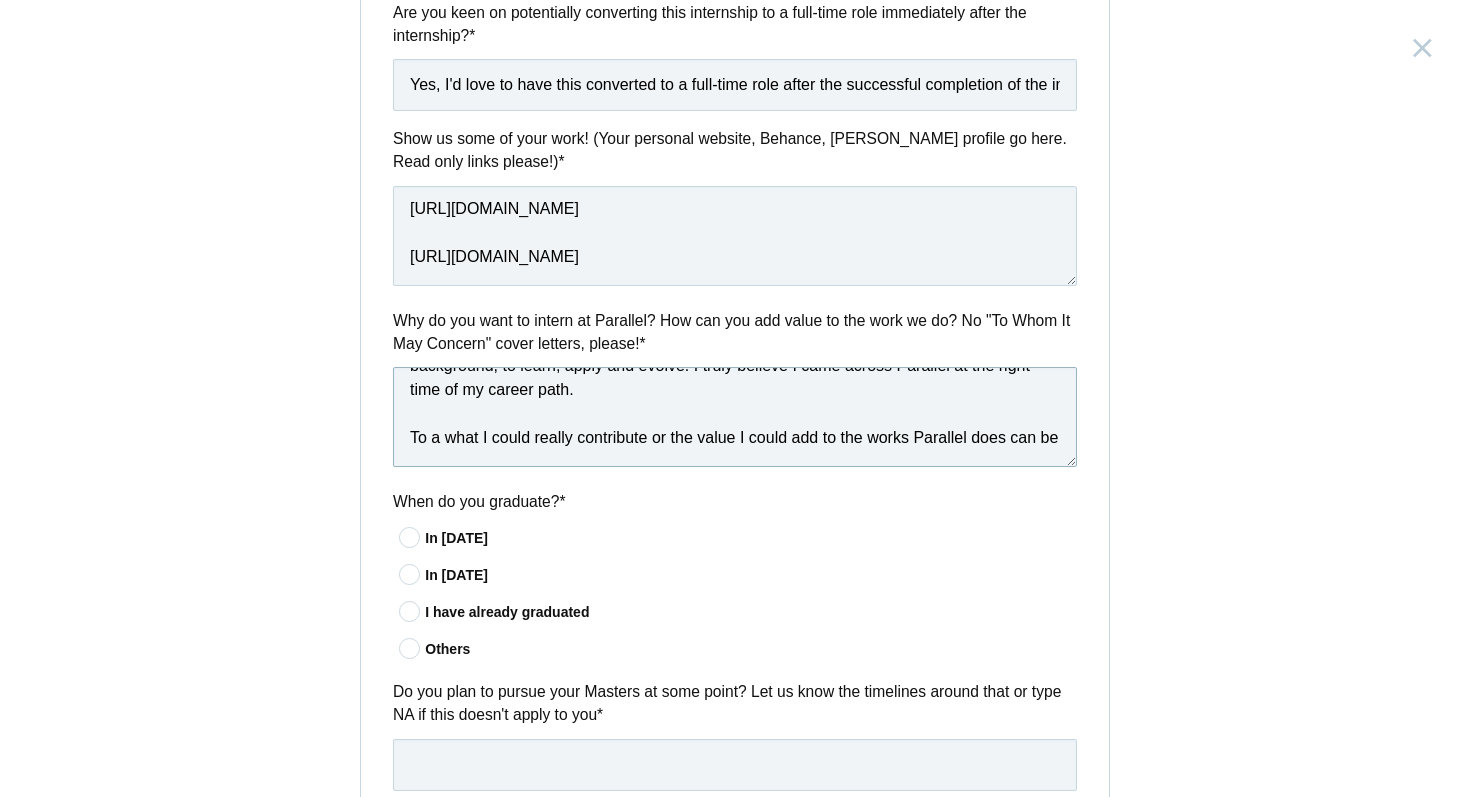 scroll, scrollTop: 83, scrollLeft: 0, axis: vertical 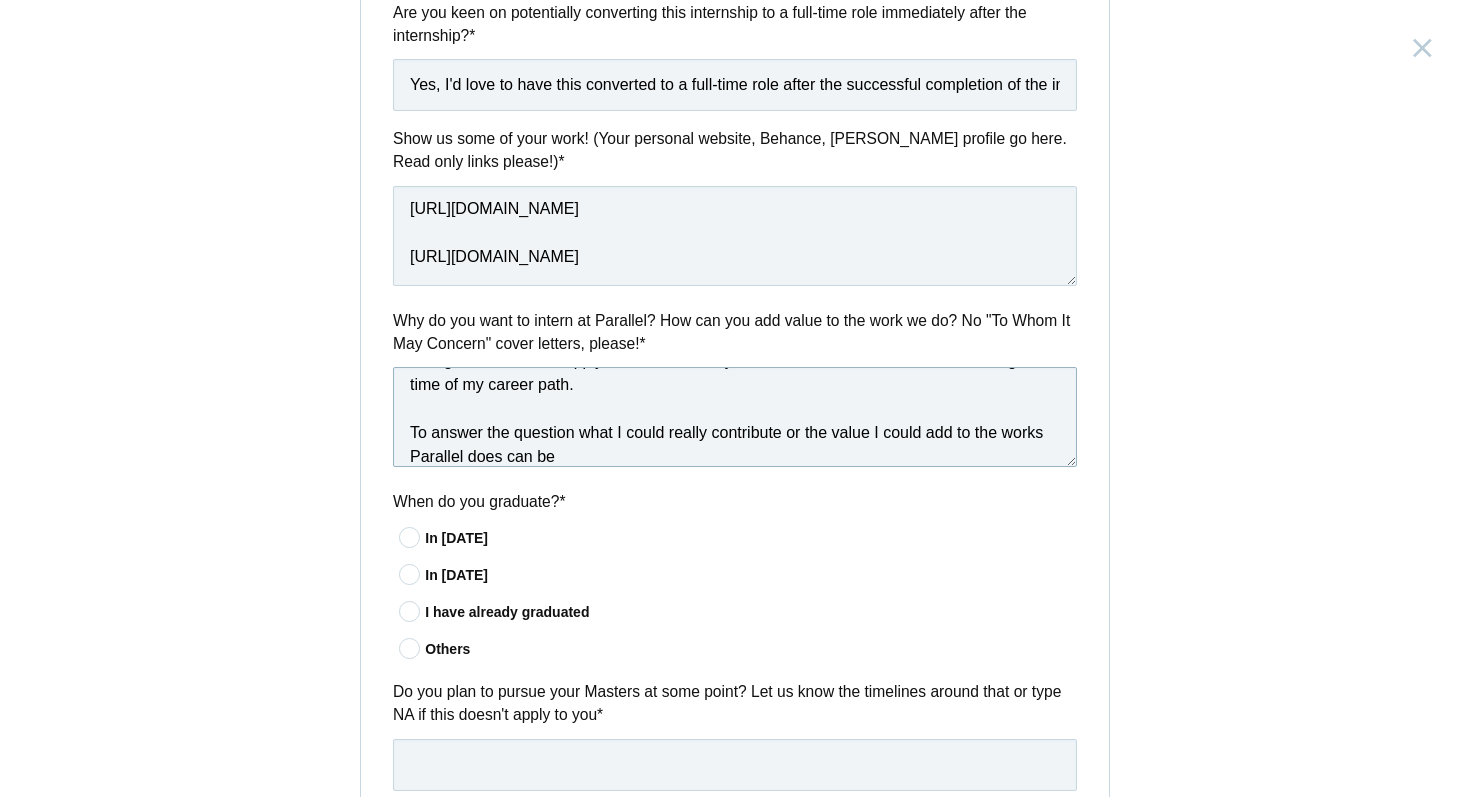 click on "To be honest, Parallel seems like a cool place to work at. Coming to the exact point, I find Parallel the right space for me as an aspiring product designer, who is from an unrelated background, to learn, apply and evolve. I truly believe I came across Parallel at the right time of my career path.
To answer the question what I could really contribute or the value I could add to the works Parallel does can be" at bounding box center (735, 417) 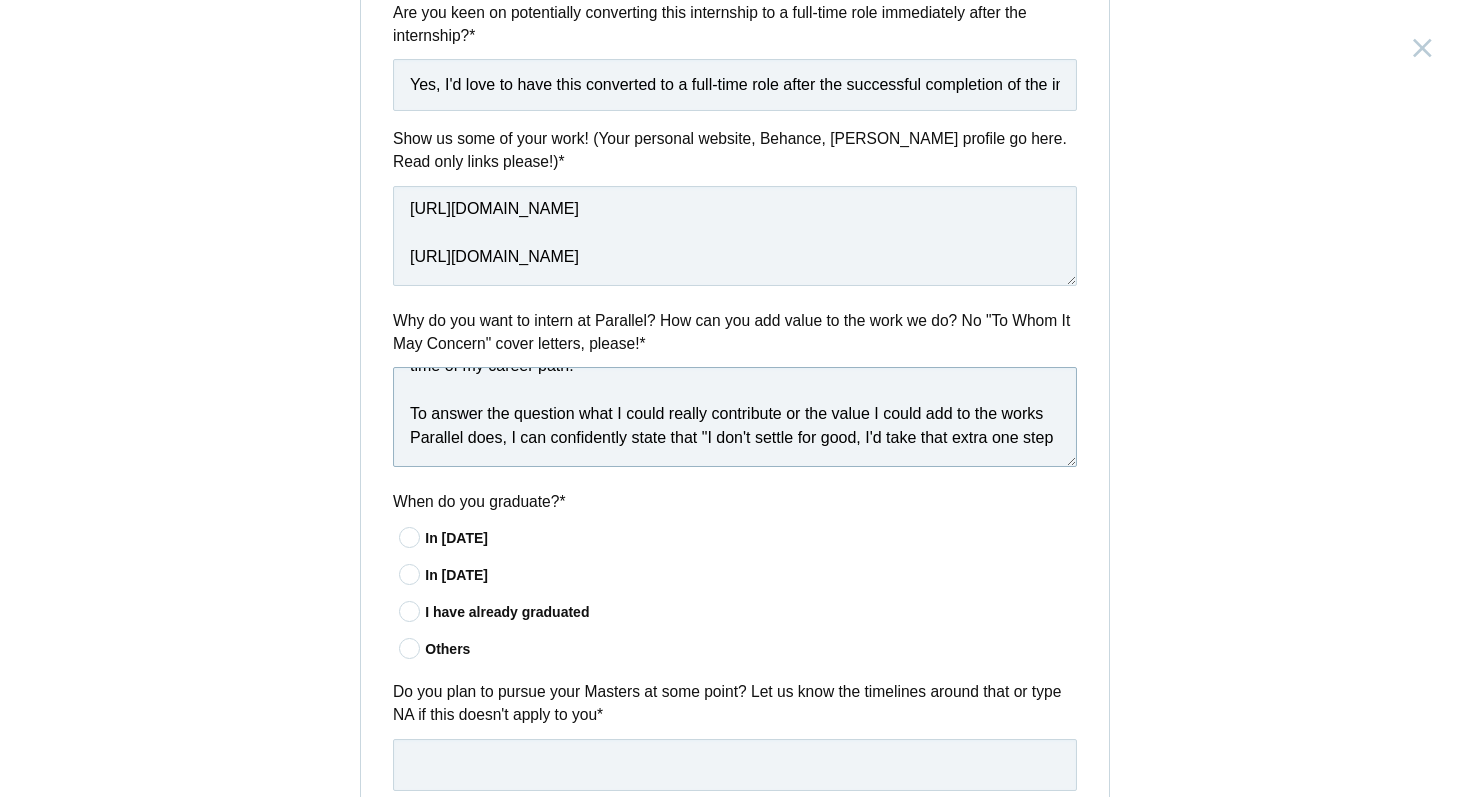 scroll, scrollTop: 107, scrollLeft: 0, axis: vertical 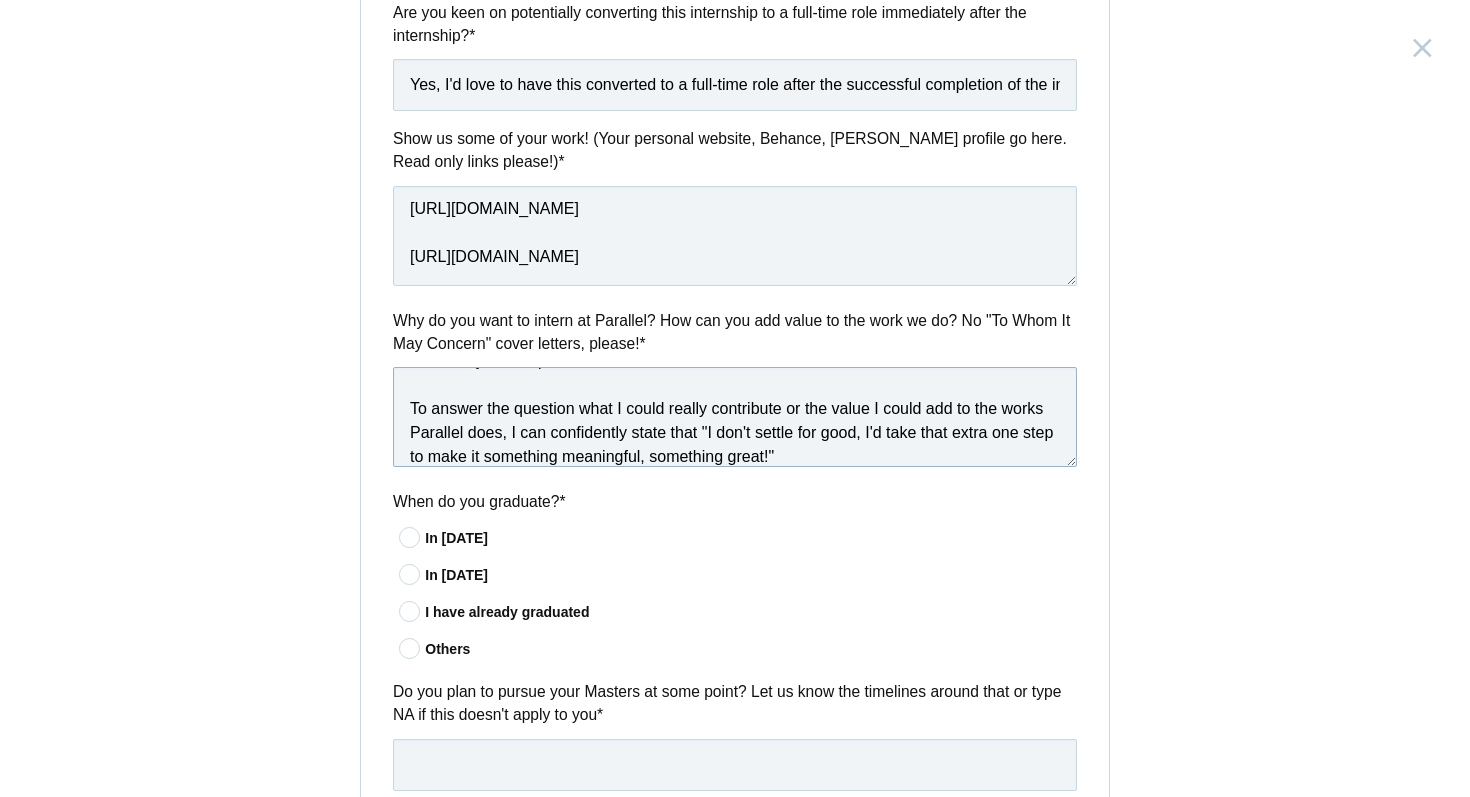 click on "To be honest, Parallel seems like a cool place to work at. Coming to the exact point, I find Parallel the right space for me as an aspiring product designer, who is from an unrelated background, to learn, apply and evolve. I truly believe I came across Parallel at the right time of my career path.
To answer the question what I could really contribute or the value I could add to the works Parallel does, I can confidently state that "I don't settle for good, I'd take that extra one step to make it something meaningful, something great!"" at bounding box center [735, 417] 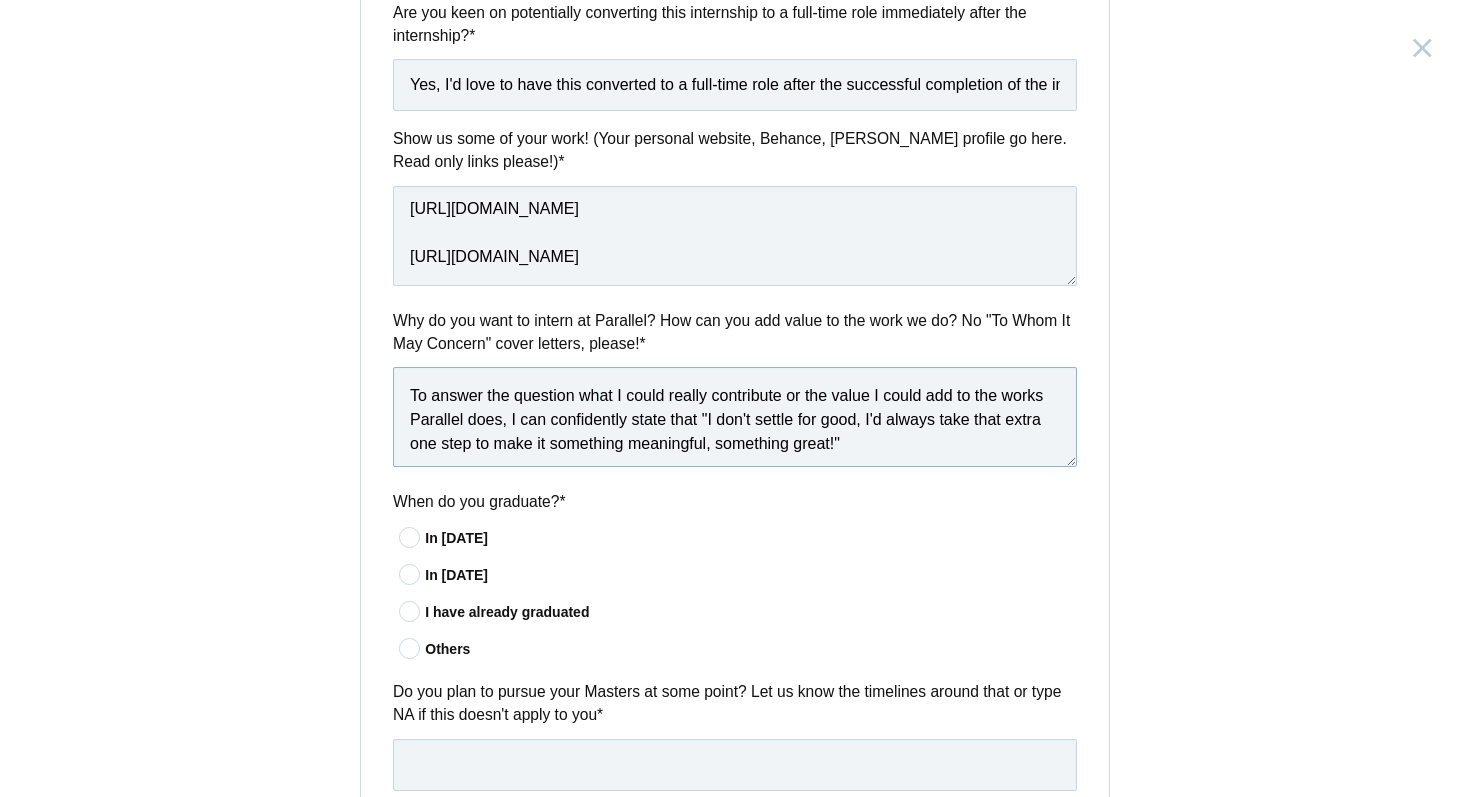 scroll, scrollTop: 126, scrollLeft: 0, axis: vertical 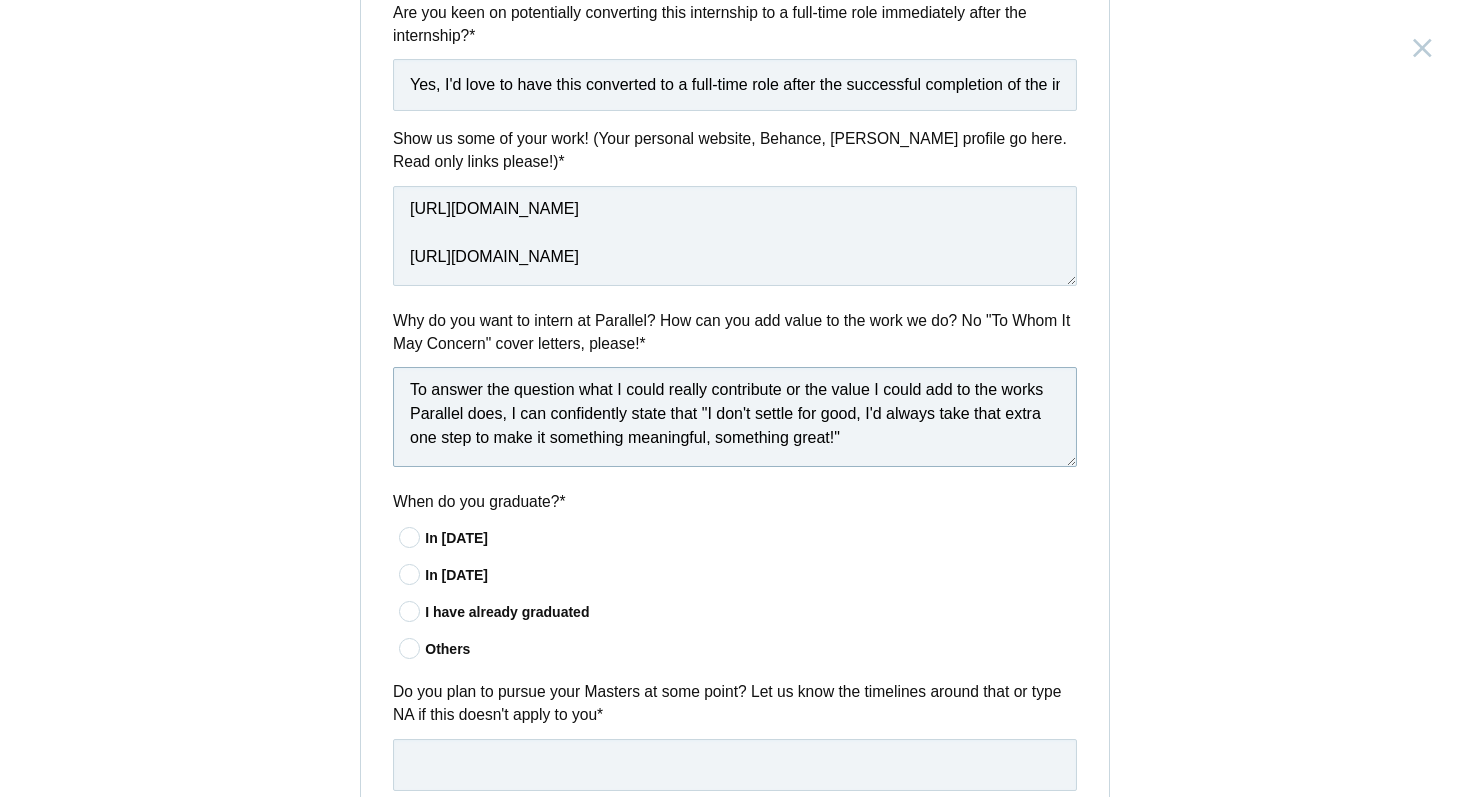 click on "To be honest, Parallel seems like a cool place to work at. Coming to the exact point, I find Parallel the right space for me as an aspiring product designer, who is from an unrelated background, to learn, apply and evolve. I truly believe I came across Parallel at the right time of my career path.
To answer the question what I could really contribute or the value I could add to the works Parallel does, I can confidently state that "I don't settle for good, I'd always take that extra one step to make it something meaningful, something great!"" at bounding box center (735, 417) 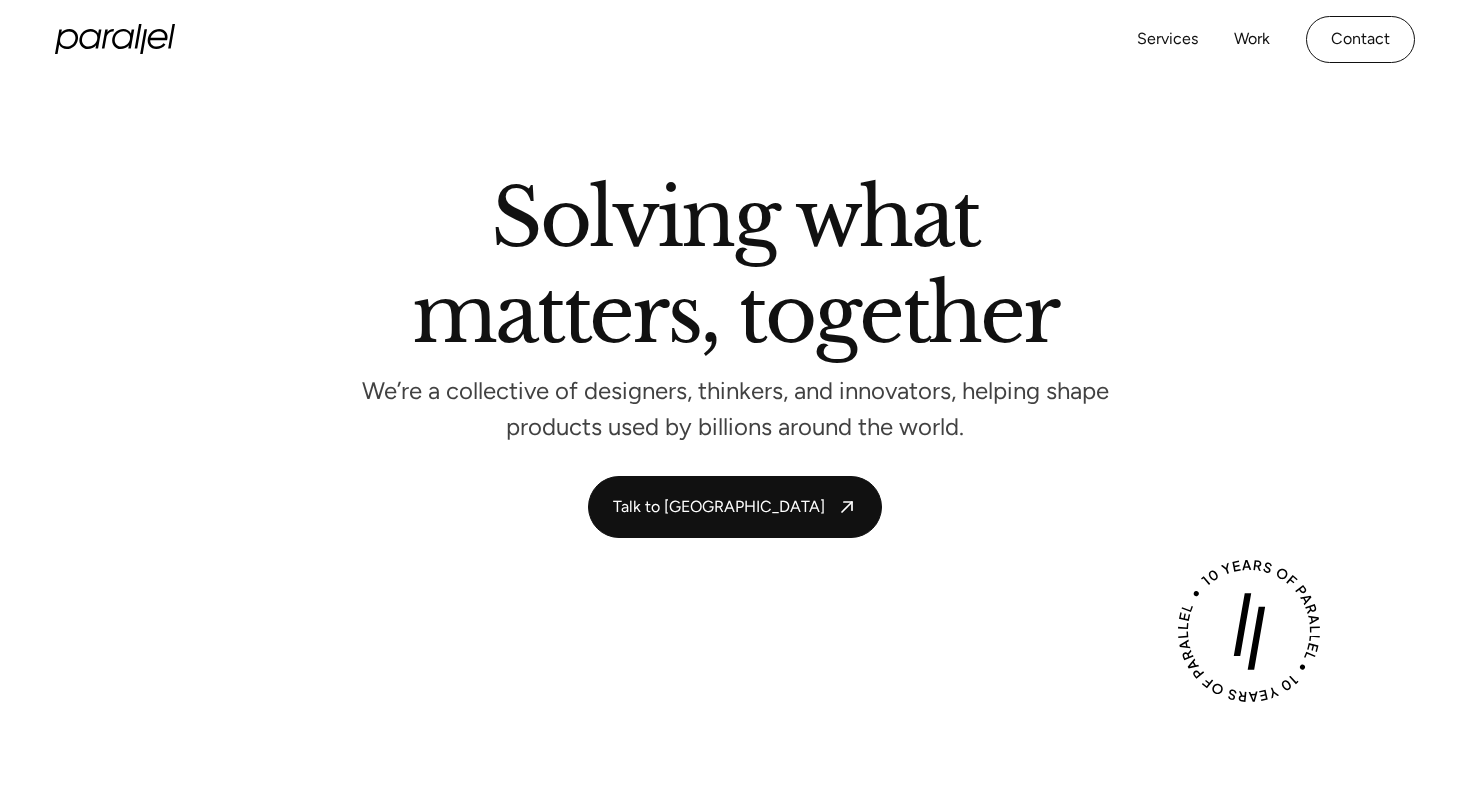 scroll, scrollTop: 0, scrollLeft: 0, axis: both 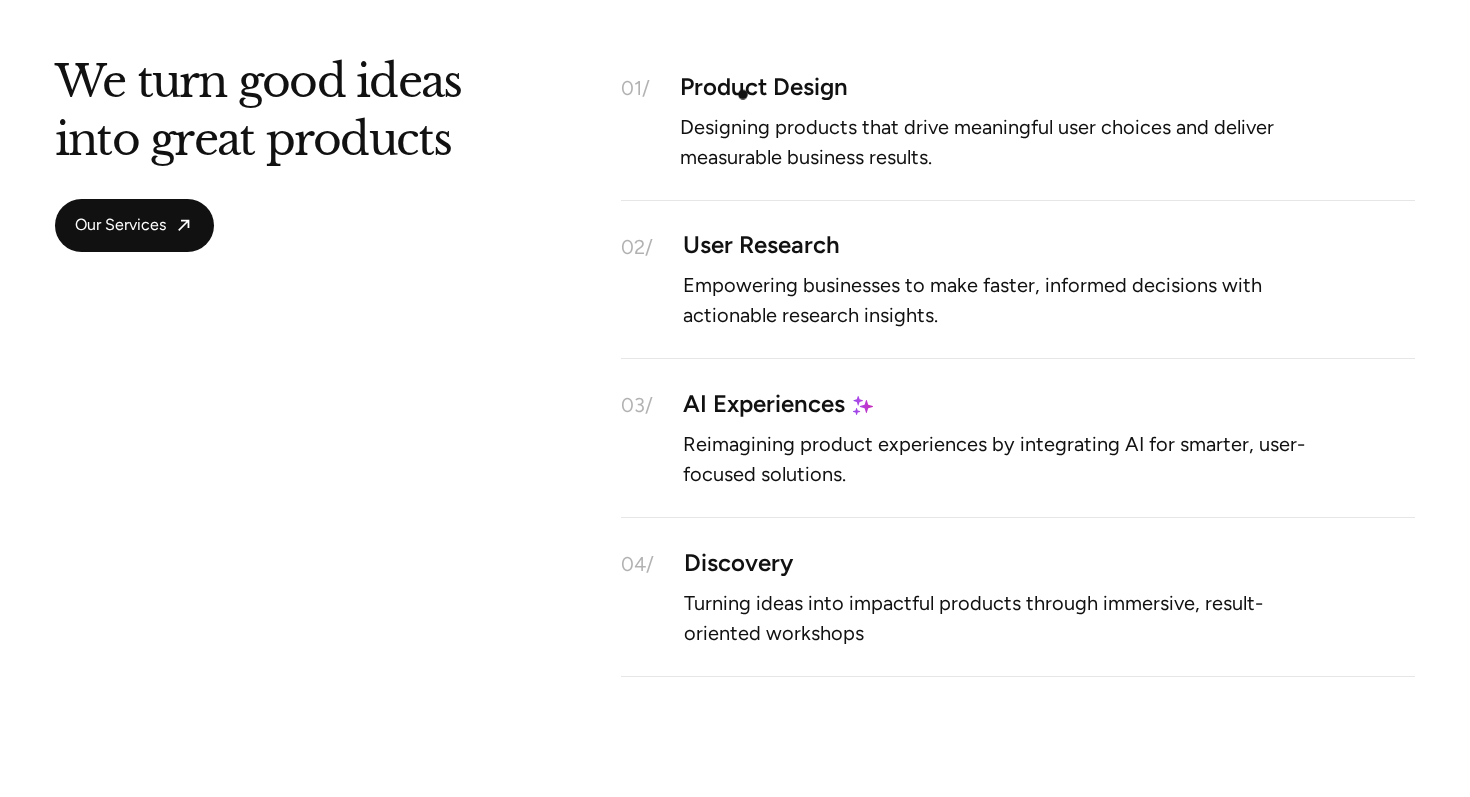 click on "Product Design" at bounding box center [1047, 86] 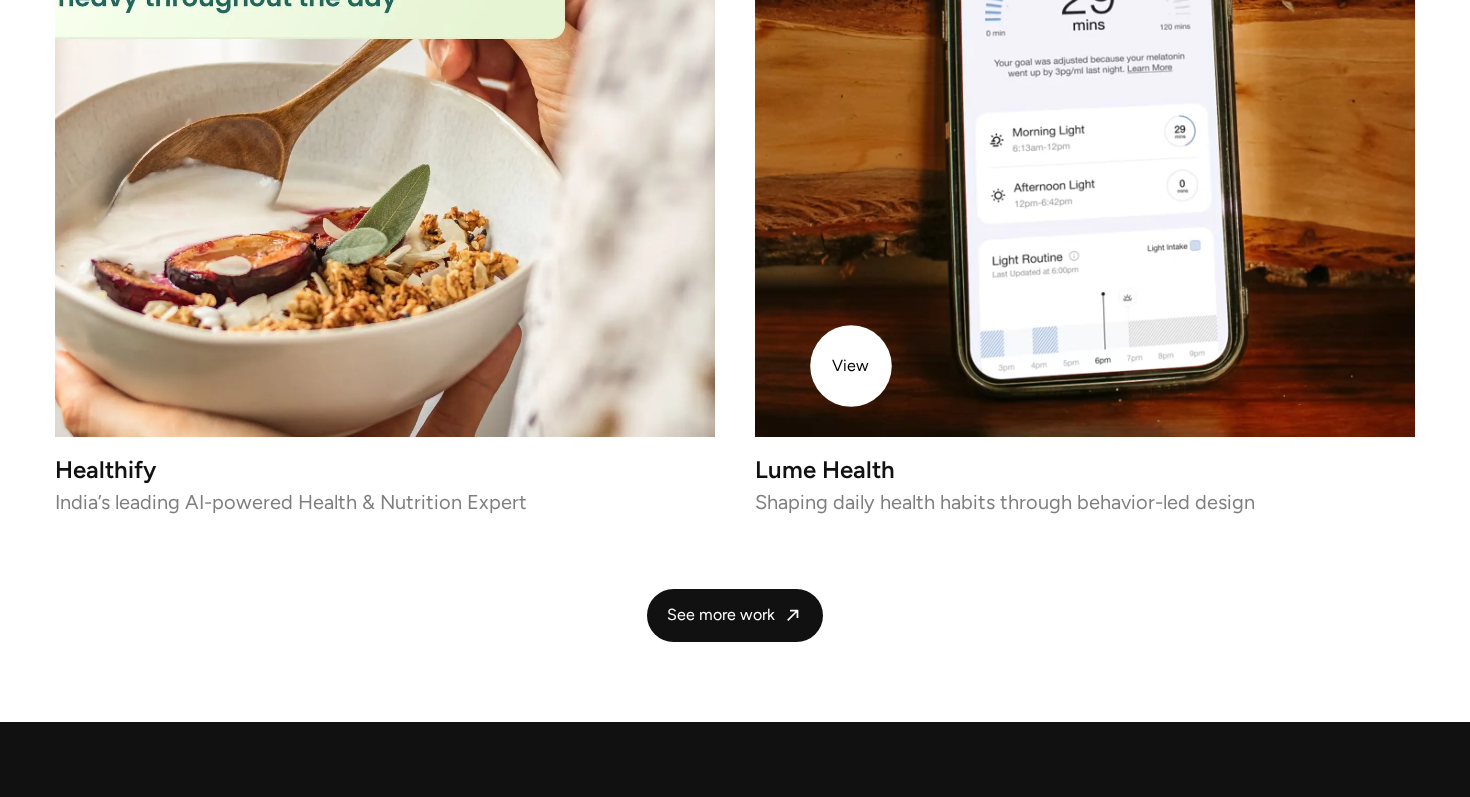scroll, scrollTop: 4352, scrollLeft: 0, axis: vertical 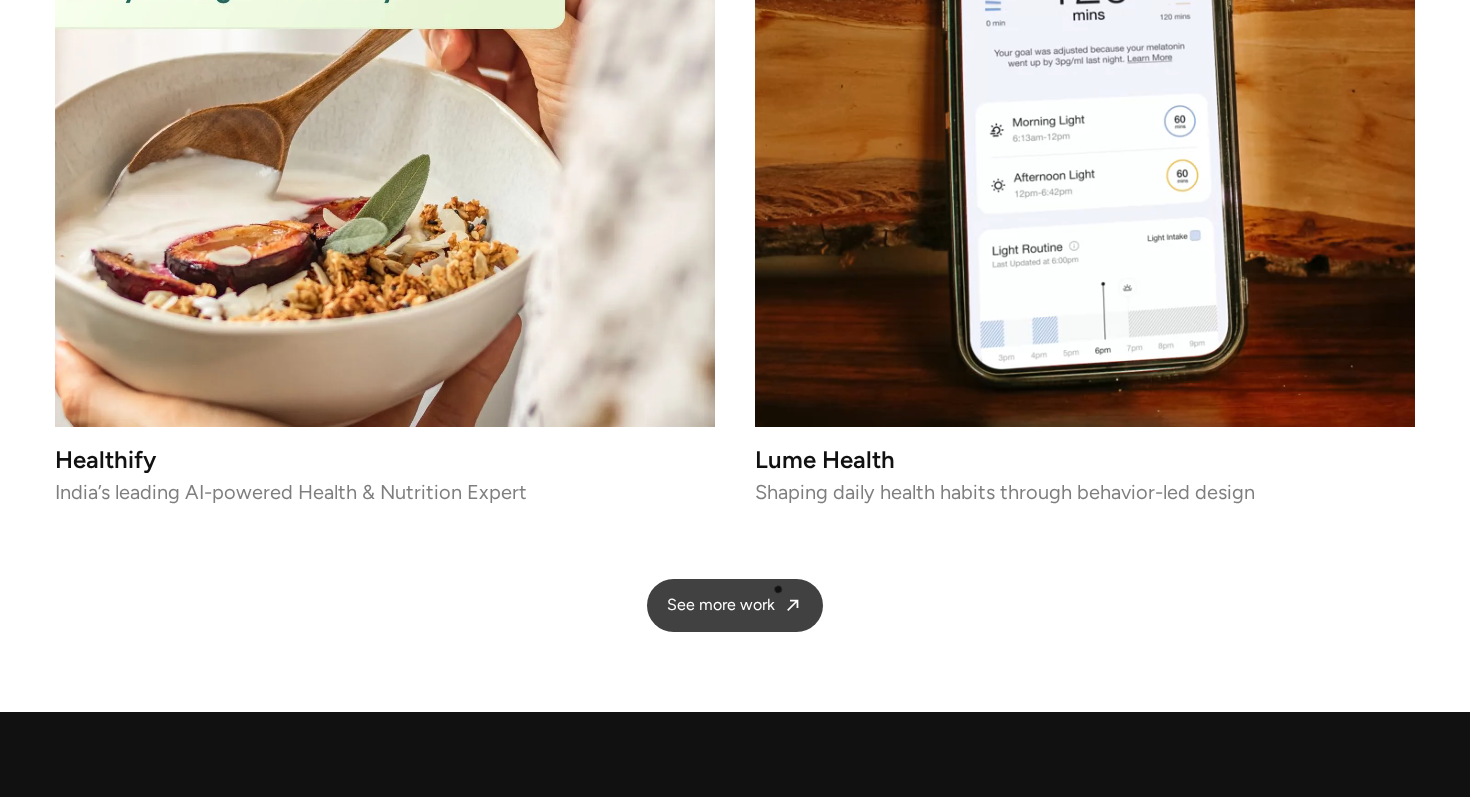 click on "See more work" at bounding box center [735, 605] 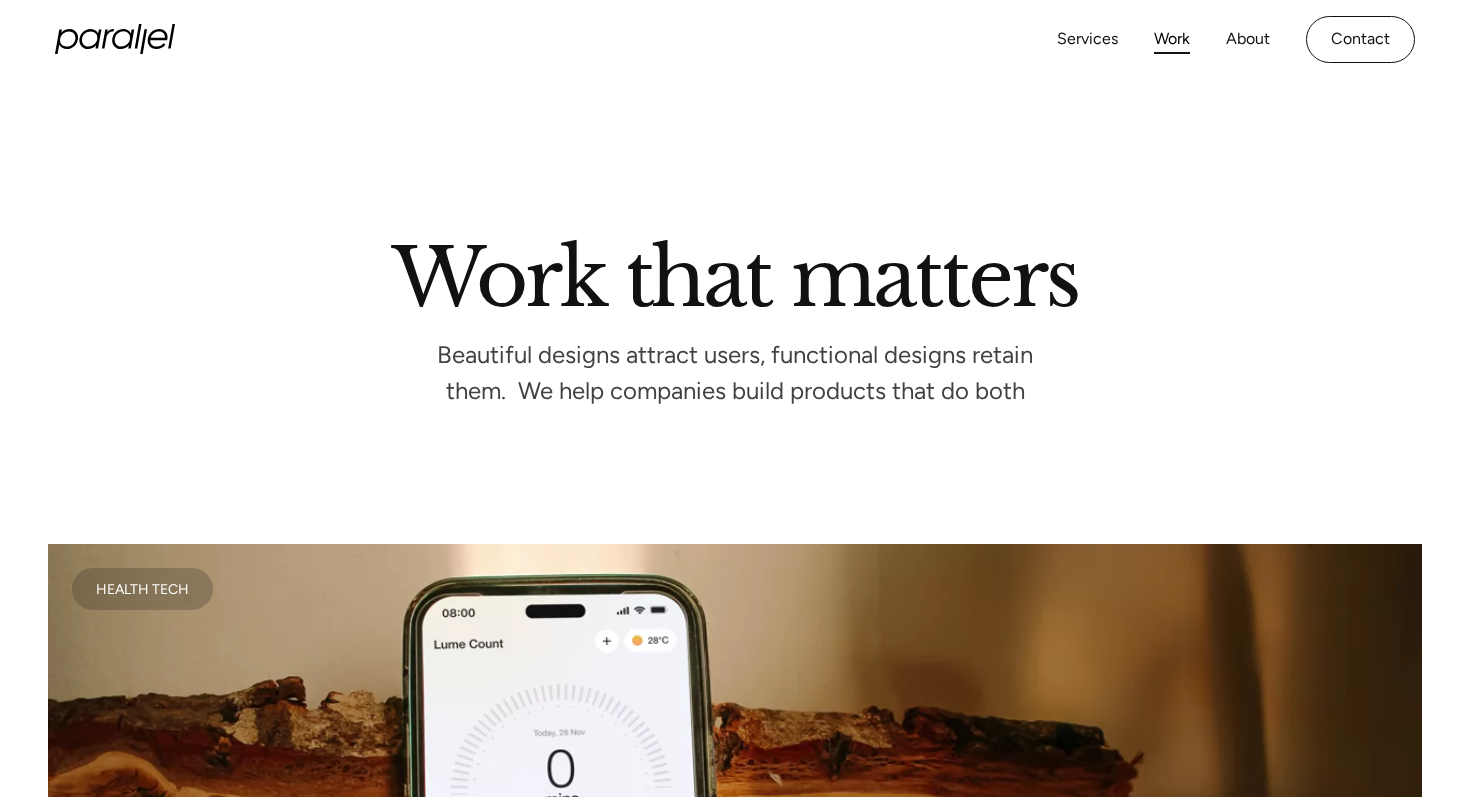 scroll, scrollTop: 0, scrollLeft: 0, axis: both 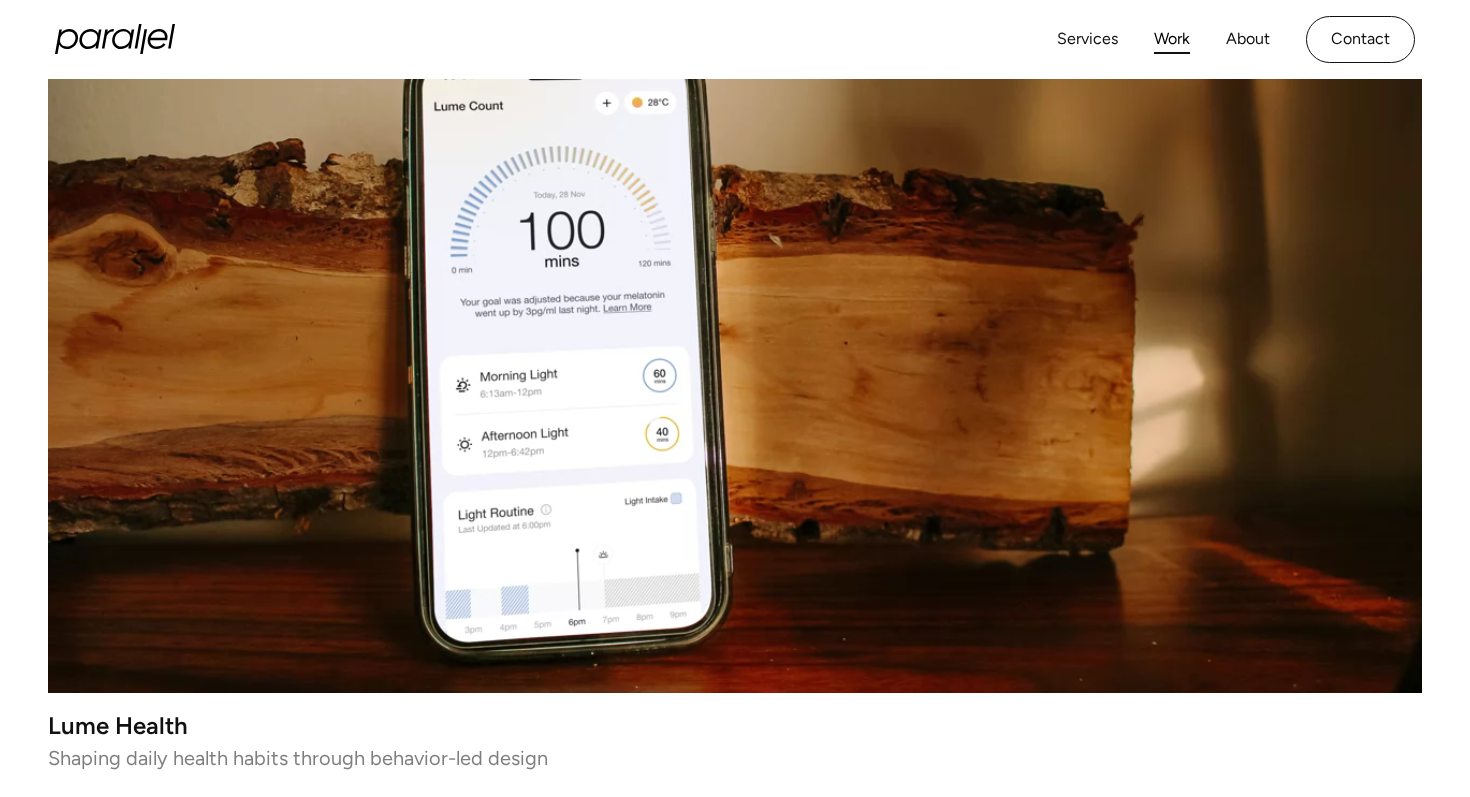 click at bounding box center [735, 349] 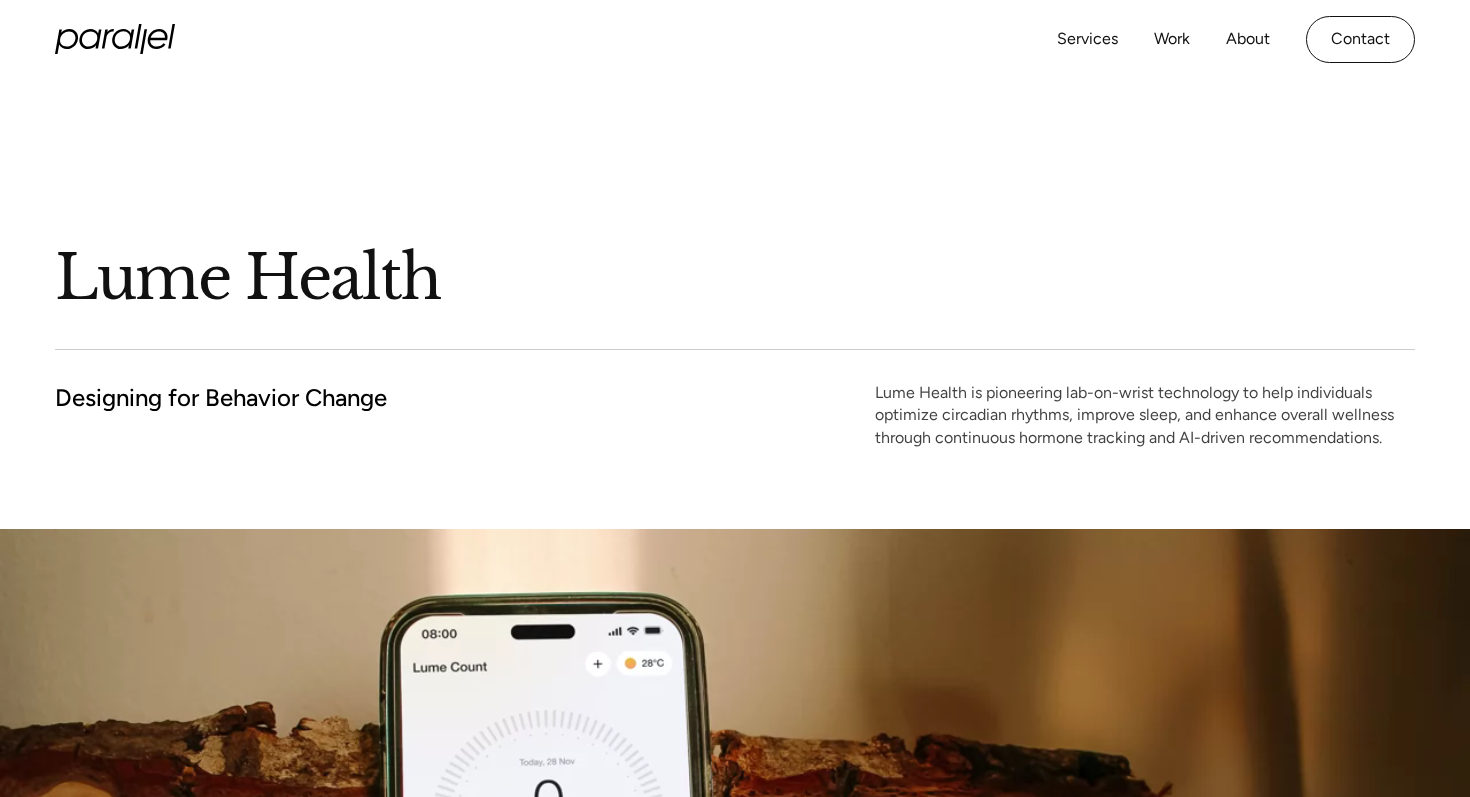scroll, scrollTop: 0, scrollLeft: 0, axis: both 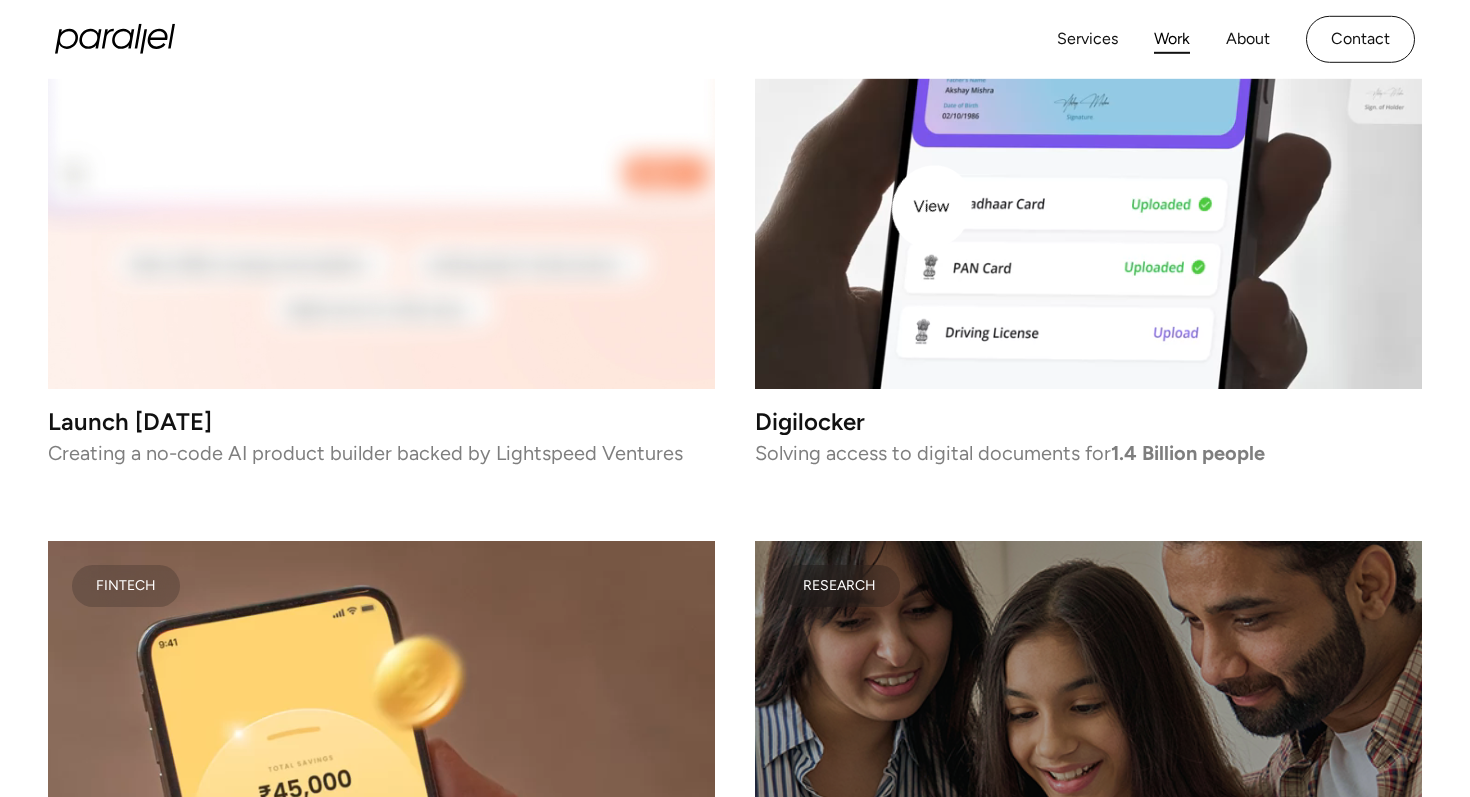click at bounding box center (1088, 55) 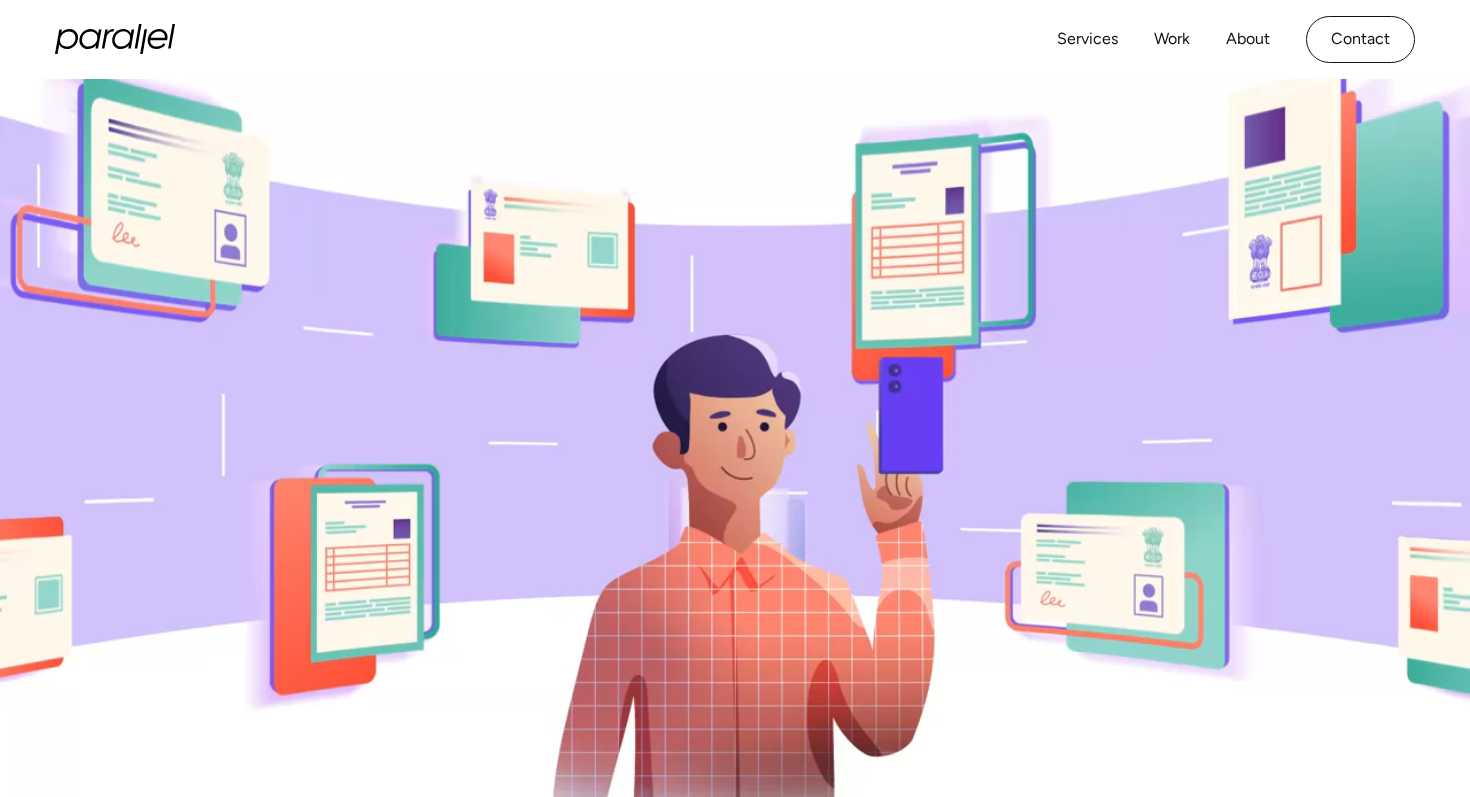 scroll, scrollTop: 0, scrollLeft: 0, axis: both 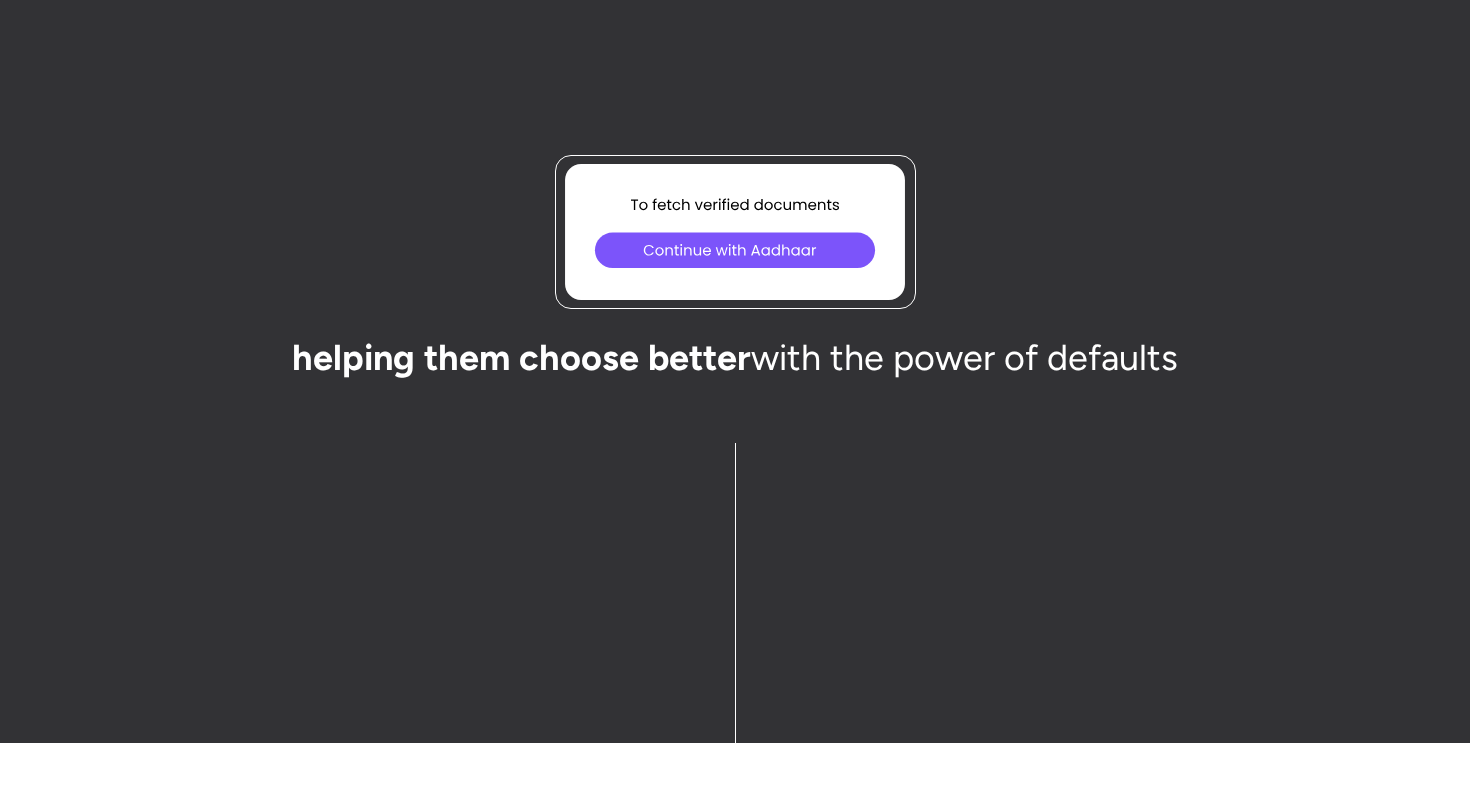 click 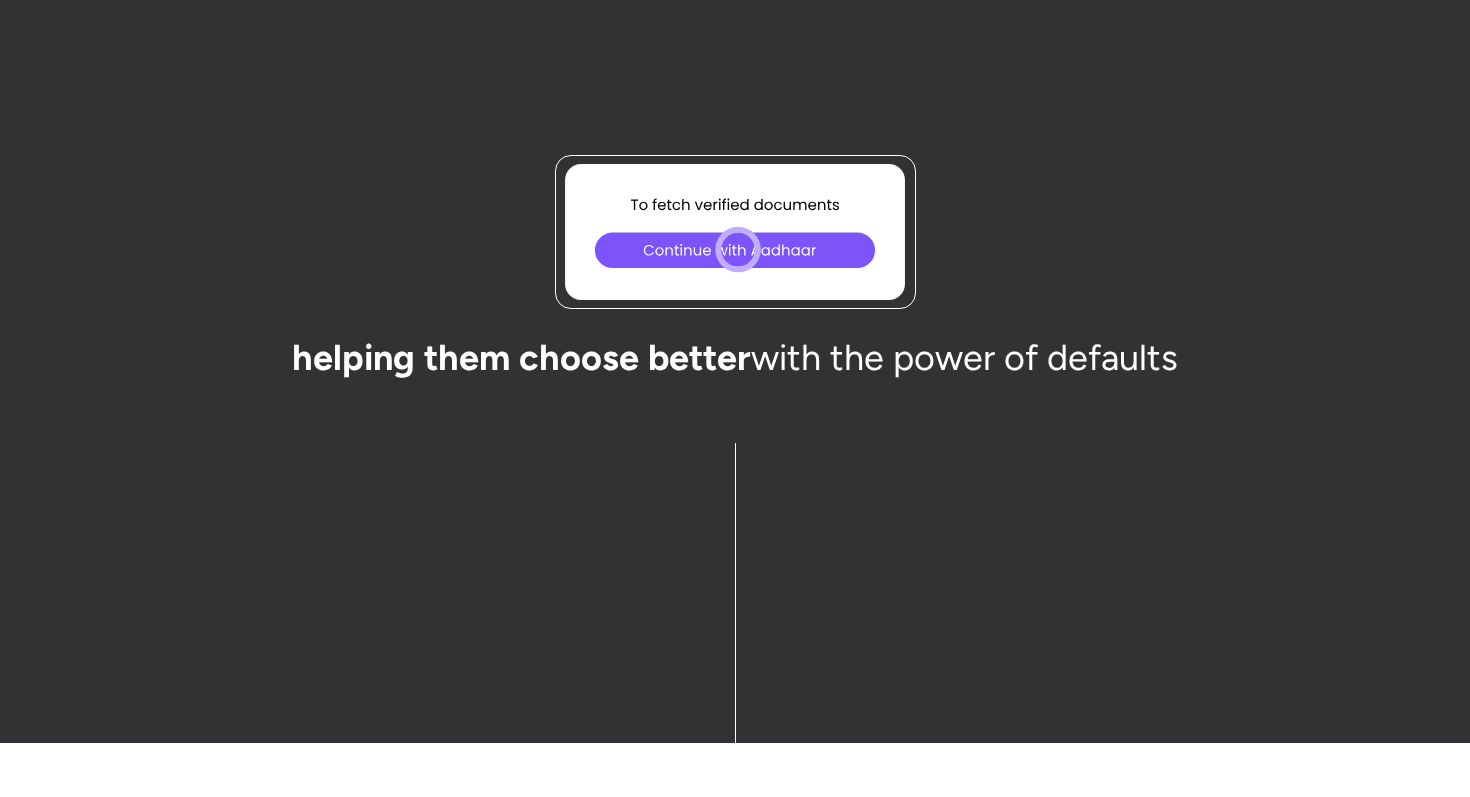 click 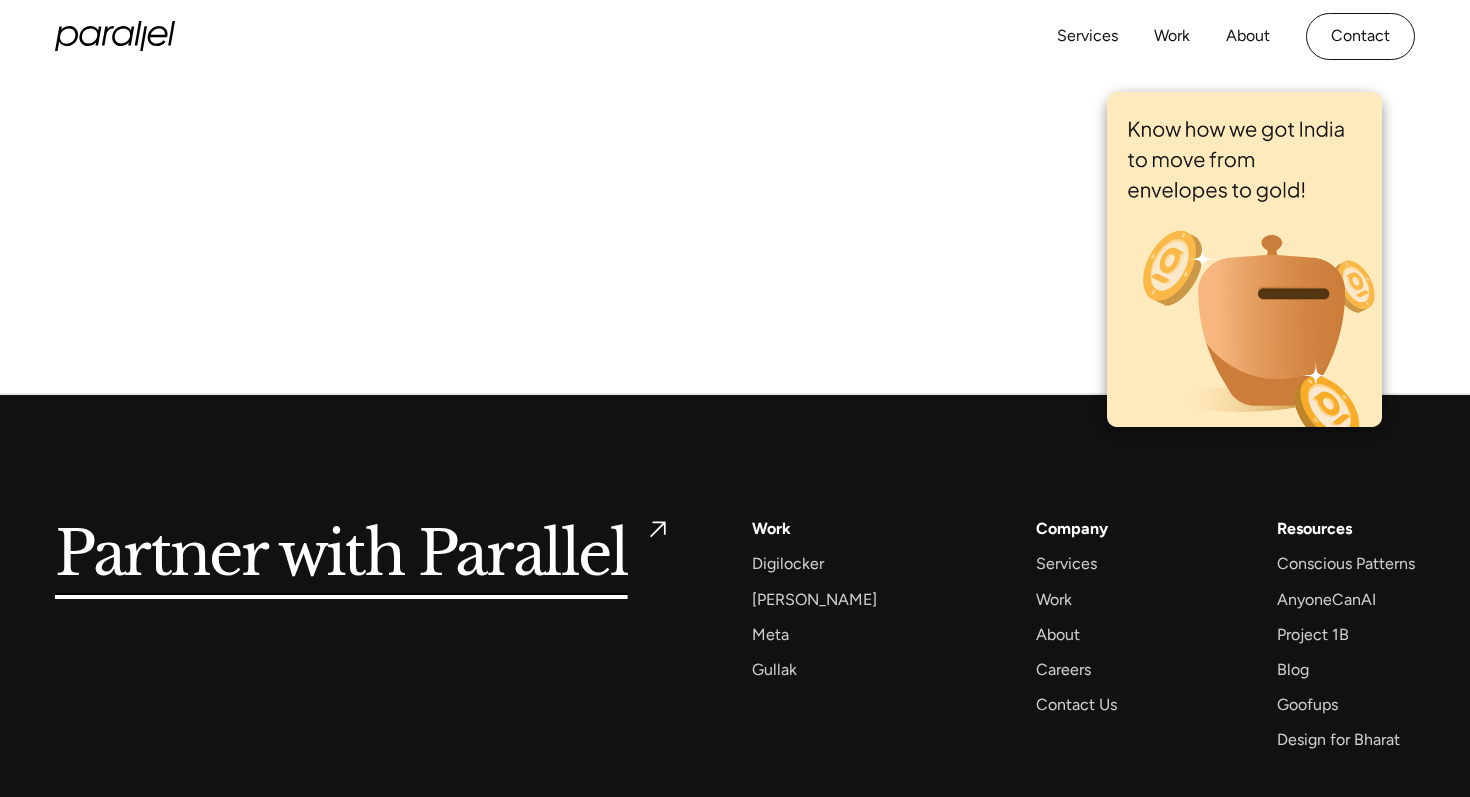 scroll, scrollTop: 13101, scrollLeft: 0, axis: vertical 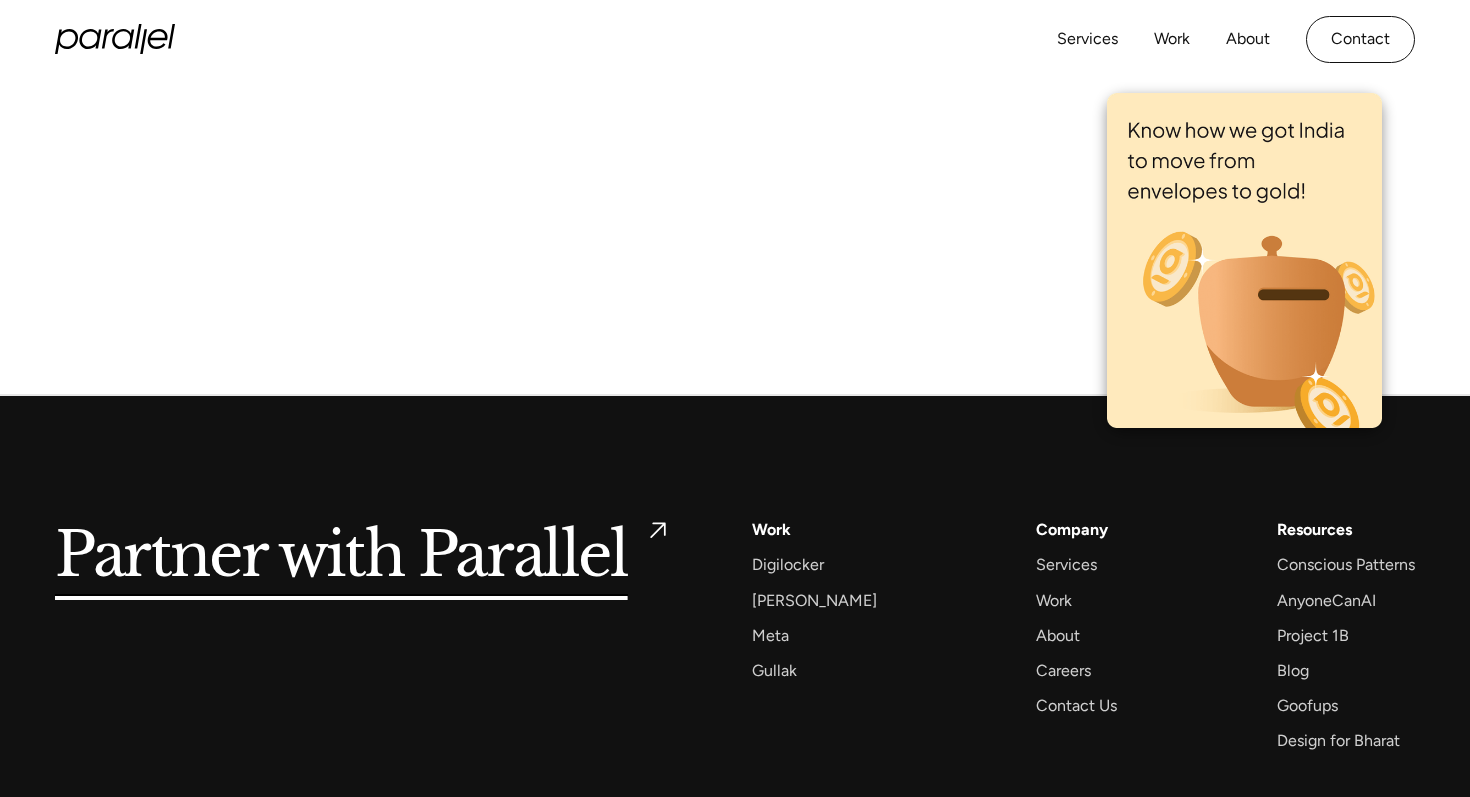 click at bounding box center (1244, 260) 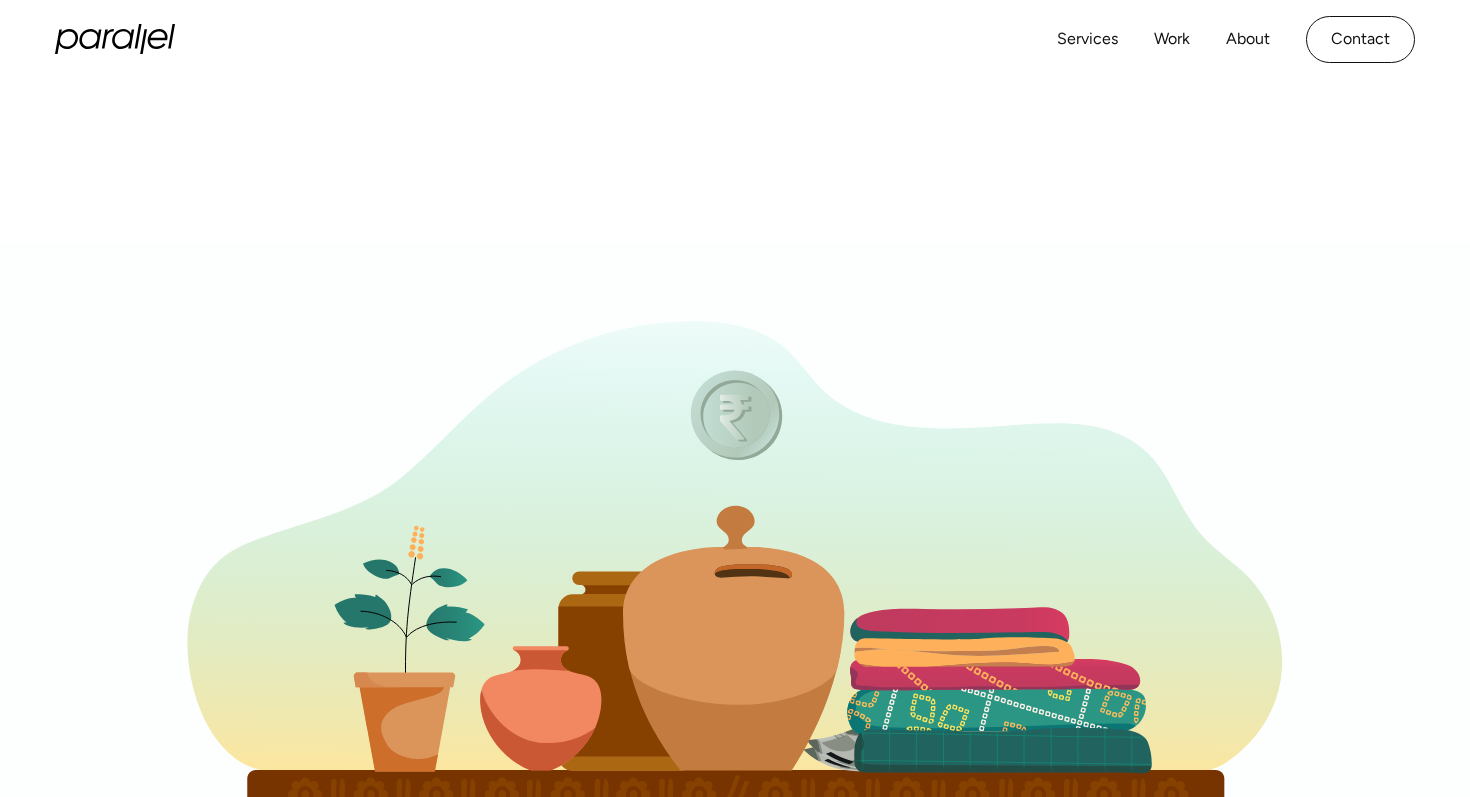 scroll, scrollTop: 447, scrollLeft: 0, axis: vertical 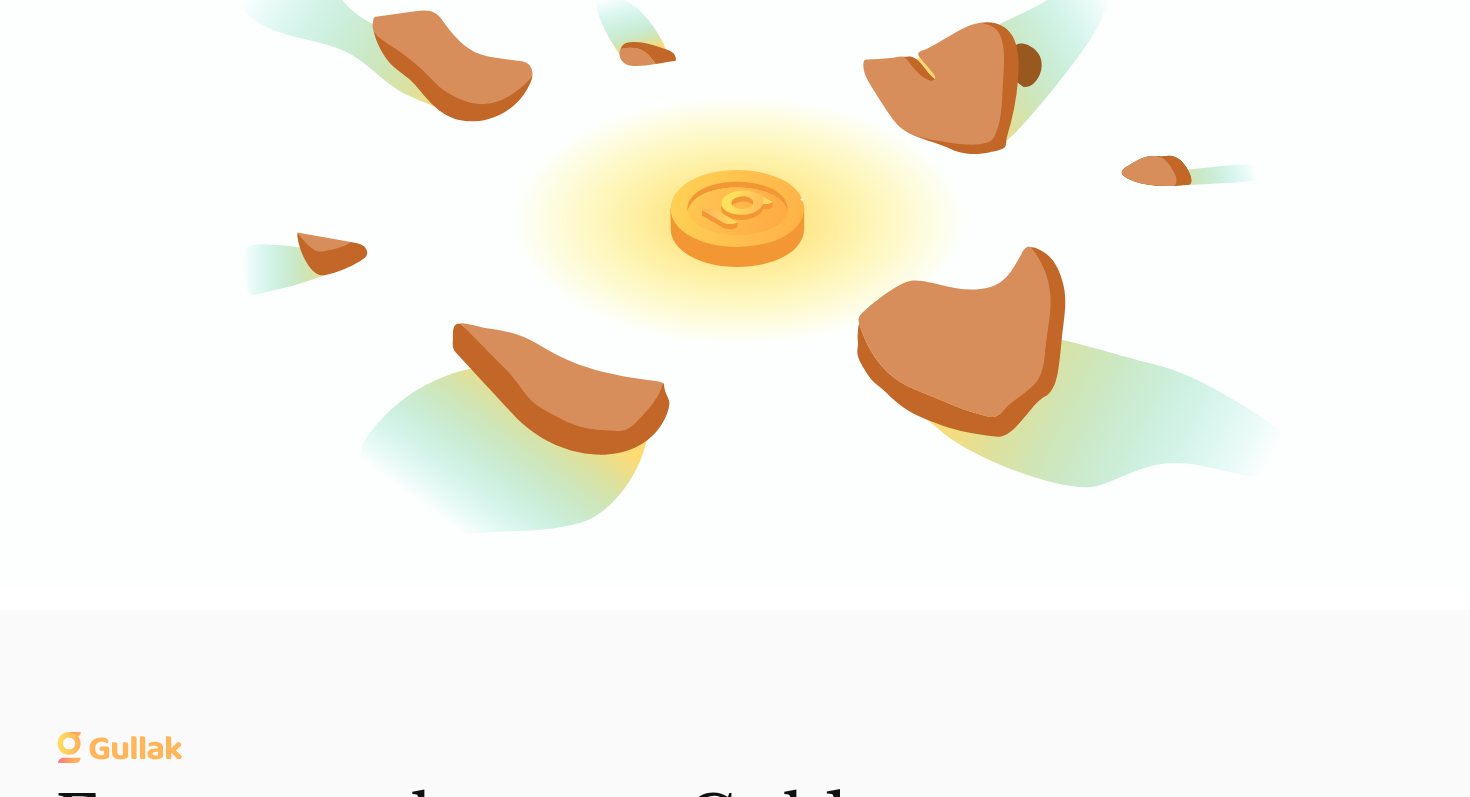click 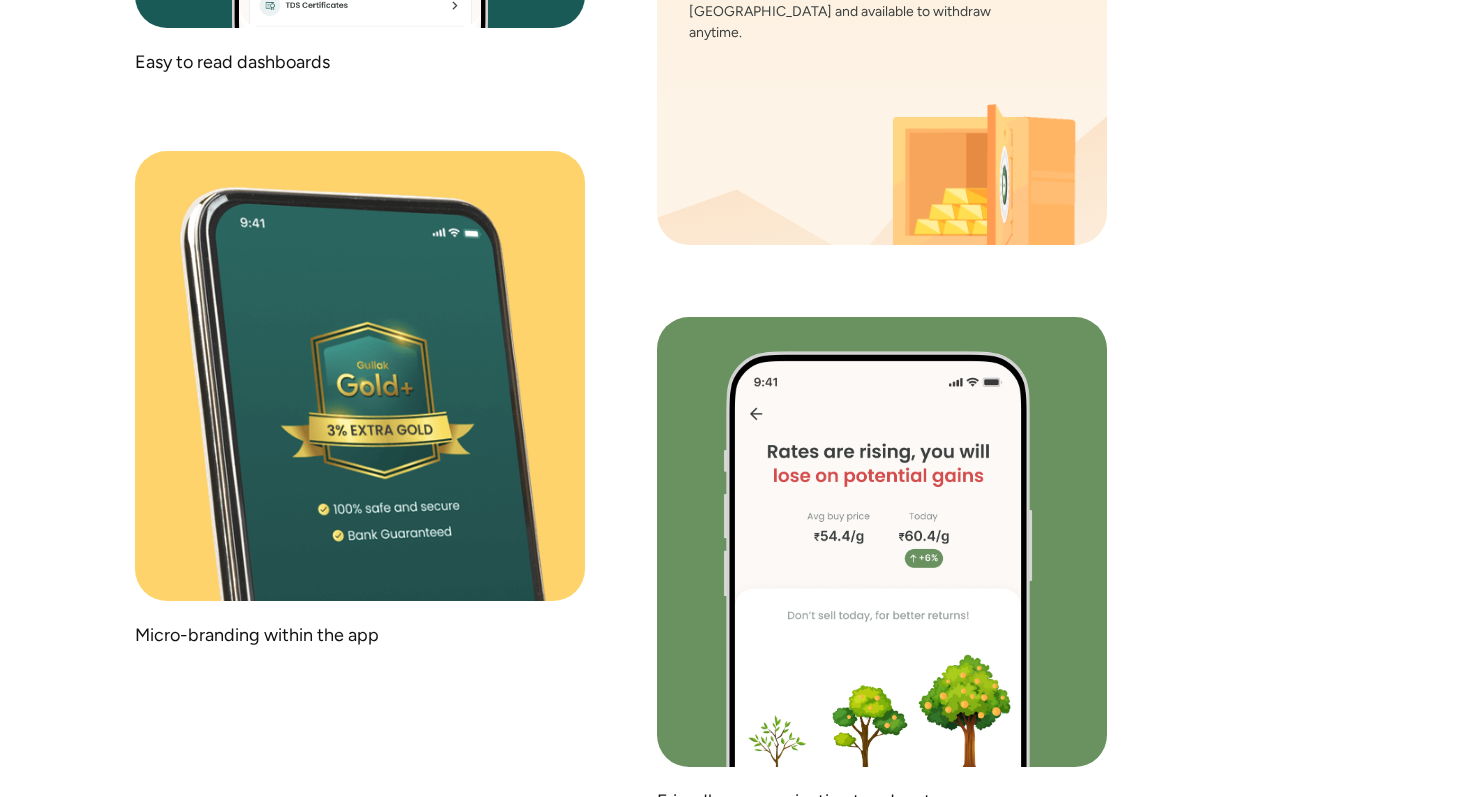 scroll, scrollTop: 11971, scrollLeft: 0, axis: vertical 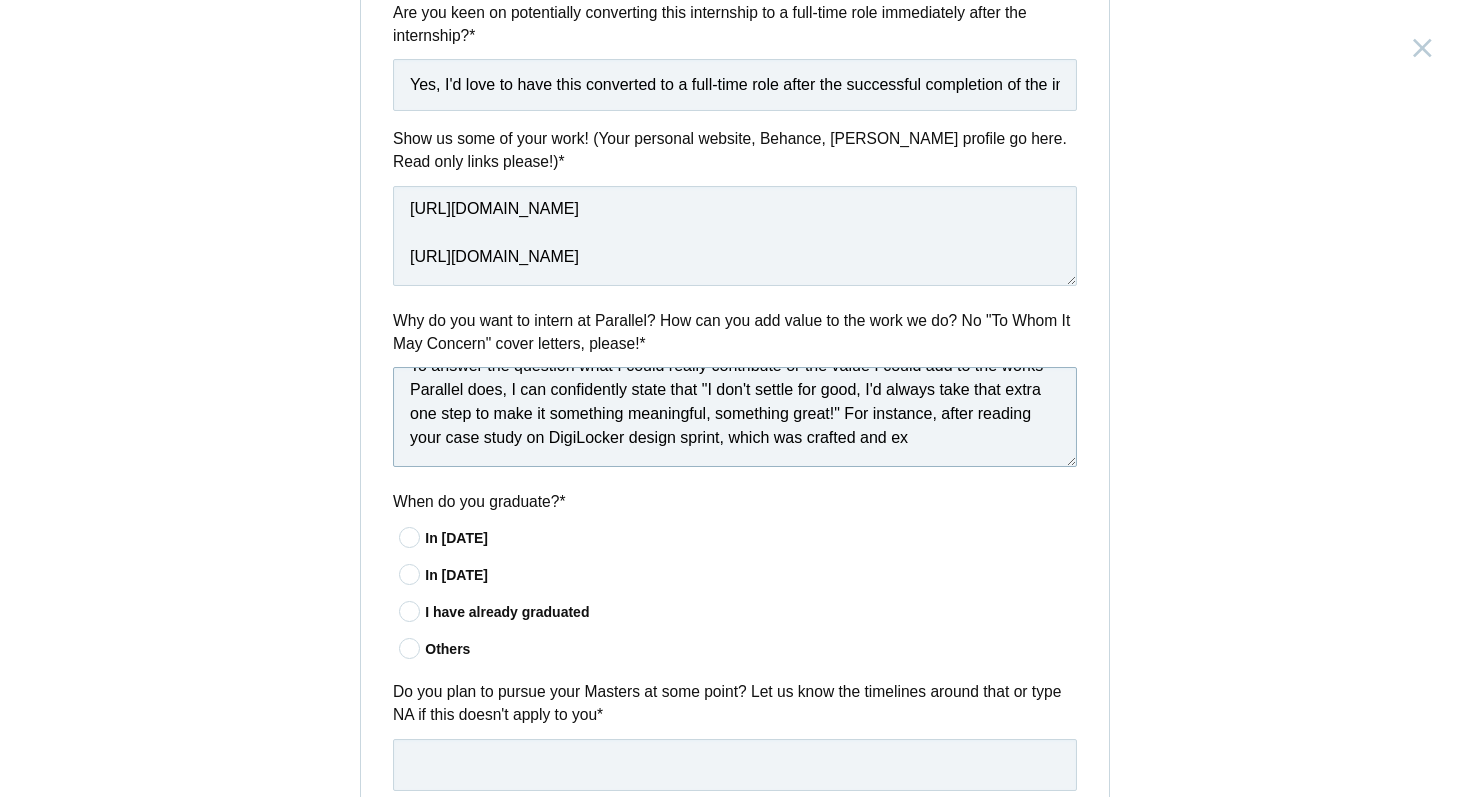 click on "To be honest, Parallel seems like a cool place to work at. Coming to the exact point, I find Parallel the right space for me as an aspiring product designer, who is from an unrelated background, to learn, apply and evolve. I truly believe I came across Parallel at the right time of my career path.
To answer the question what I could really contribute or the value I could add to the works Parallel does, I can confidently state that "I don't settle for good, I'd always take that extra one step to make it something meaningful, something great!" For instance, after reading your case study on DigiLocker design sprint, which was crafted and ex" at bounding box center [735, 417] 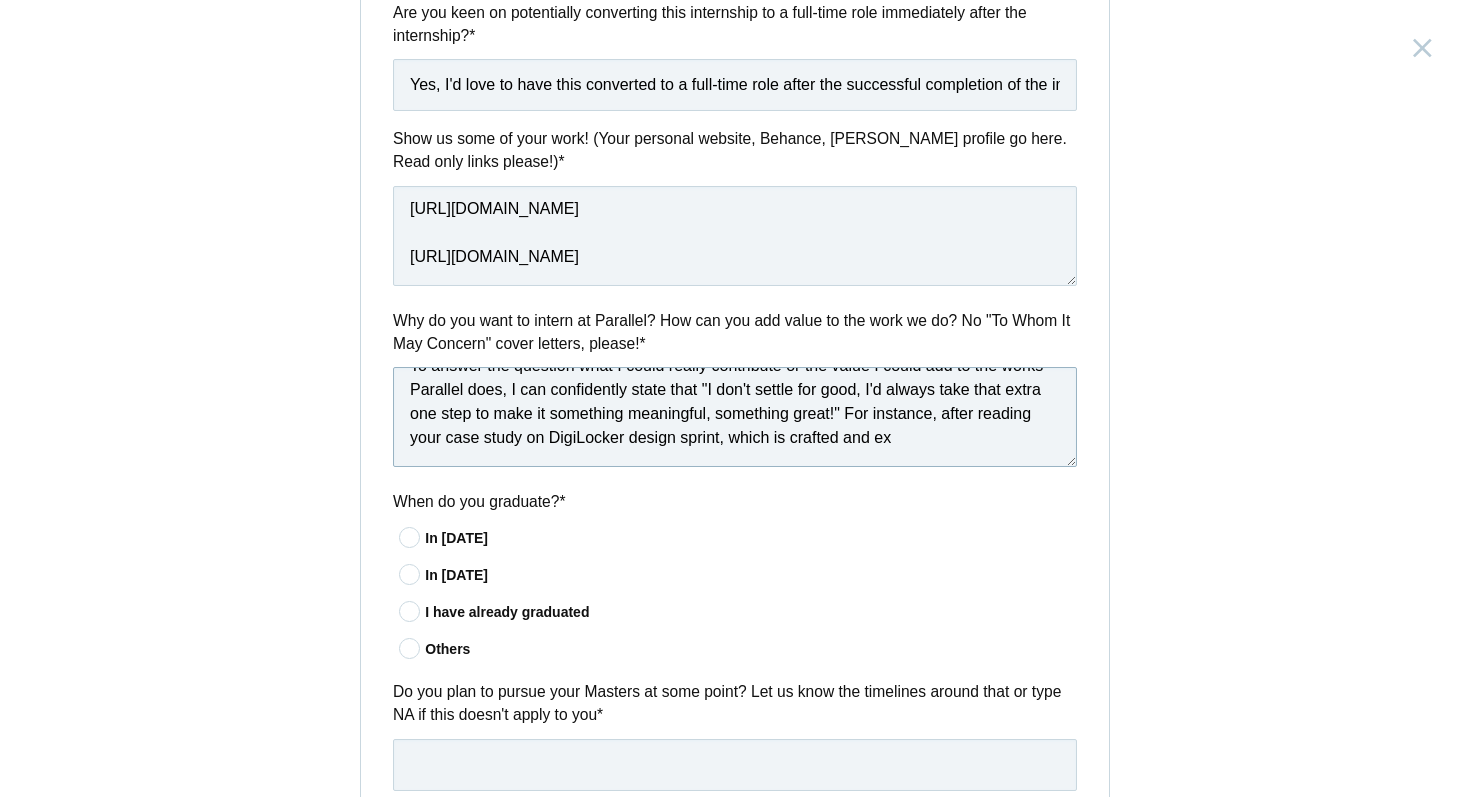 click on "To be honest, Parallel seems like a cool place to work at. Coming to the exact point, I find Parallel the right space for me as an aspiring product designer, who is from an unrelated background, to learn, apply and evolve. I truly believe I came across Parallel at the right time of my career path.
To answer the question what I could really contribute or the value I could add to the works Parallel does, I can confidently state that "I don't settle for good, I'd always take that extra one step to make it something meaningful, something great!" For instance, after reading your case study on DigiLocker design sprint, which is crafted and ex" at bounding box center [735, 417] 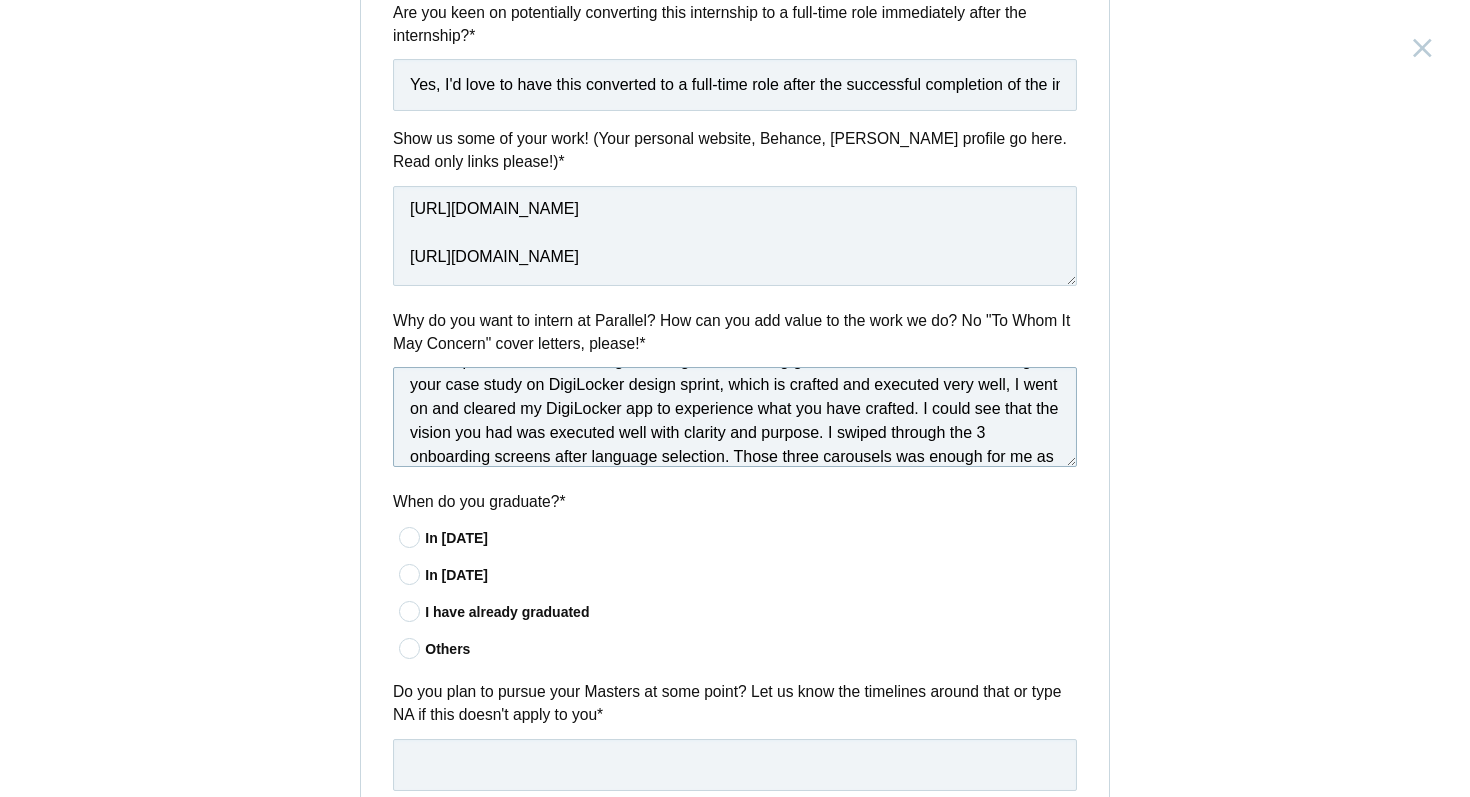 scroll, scrollTop: 227, scrollLeft: 0, axis: vertical 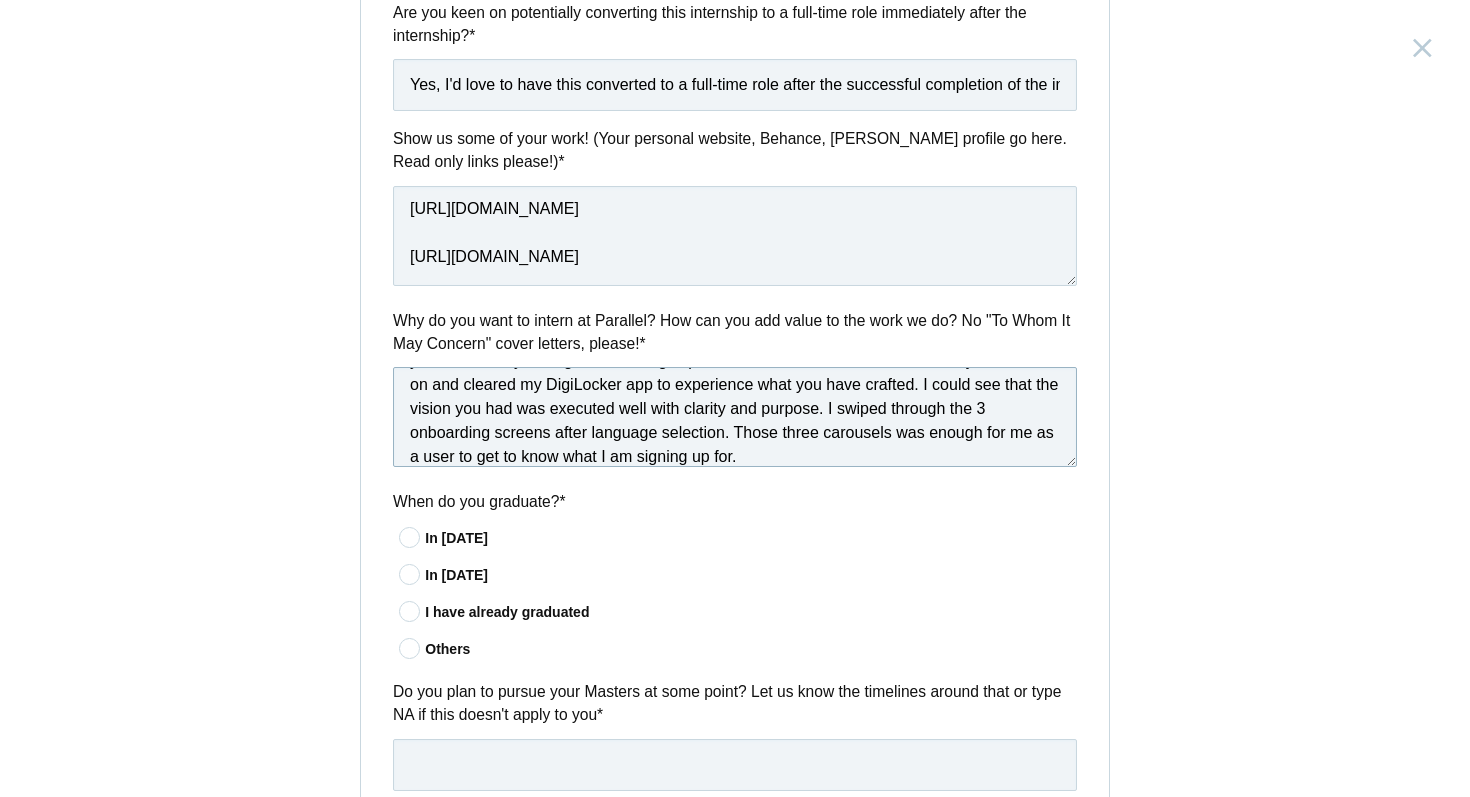click on "To be honest, Parallel seems like a cool place to work at. Coming to the exact point, I find Parallel the right space for me as an aspiring product designer, who is from an unrelated background, to learn, apply and evolve. I truly believe I came across Parallel at the right time of my career path.
To answer the question what I could really contribute or the value I could add to the works Parallel does, I can confidently state that "I don't settle for good, I'd always take that extra one step to make it something meaningful, something great!" For instance, after reading your case study on DigiLocker design sprint, which is crafted and executed very well, I went on and cleared my DigiLocker app to experience what you have crafted. I could see that the vision you had was executed well with clarity and purpose. I swiped through the 3 onboarding screens after language selection. Those three carousels was enough for me as a user to get to know what I am signing up for." at bounding box center [735, 417] 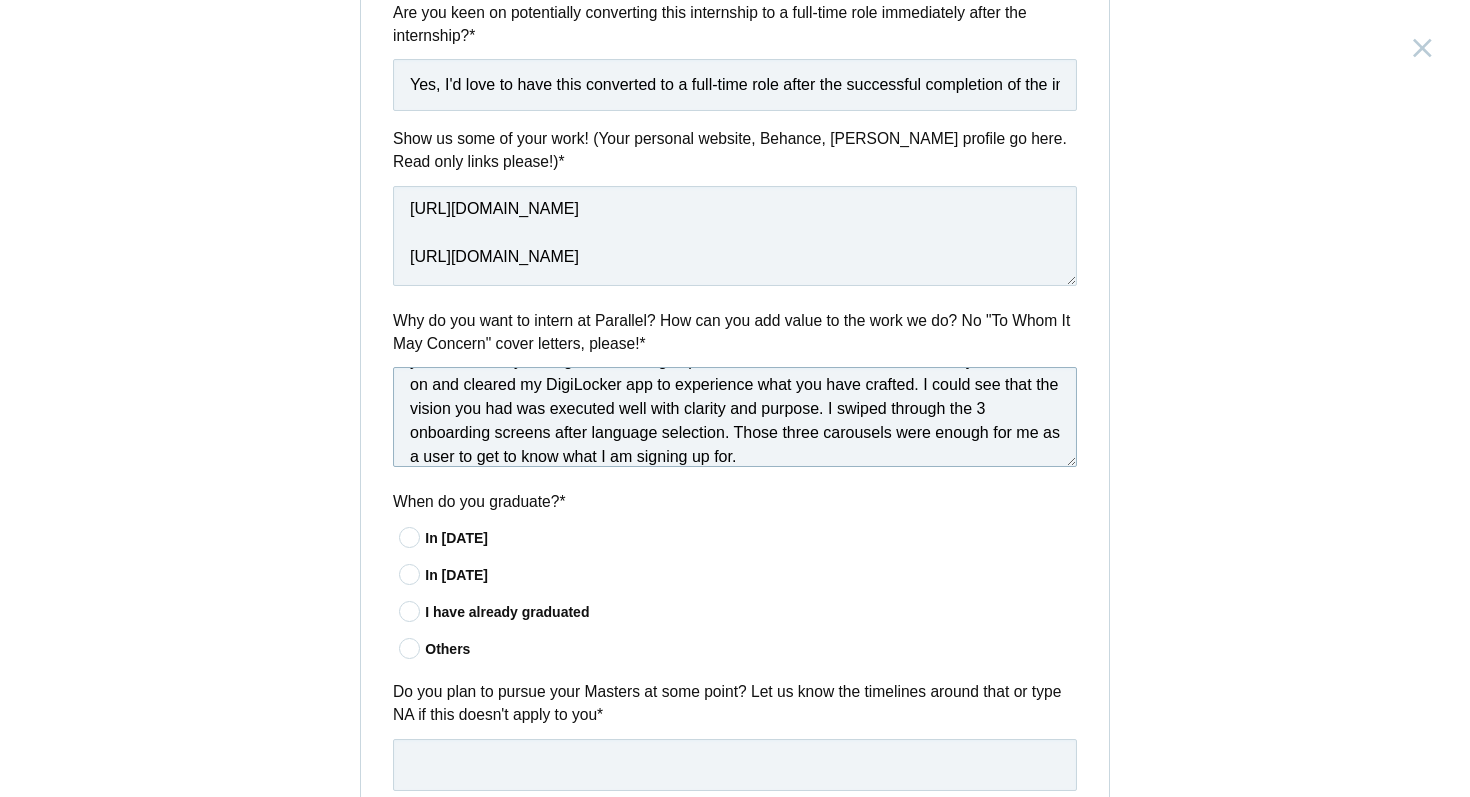 click on "To be honest, Parallel seems like a cool place to work at. Coming to the exact point, I find Parallel the right space for me as an aspiring product designer, who is from an unrelated background, to learn, apply and evolve. I truly believe I came across Parallel at the right time of my career path.
To answer the question what I could really contribute or the value I could add to the works Parallel does, I can confidently state that "I don't settle for good, I'd always take that extra one step to make it something meaningful, something great!" For instance, after reading your case study on DigiLocker design sprint, which is crafted and executed very well, I went on and cleared my DigiLocker app to experience what you have crafted. I could see that the vision you had was executed well with clarity and purpose. I swiped through the 3 onboarding screens after language selection. Those three carousels were enough for me as a user to get to know what I am signing up for." at bounding box center [735, 417] 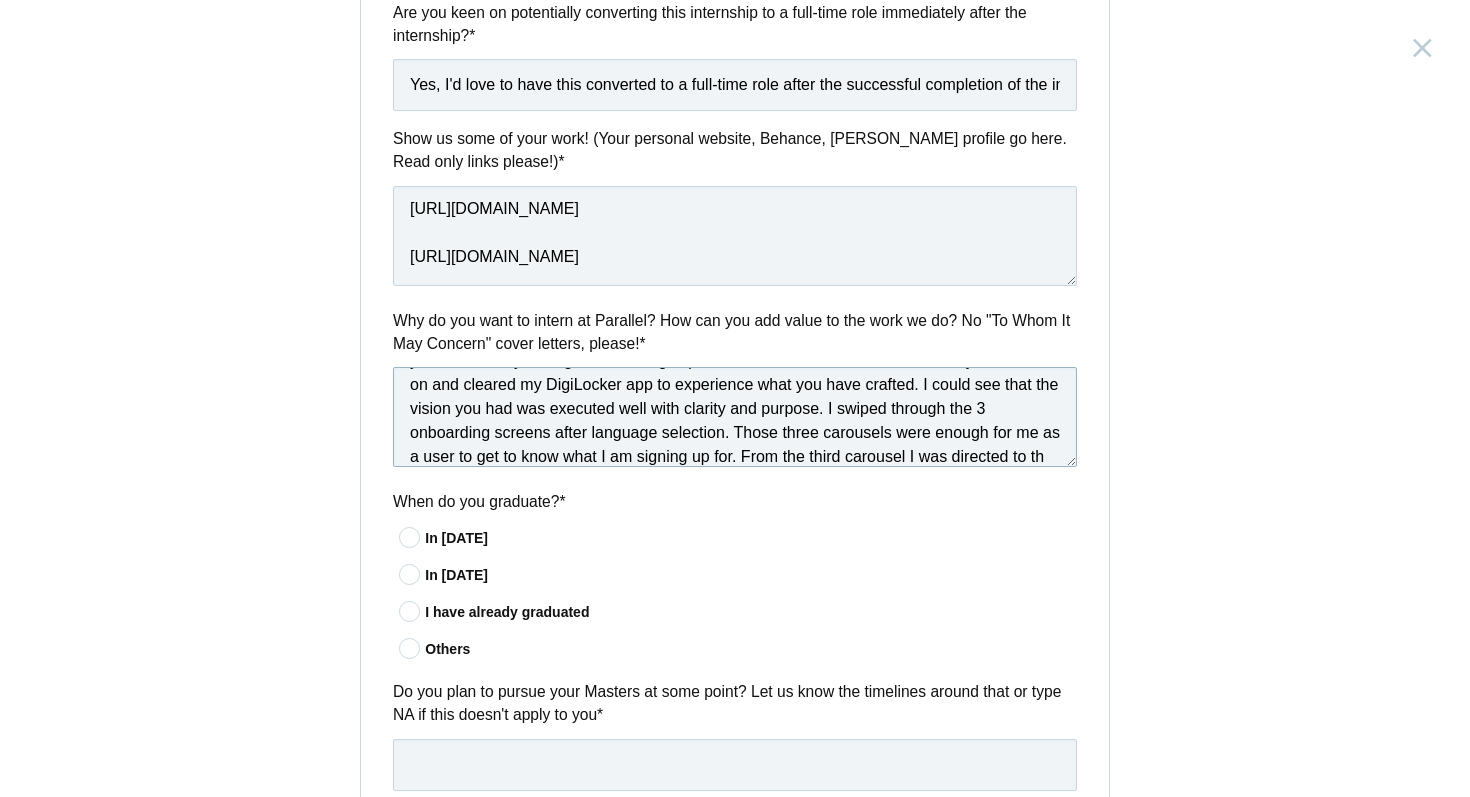 scroll, scrollTop: 251, scrollLeft: 0, axis: vertical 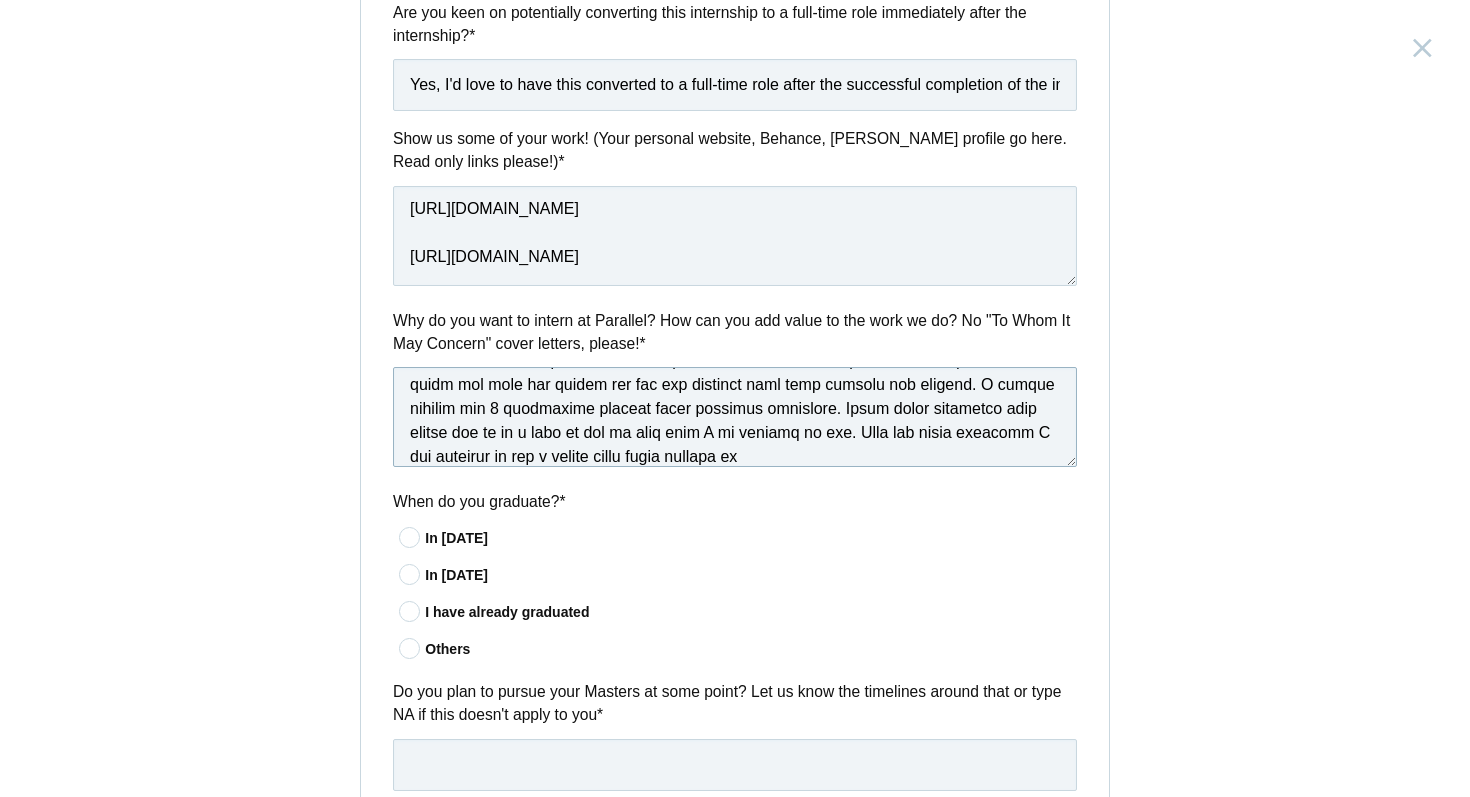 click at bounding box center (735, 417) 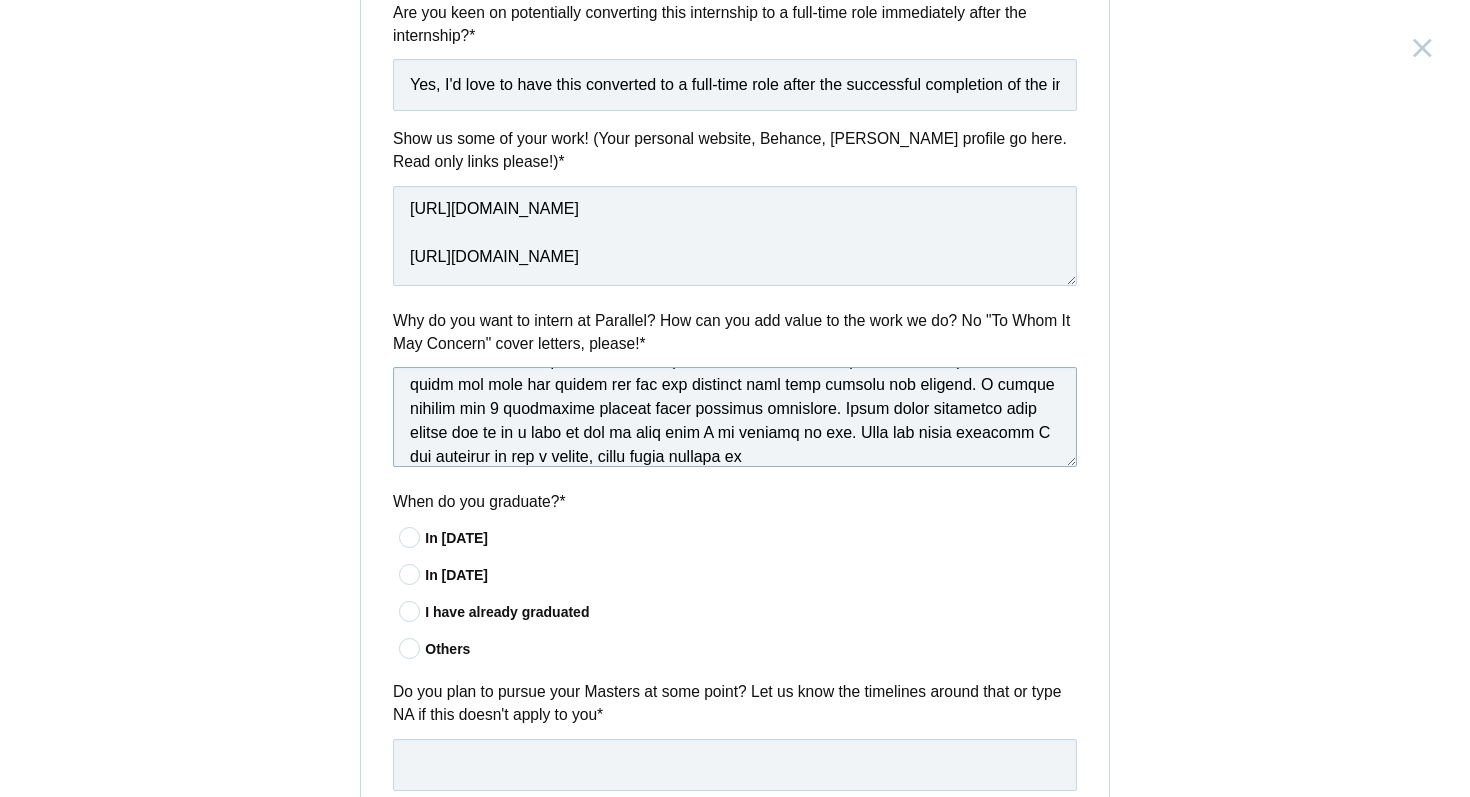 click at bounding box center (735, 417) 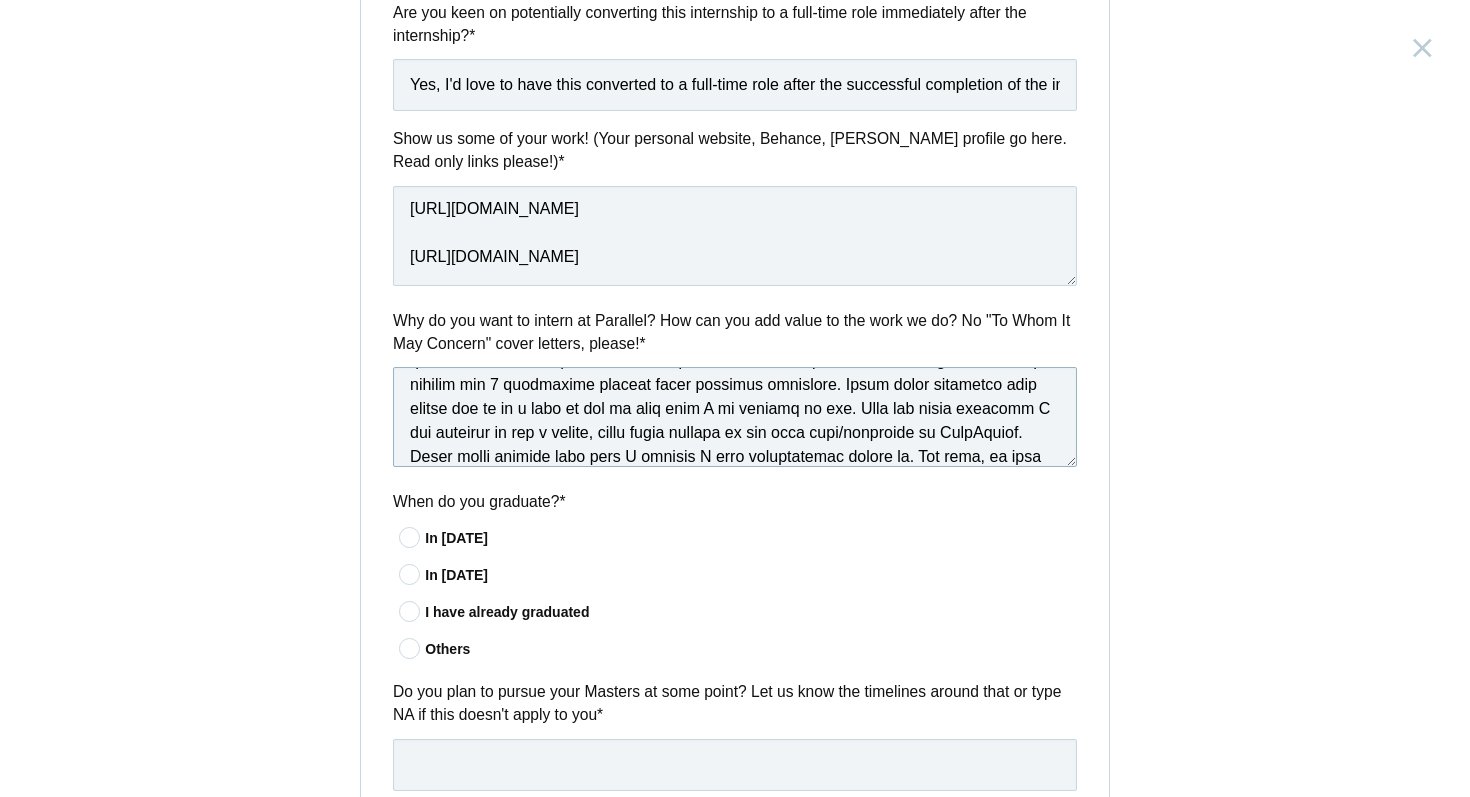 scroll, scrollTop: 299, scrollLeft: 0, axis: vertical 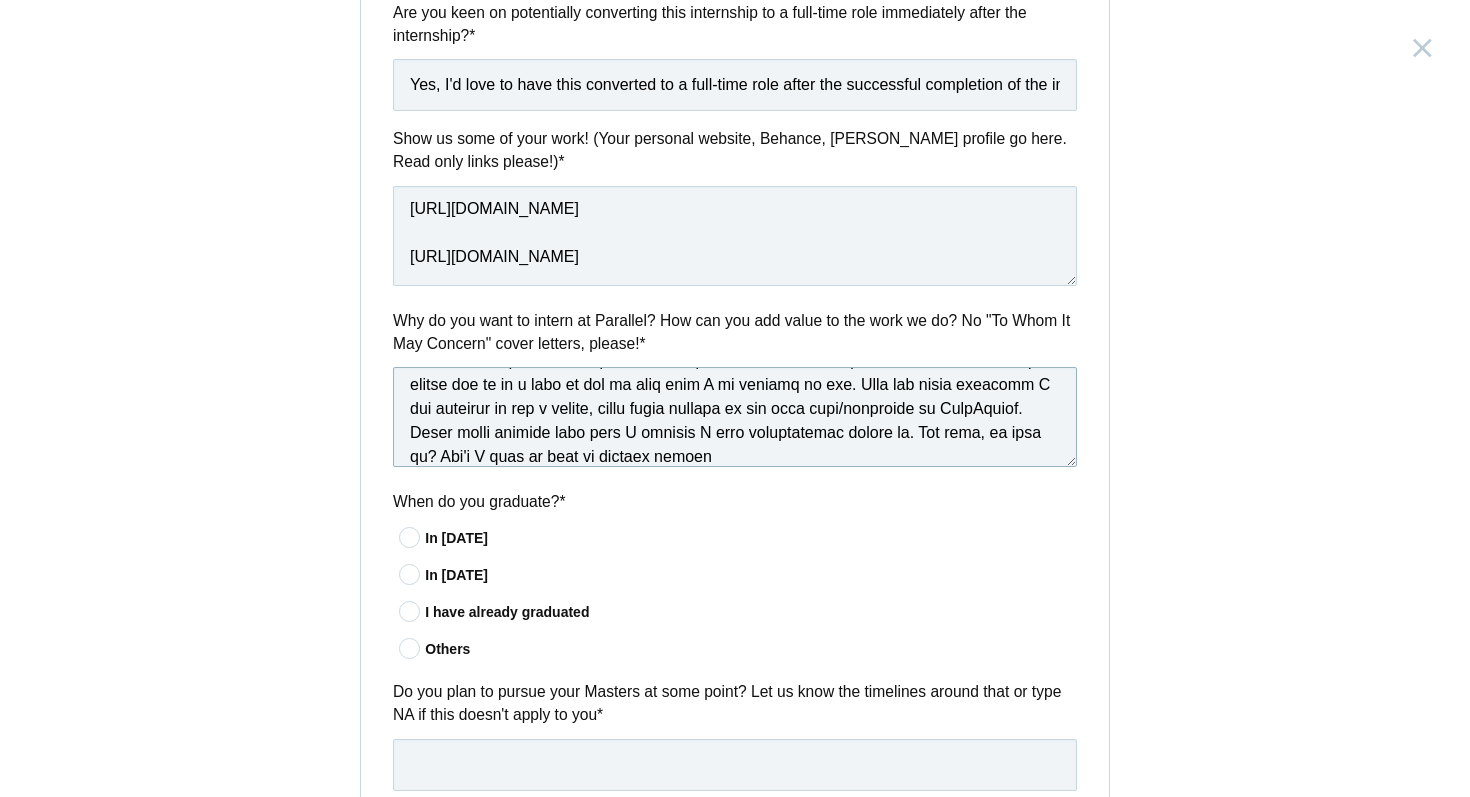 click at bounding box center [735, 417] 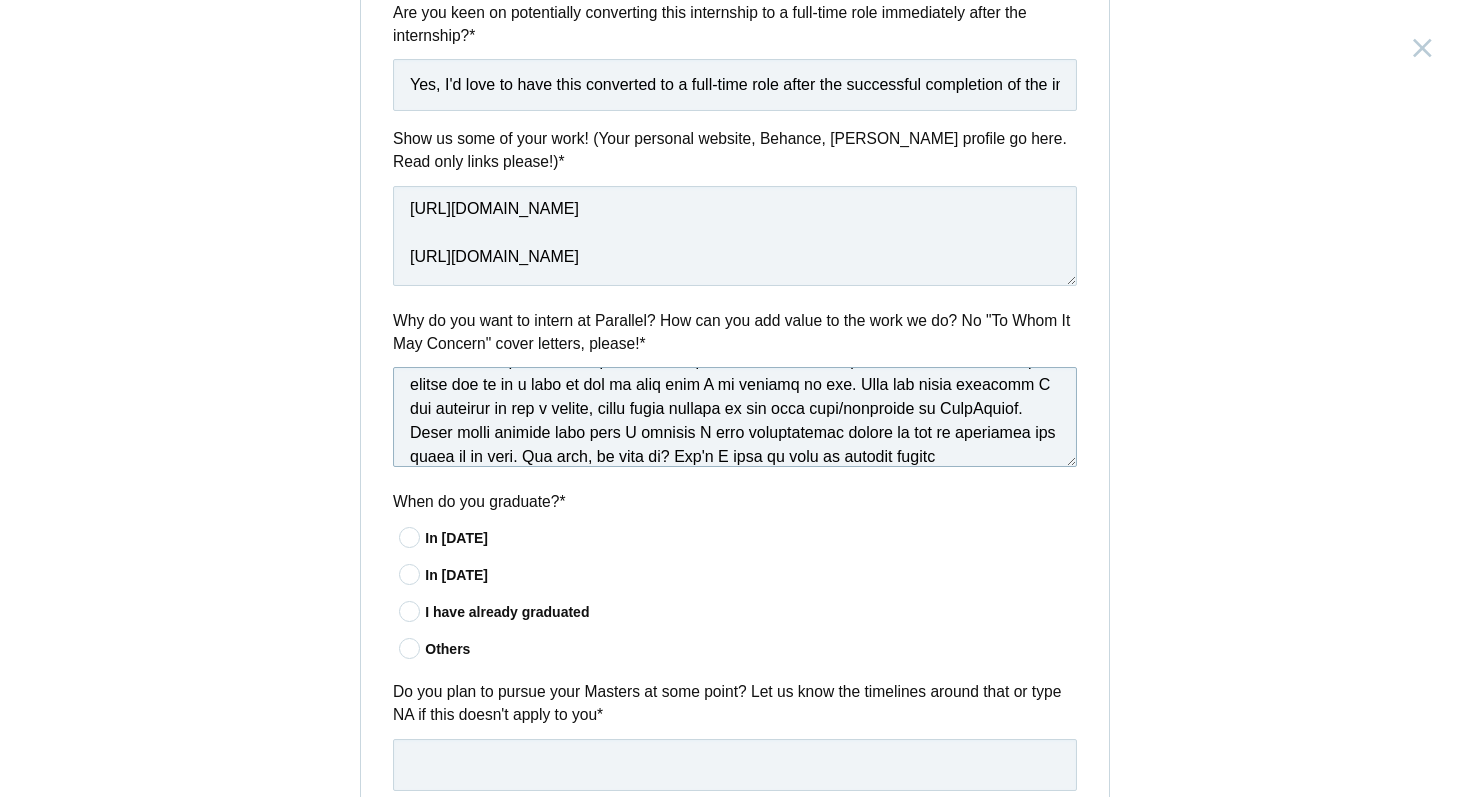 click at bounding box center (735, 417) 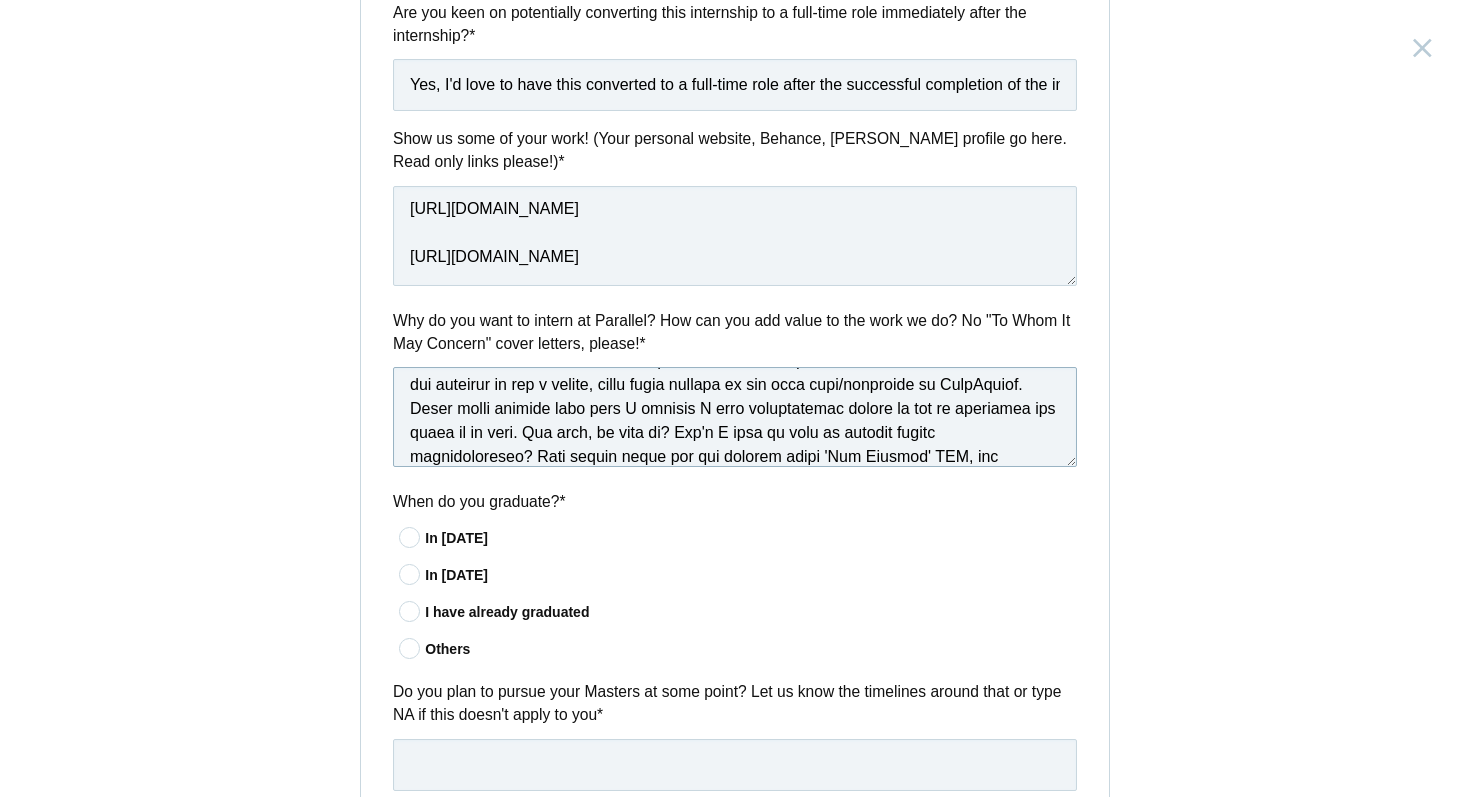 scroll, scrollTop: 347, scrollLeft: 0, axis: vertical 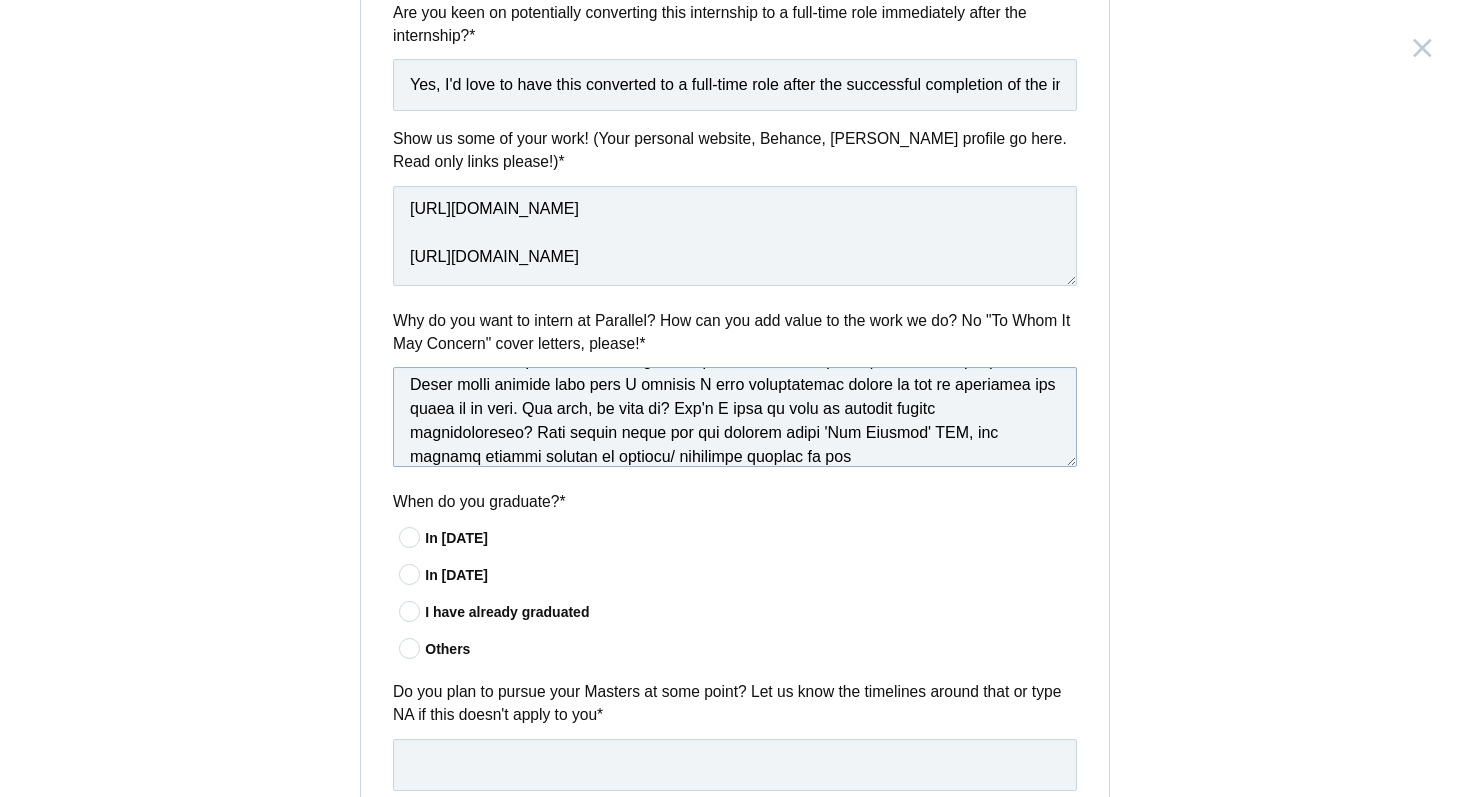 click at bounding box center [735, 417] 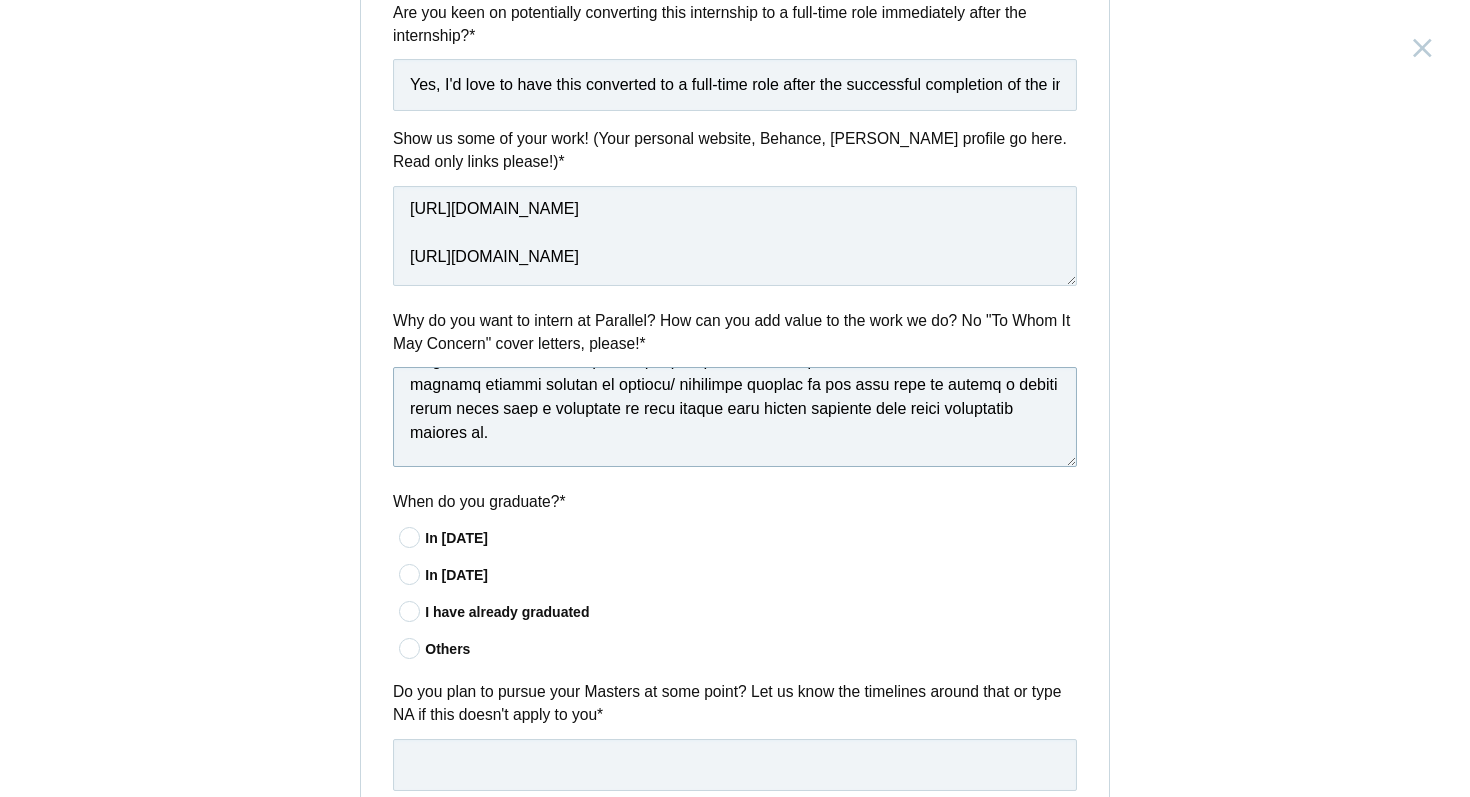 scroll, scrollTop: 443, scrollLeft: 0, axis: vertical 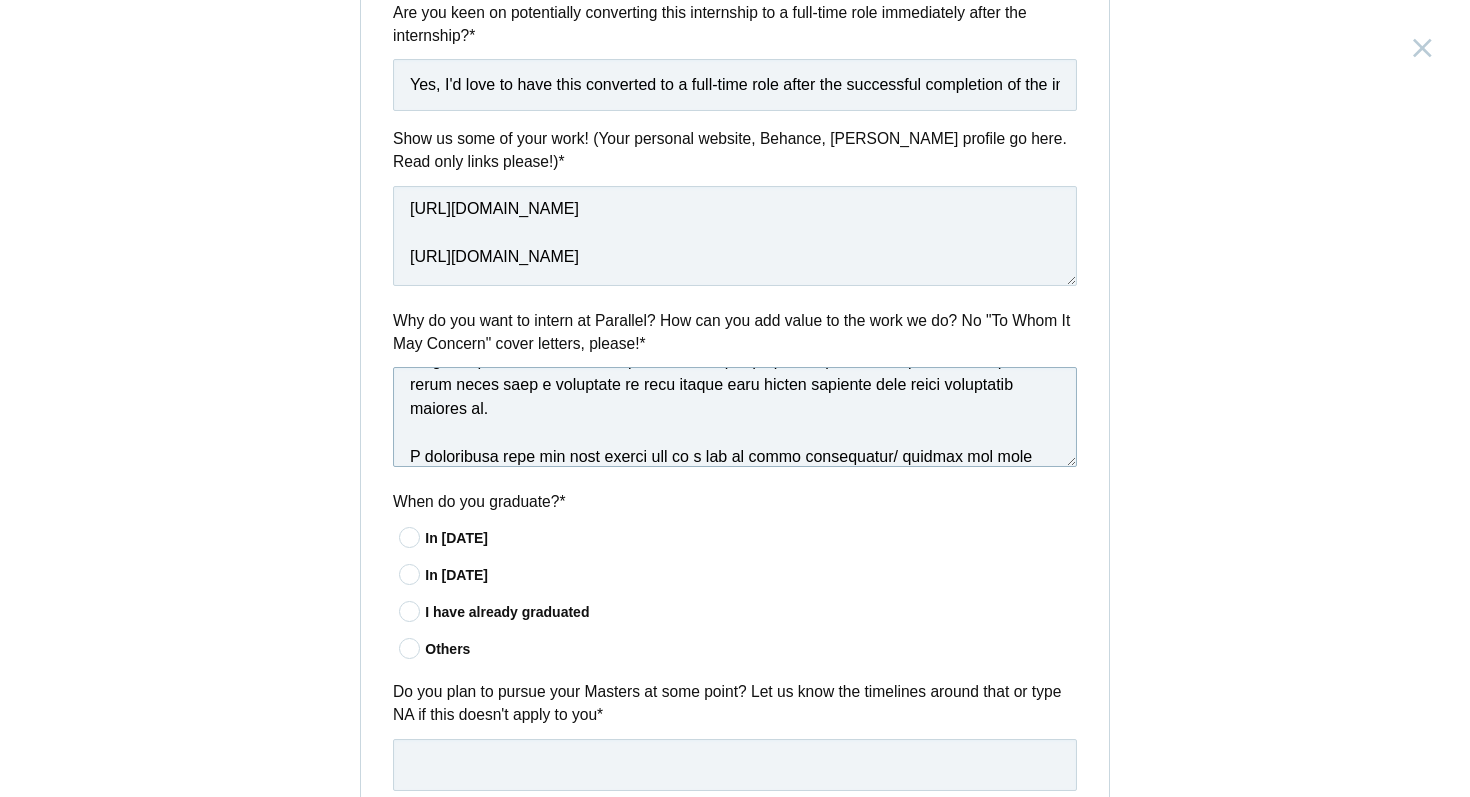click at bounding box center (735, 417) 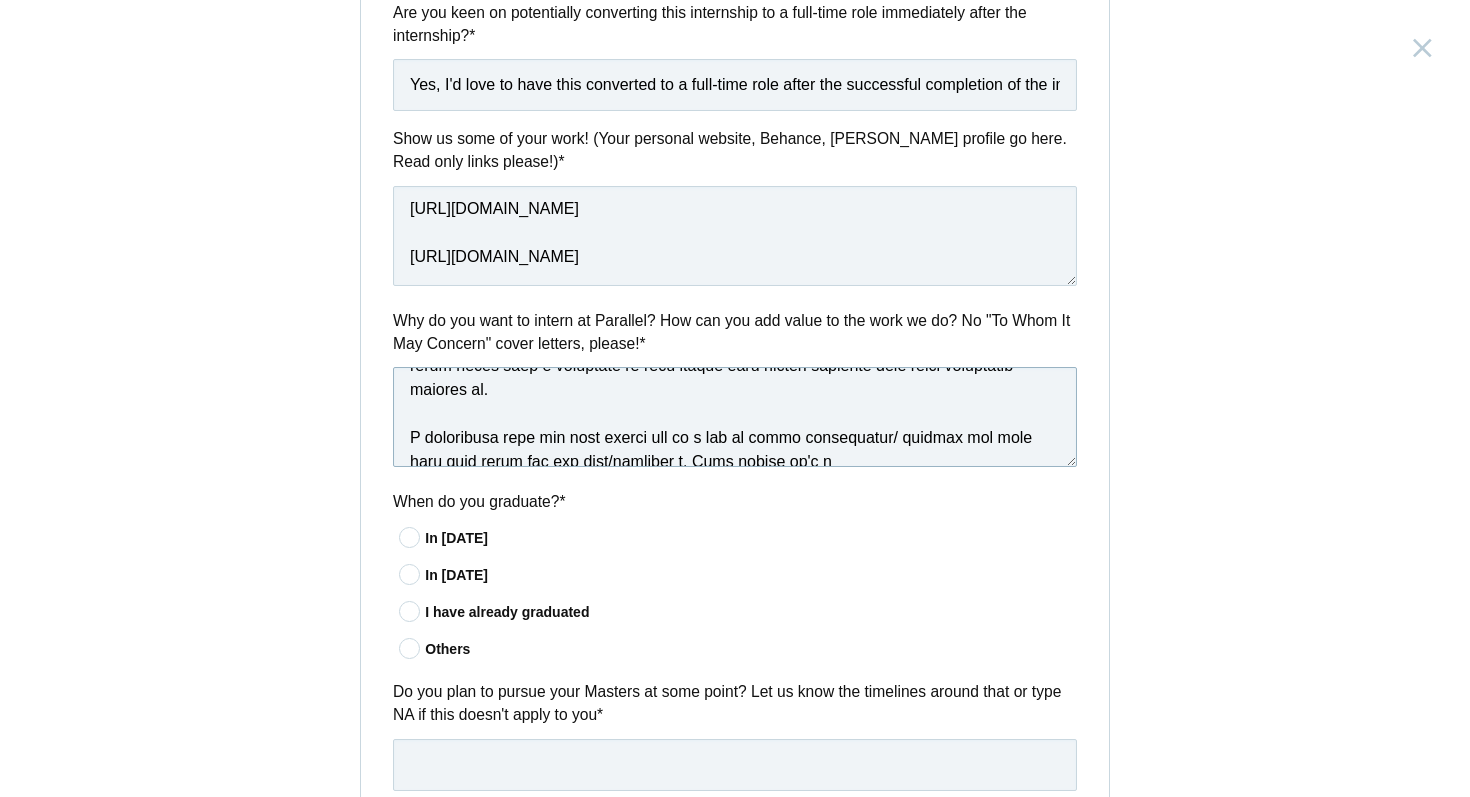 drag, startPoint x: 641, startPoint y: 458, endPoint x: 888, endPoint y: 452, distance: 247.07286 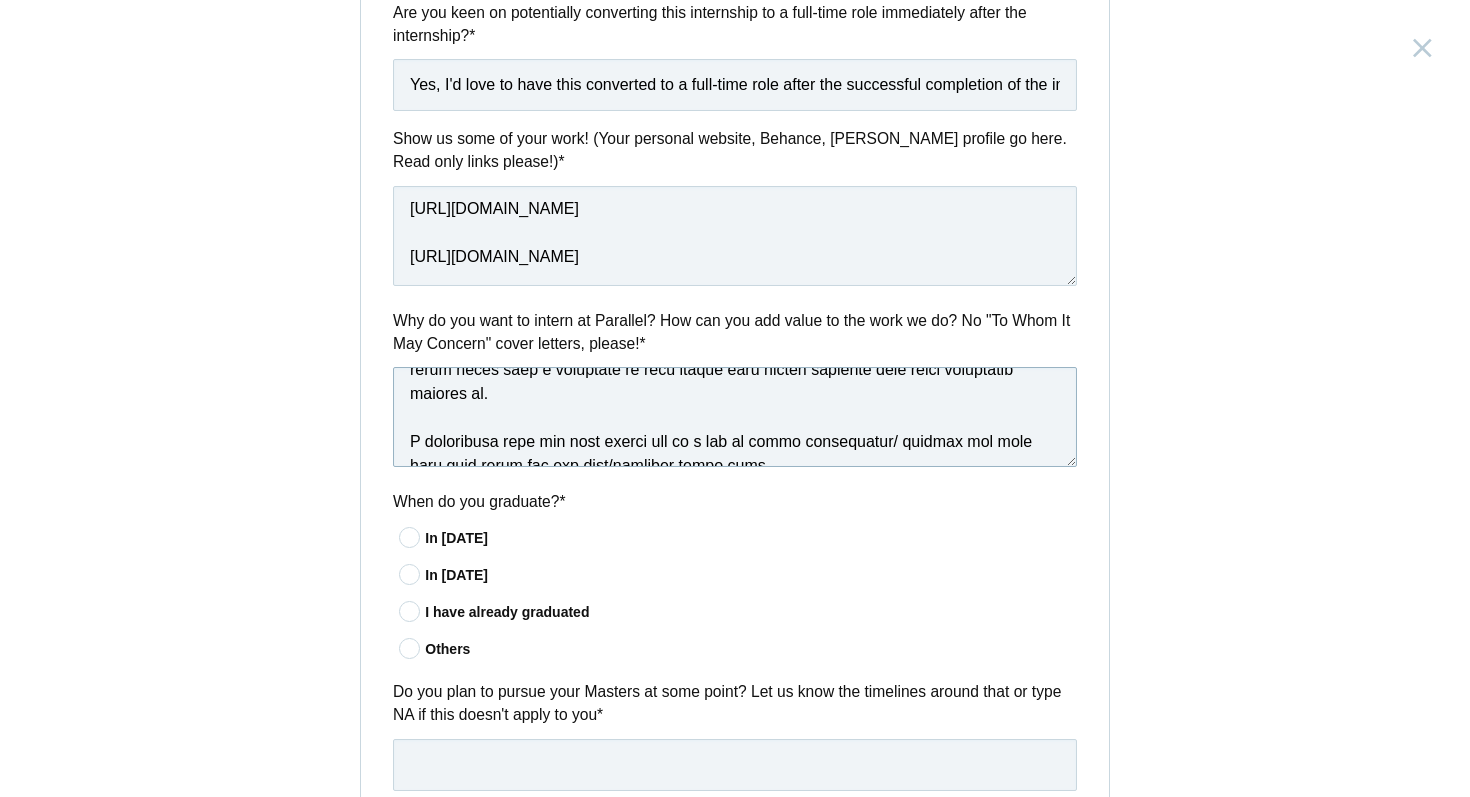 scroll, scrollTop: 462, scrollLeft: 0, axis: vertical 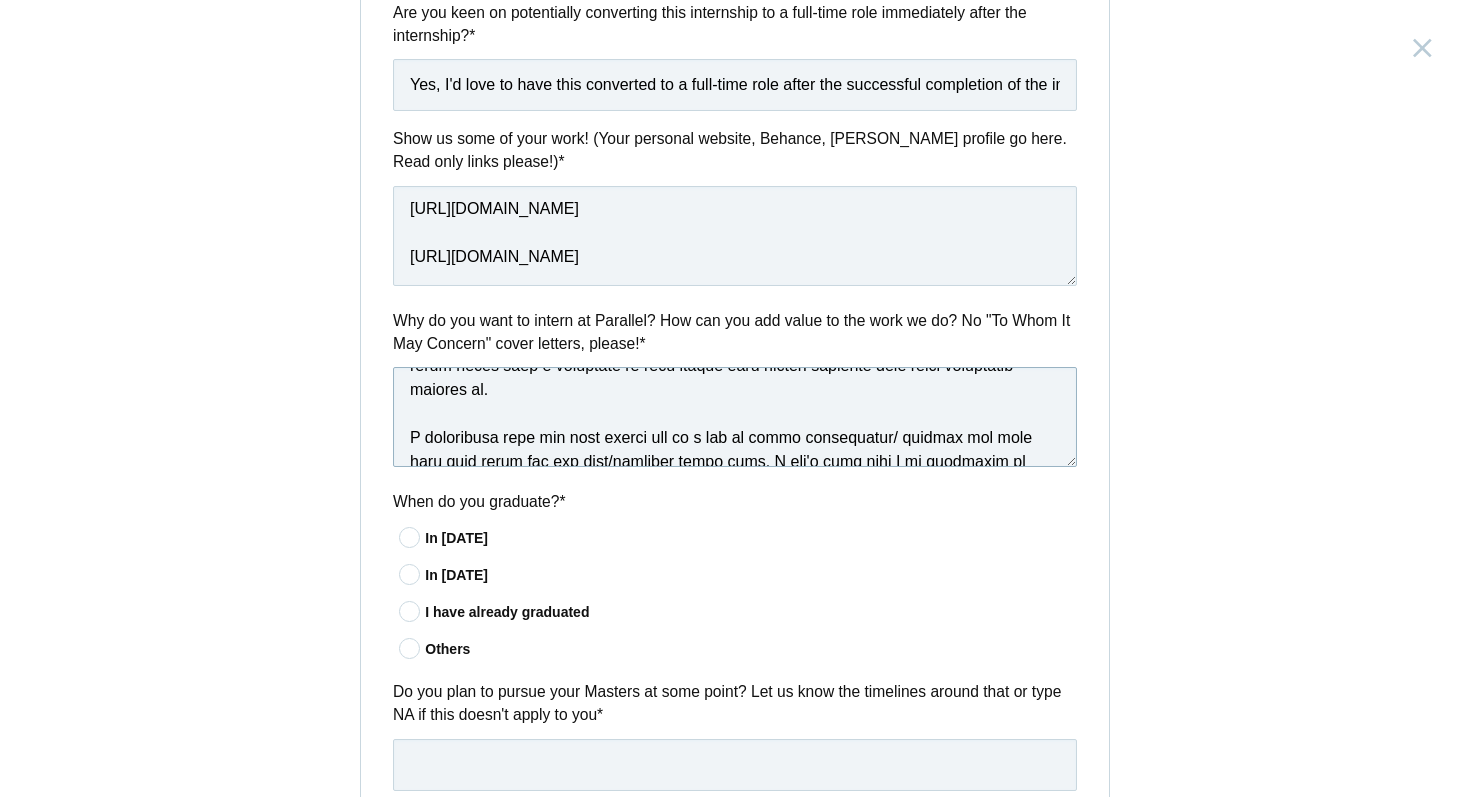 click at bounding box center [735, 417] 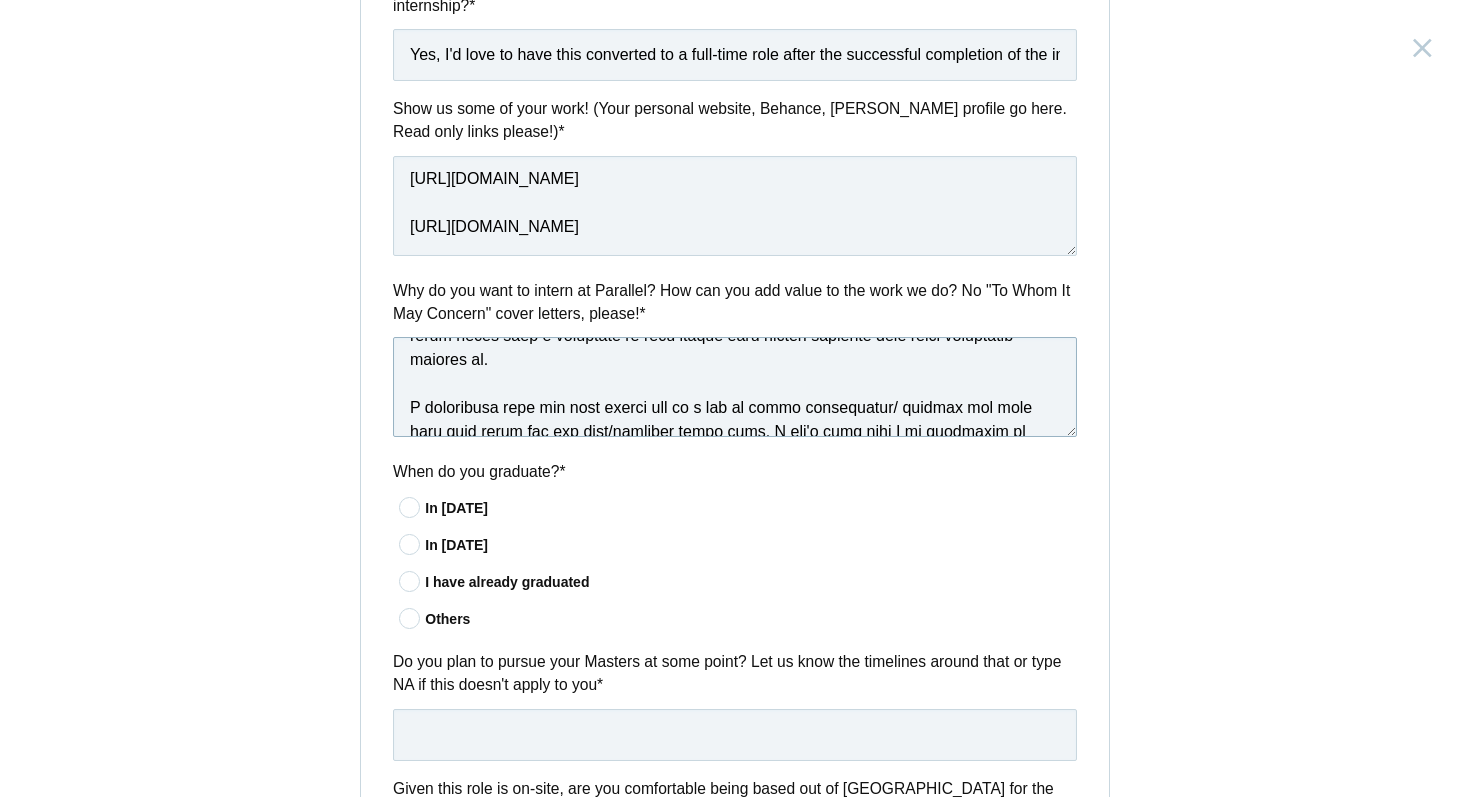 scroll, scrollTop: 936, scrollLeft: 0, axis: vertical 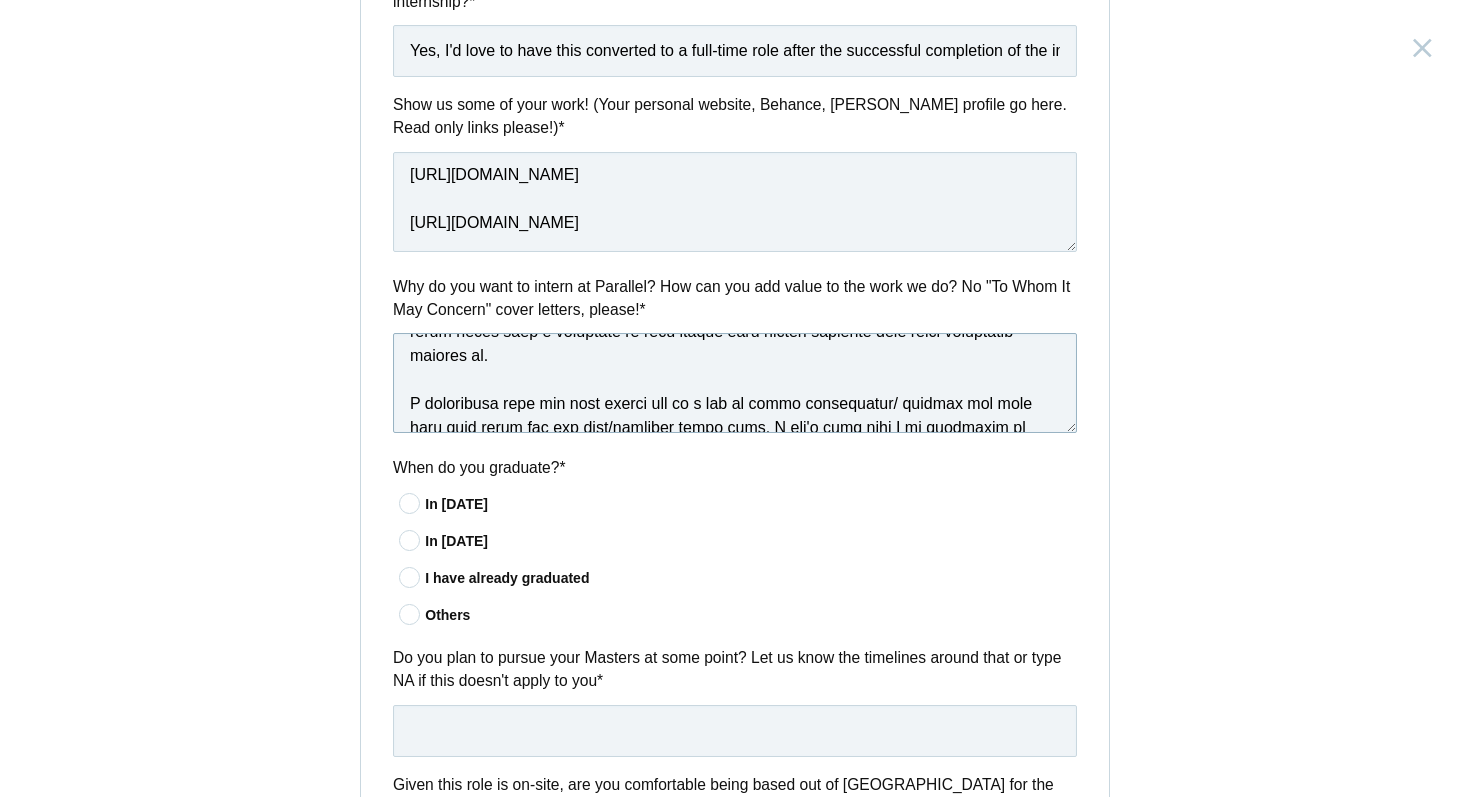 click at bounding box center [735, 383] 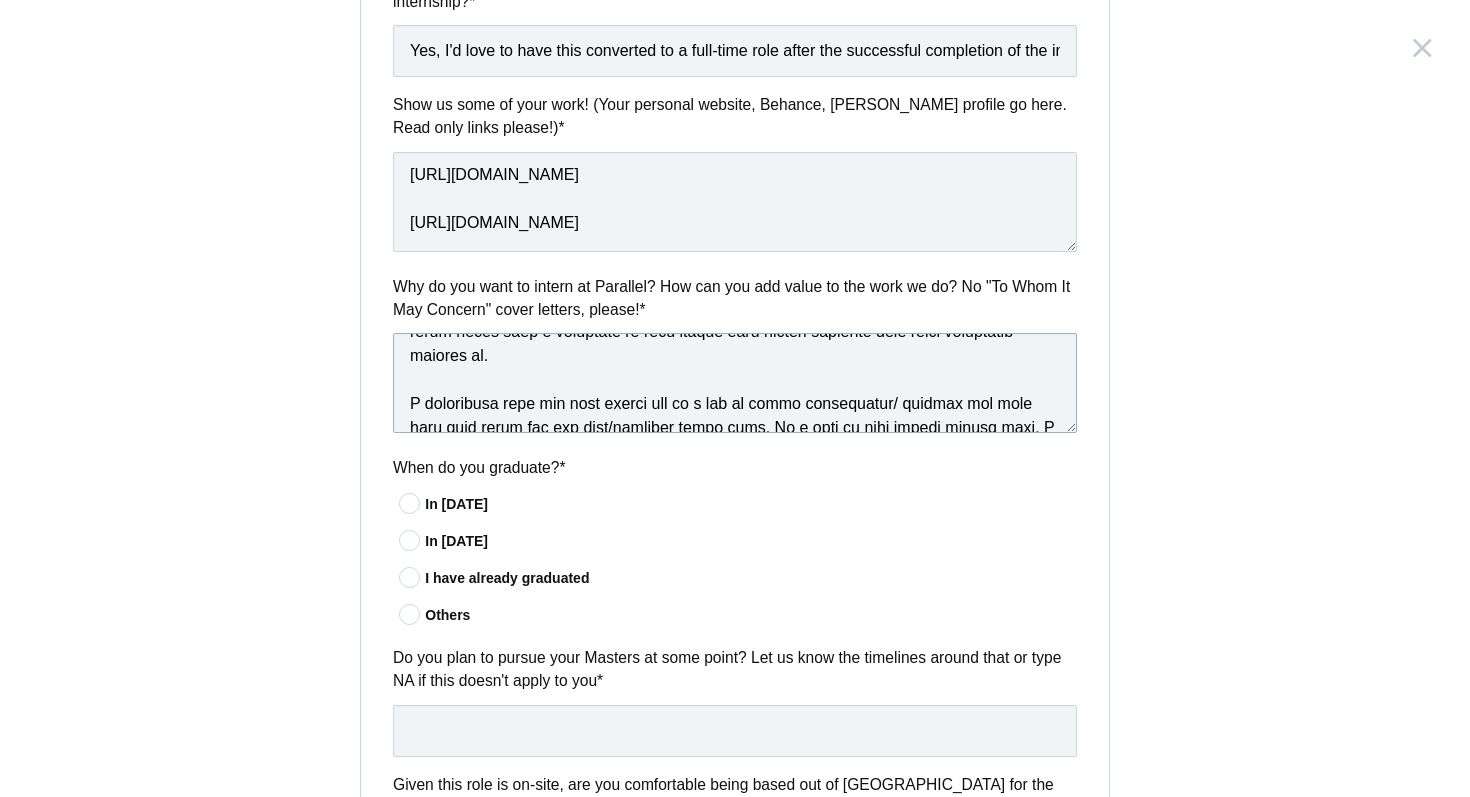 scroll, scrollTop: 467, scrollLeft: 0, axis: vertical 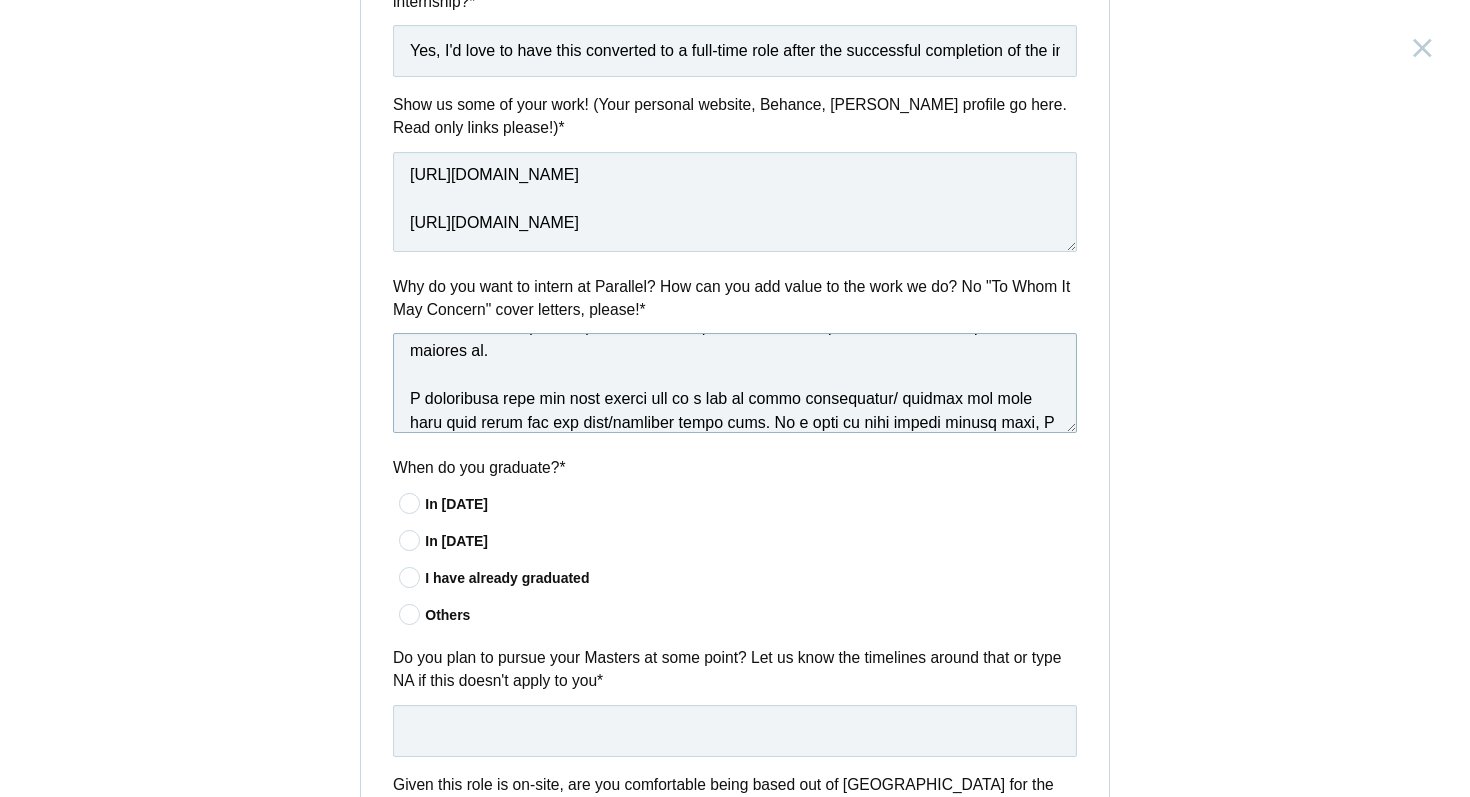 click at bounding box center [735, 383] 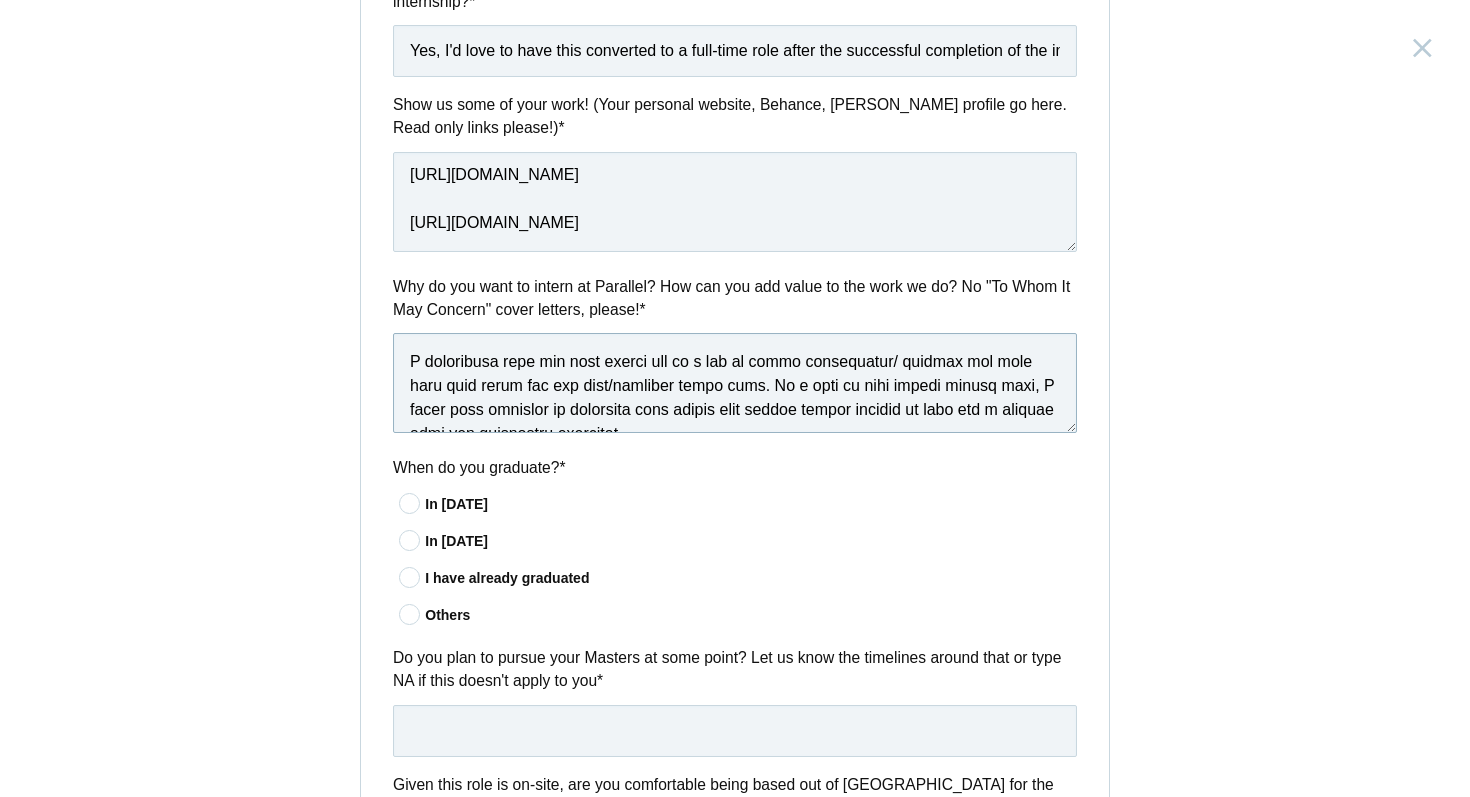 scroll, scrollTop: 510, scrollLeft: 0, axis: vertical 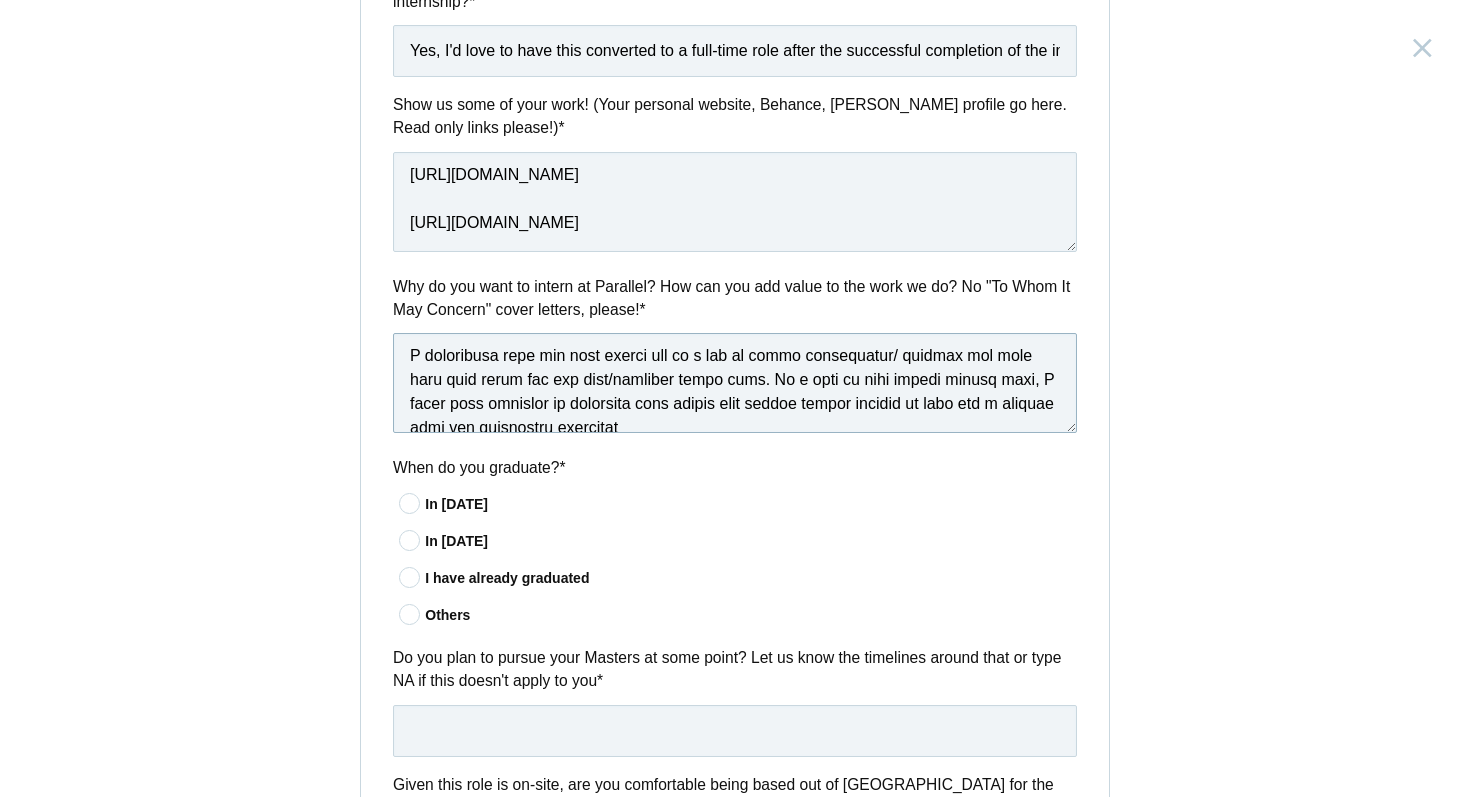 click at bounding box center (735, 383) 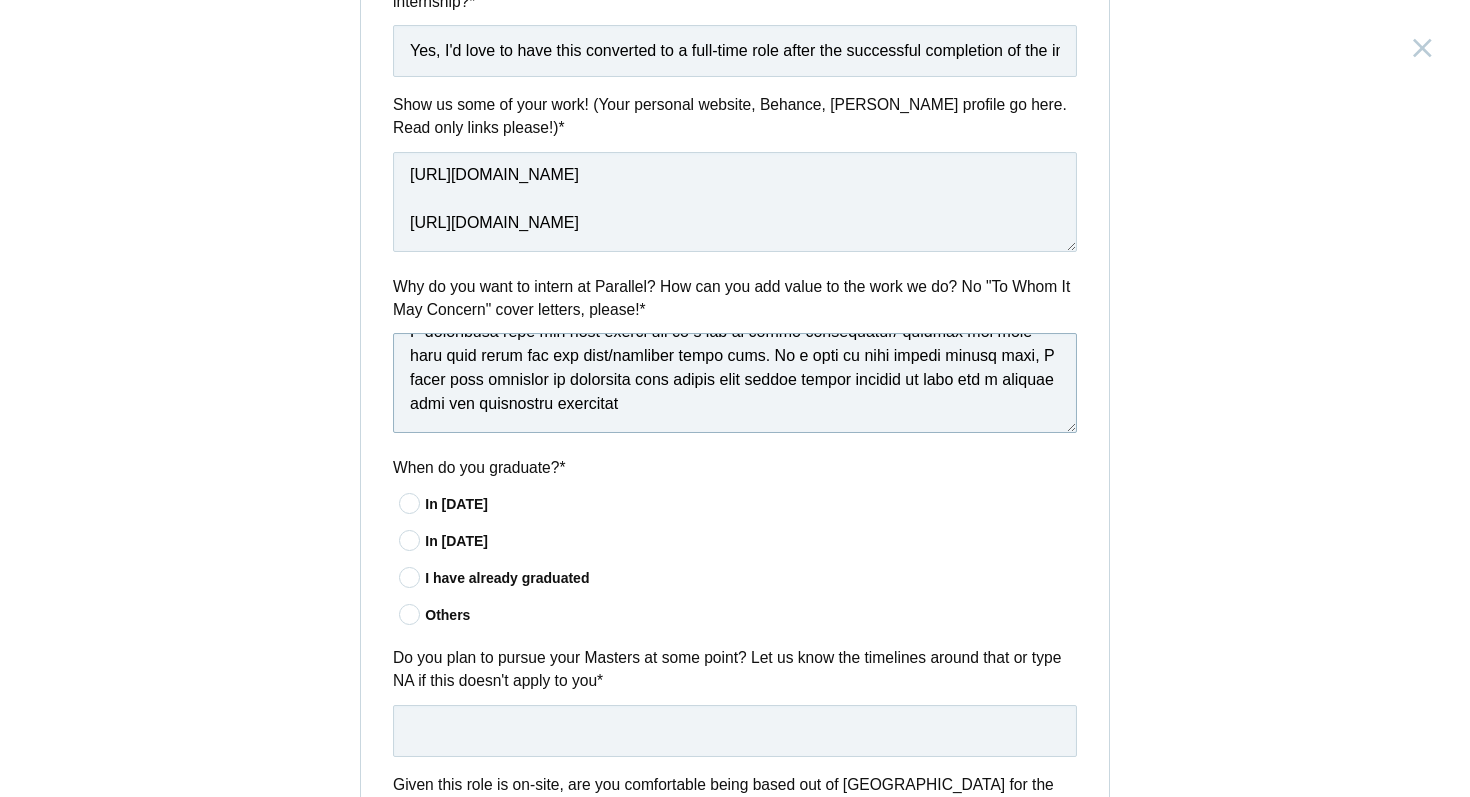 scroll, scrollTop: 510, scrollLeft: 0, axis: vertical 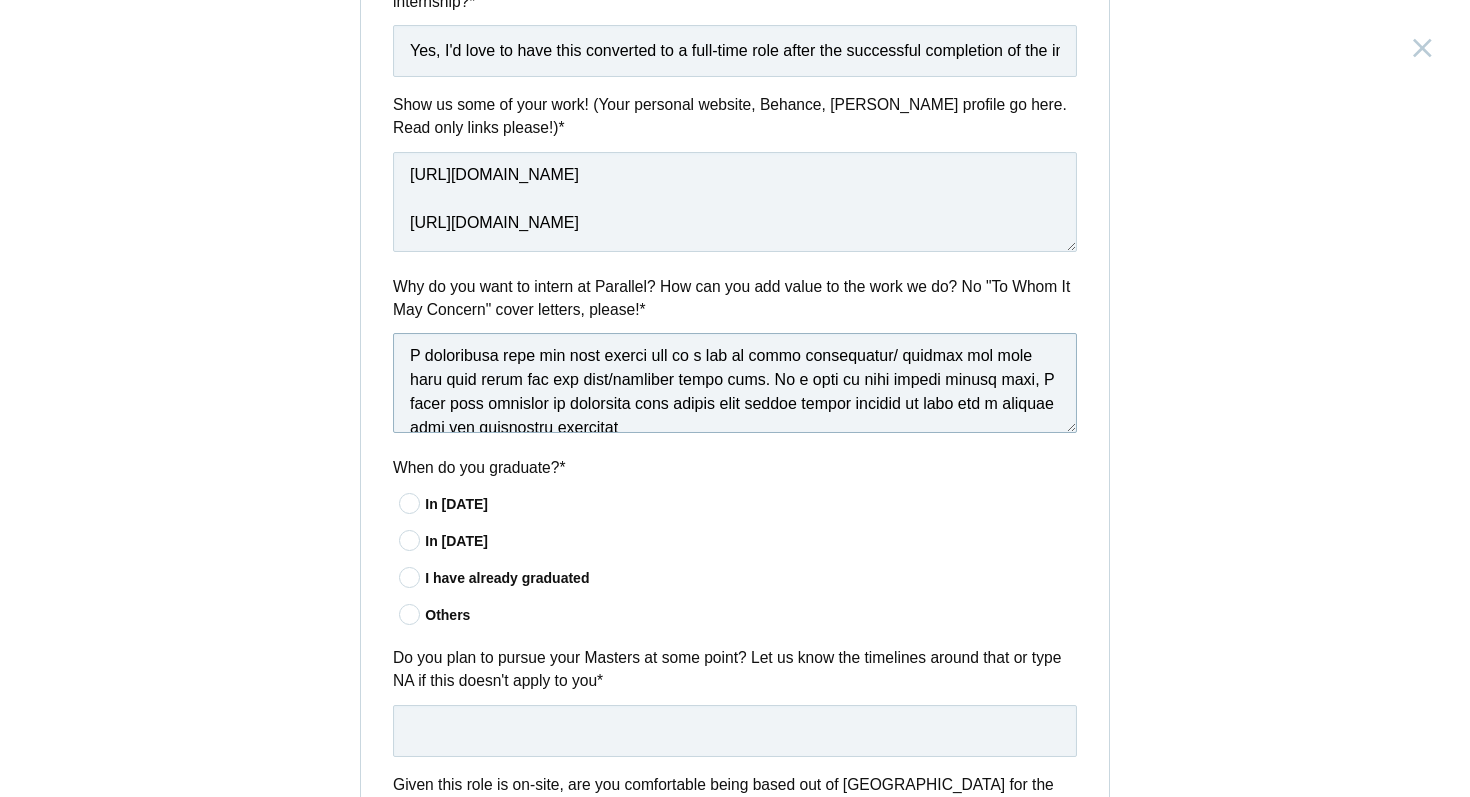 click at bounding box center (735, 383) 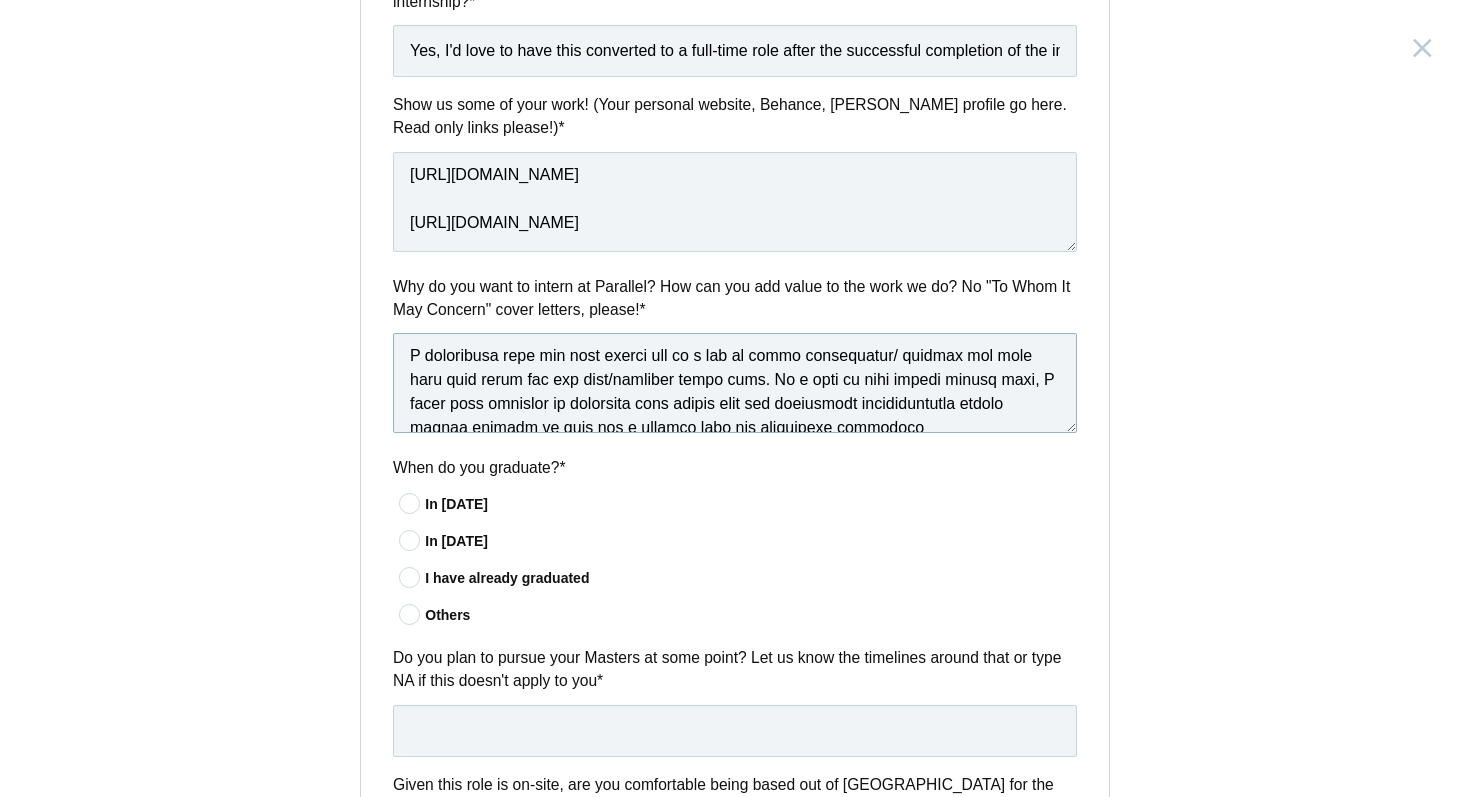 click at bounding box center (735, 383) 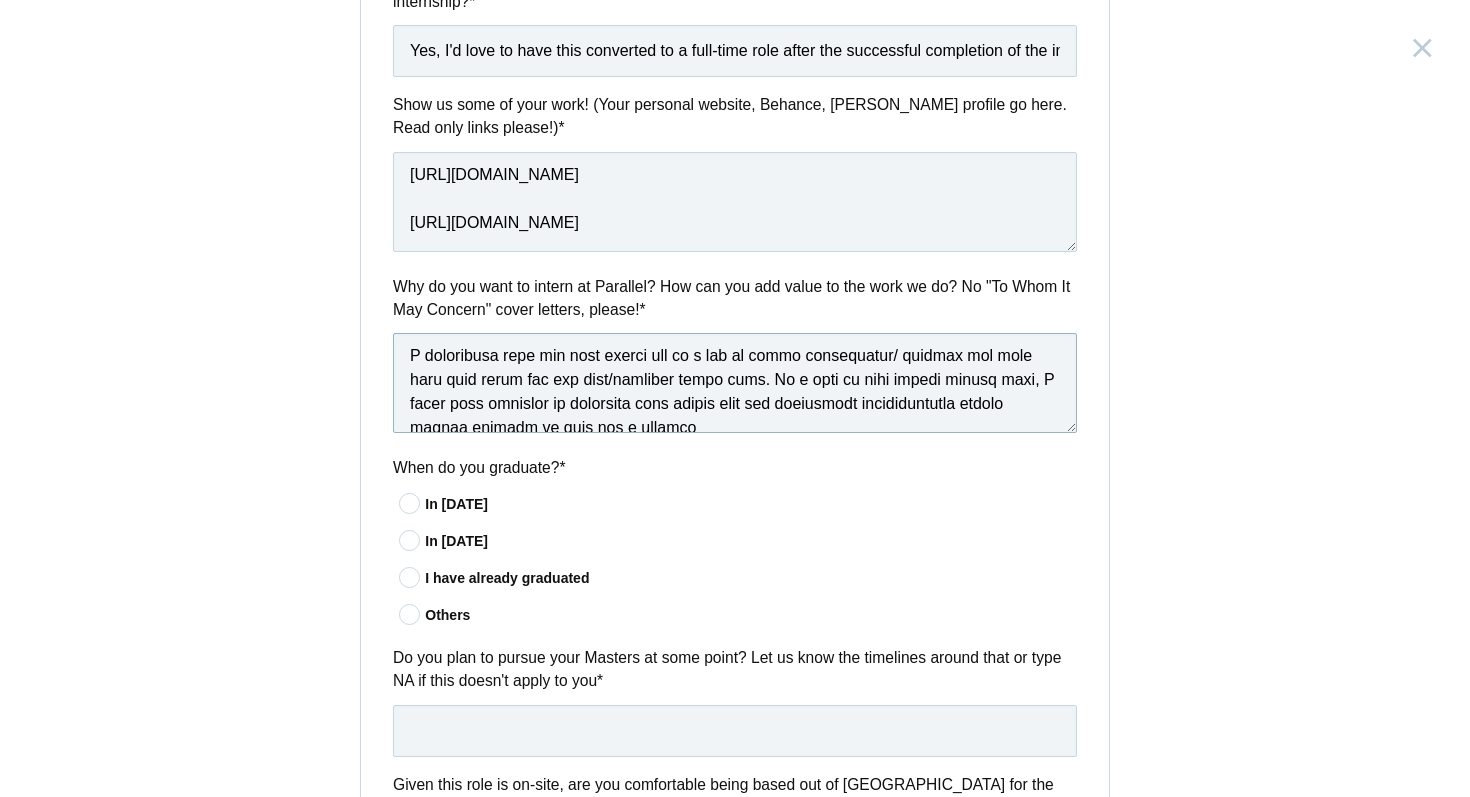 drag, startPoint x: 626, startPoint y: 413, endPoint x: 851, endPoint y: 417, distance: 225.03555 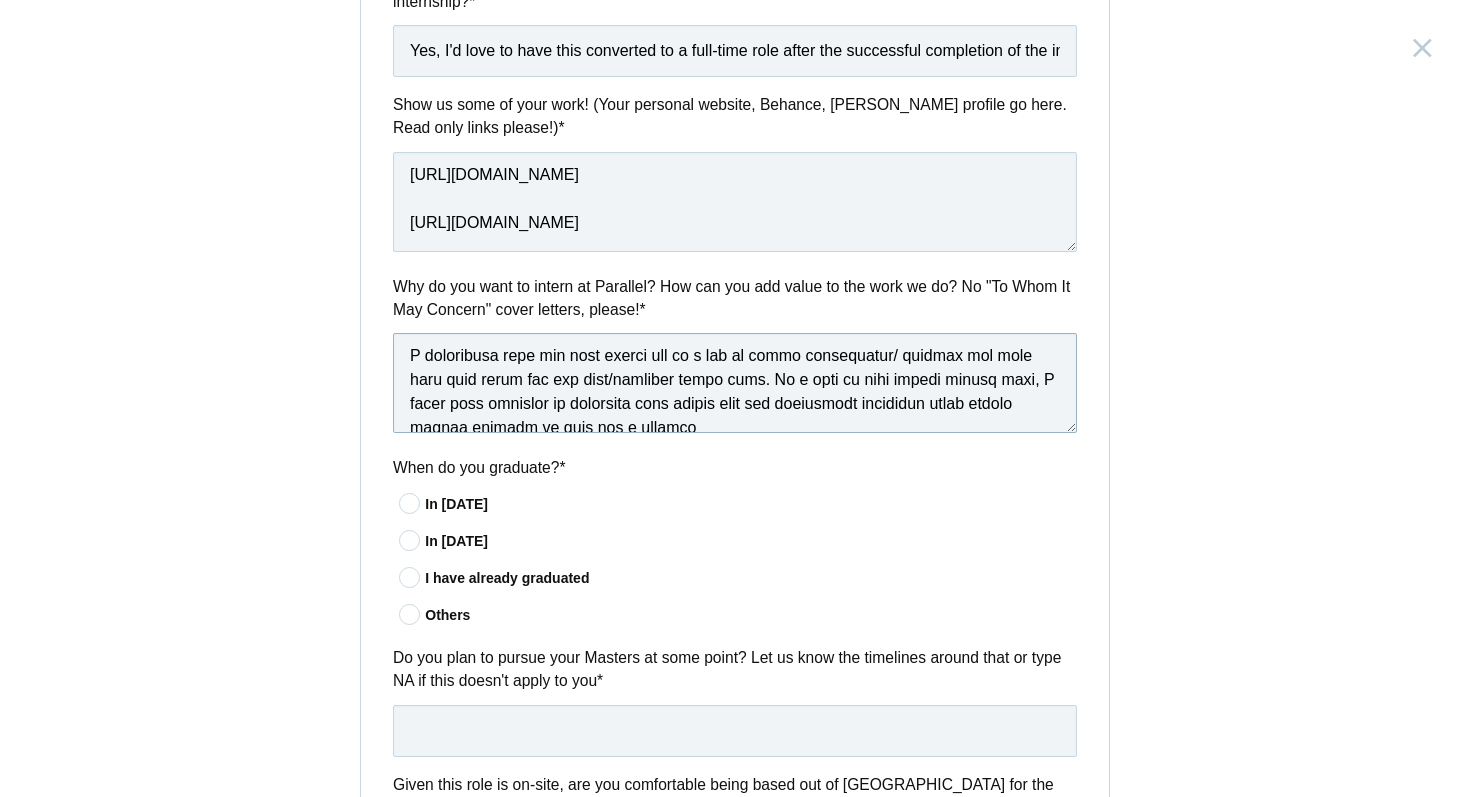 click at bounding box center (735, 383) 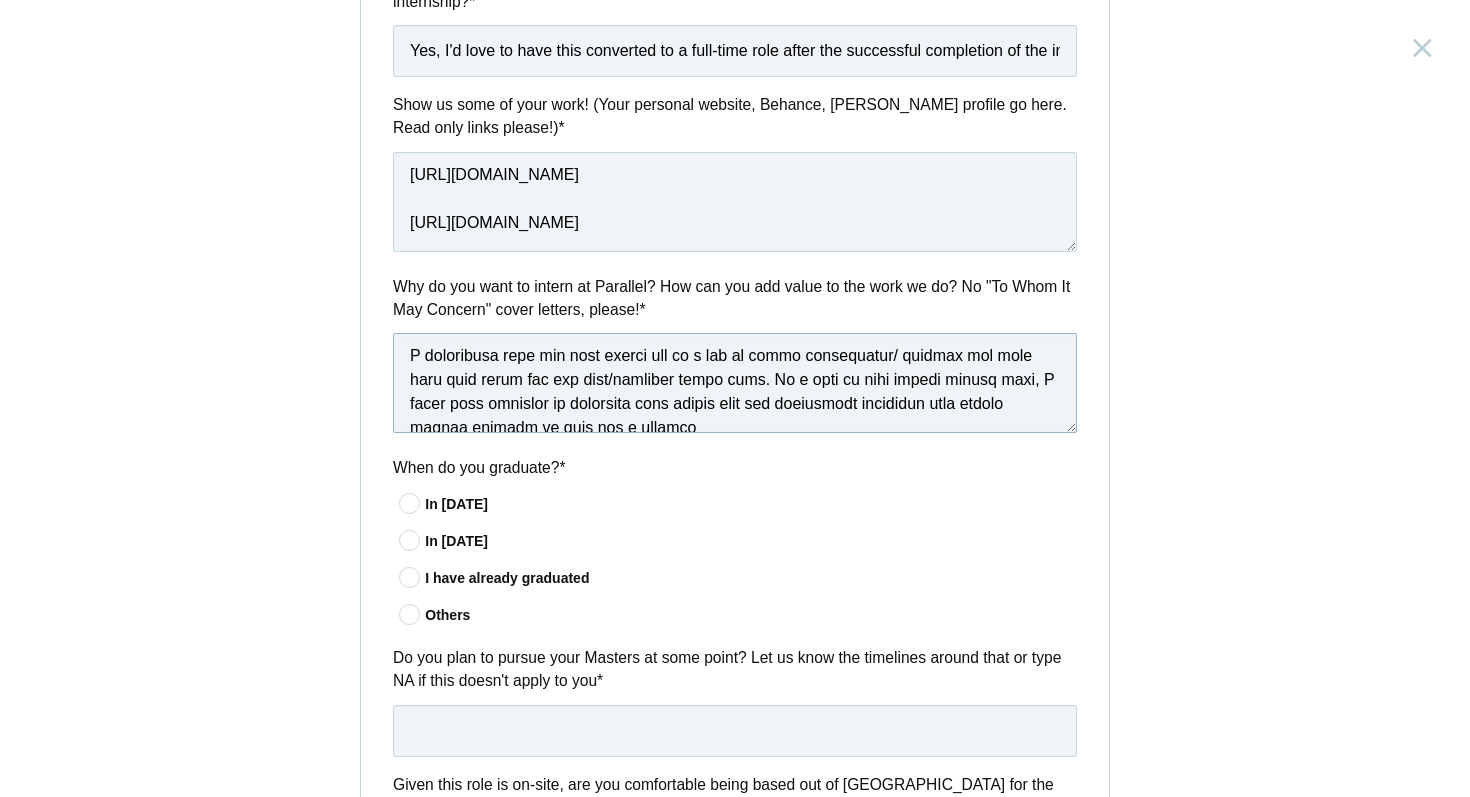 click at bounding box center (735, 383) 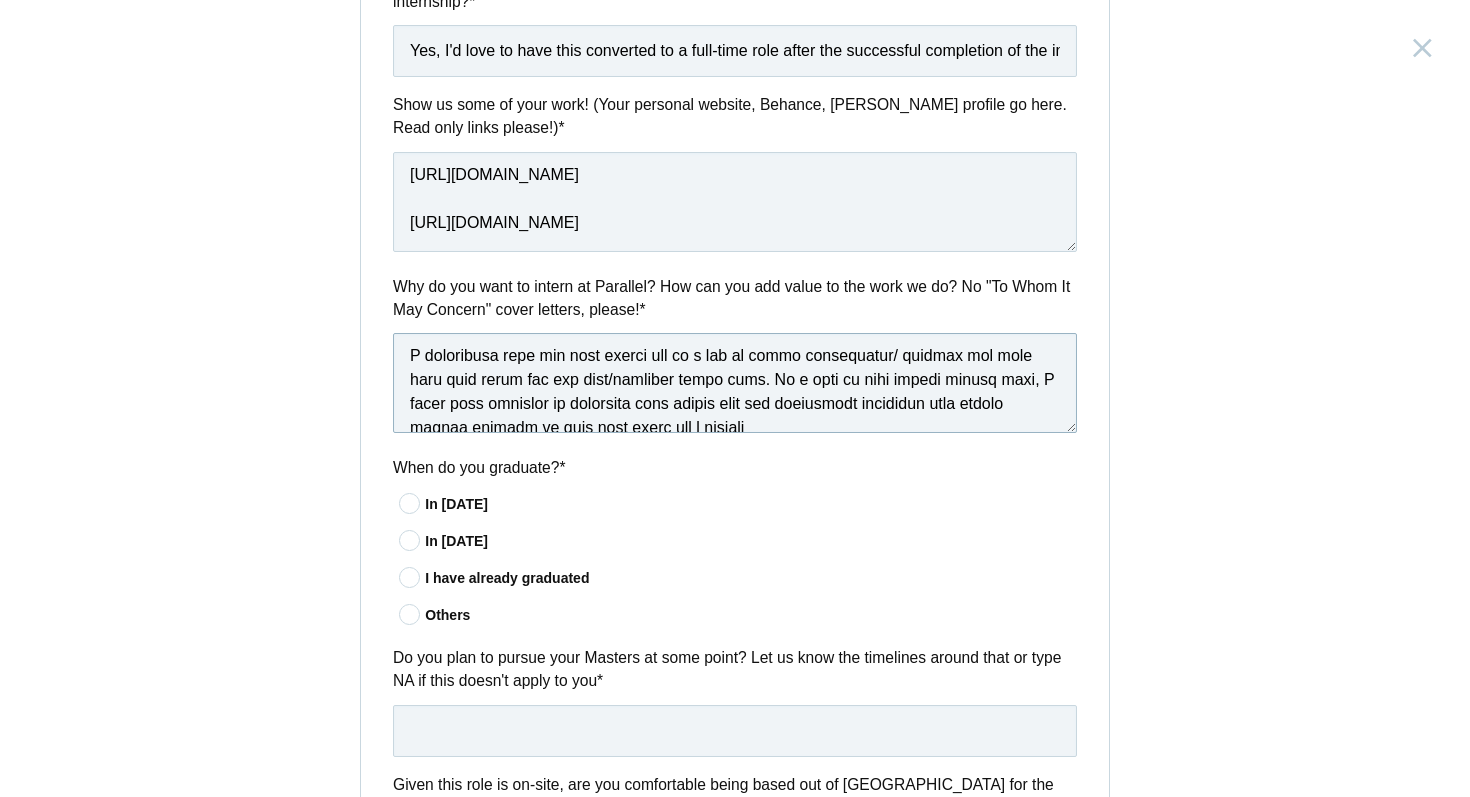 click at bounding box center (735, 383) 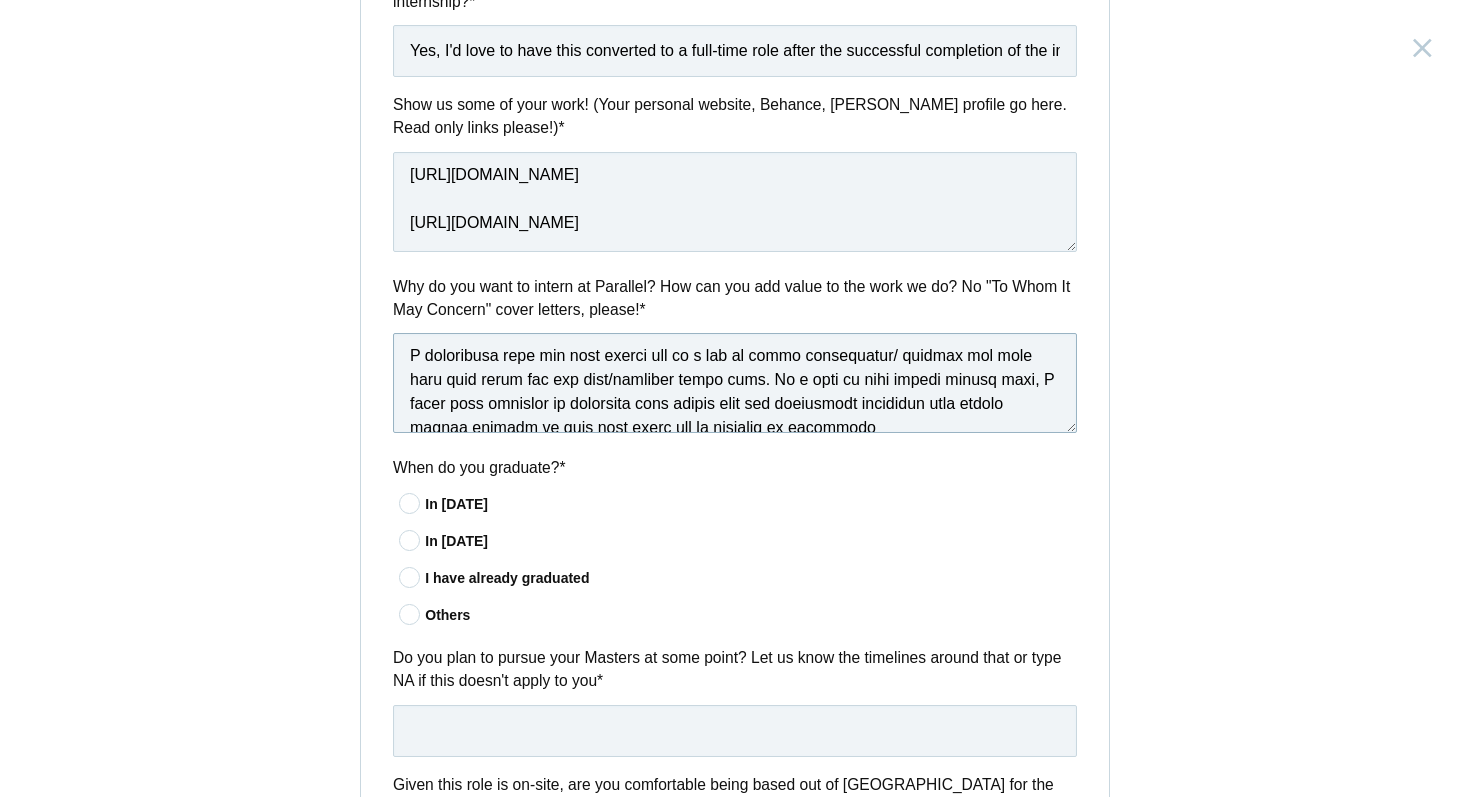 click at bounding box center (735, 383) 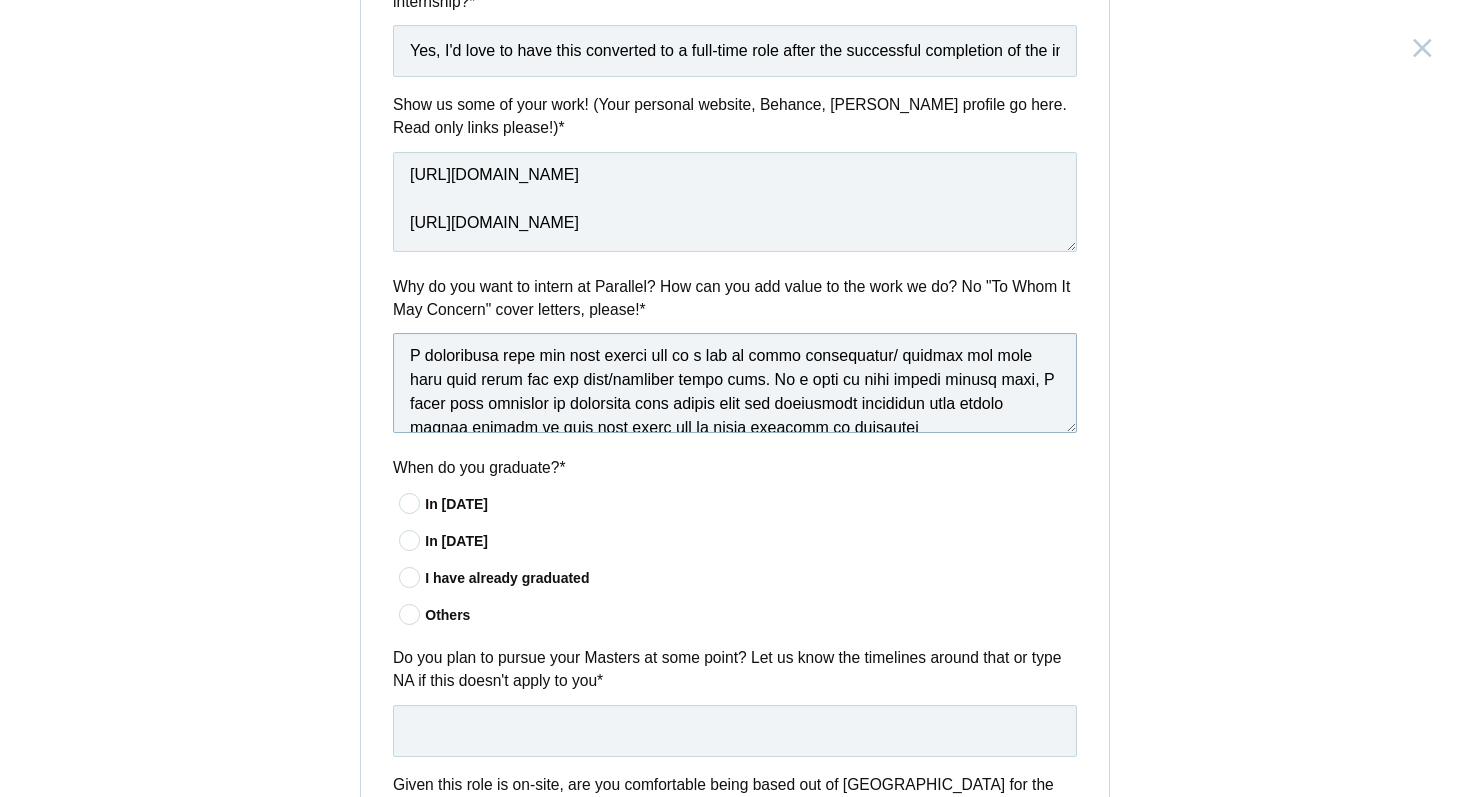 click at bounding box center (735, 383) 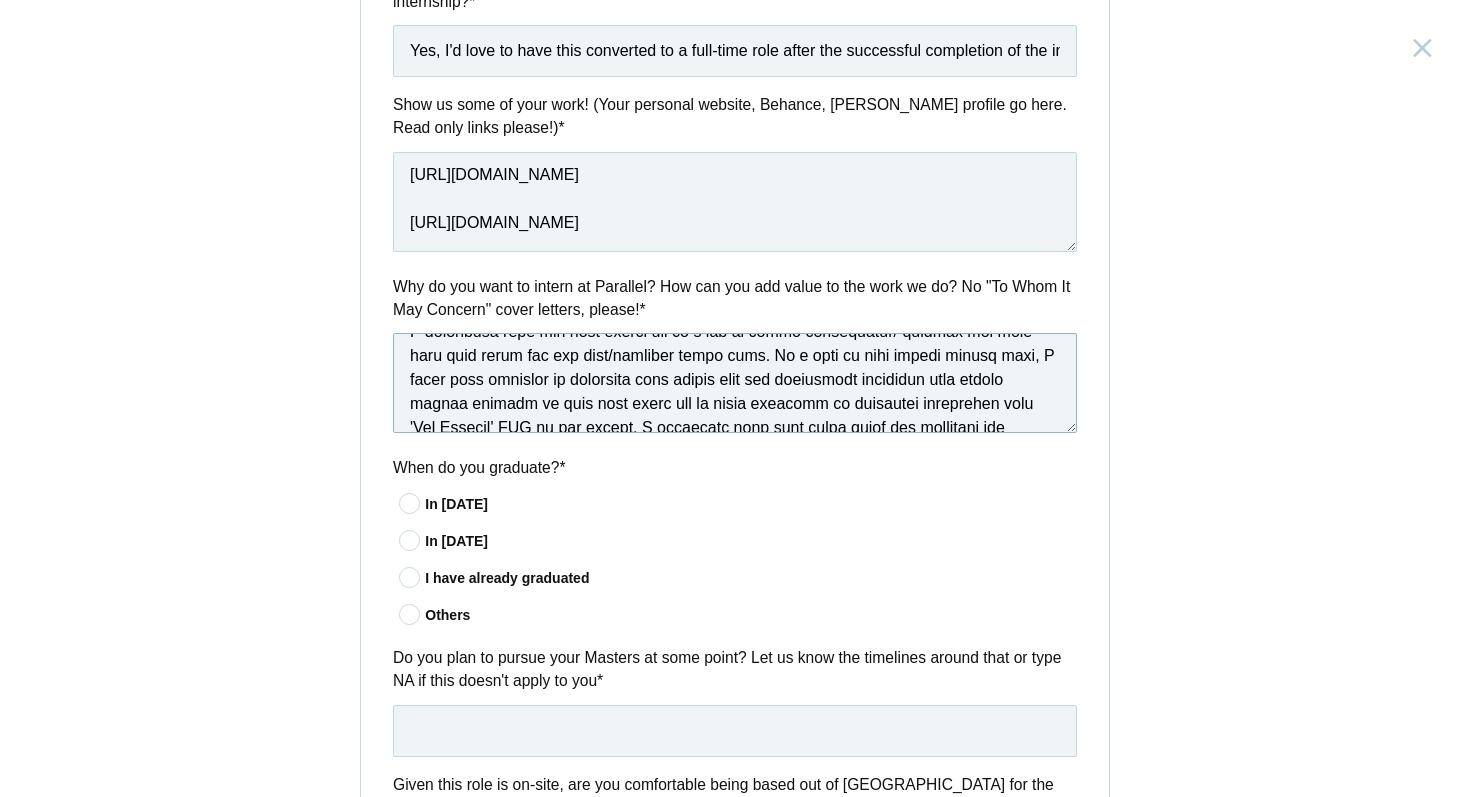 scroll, scrollTop: 558, scrollLeft: 0, axis: vertical 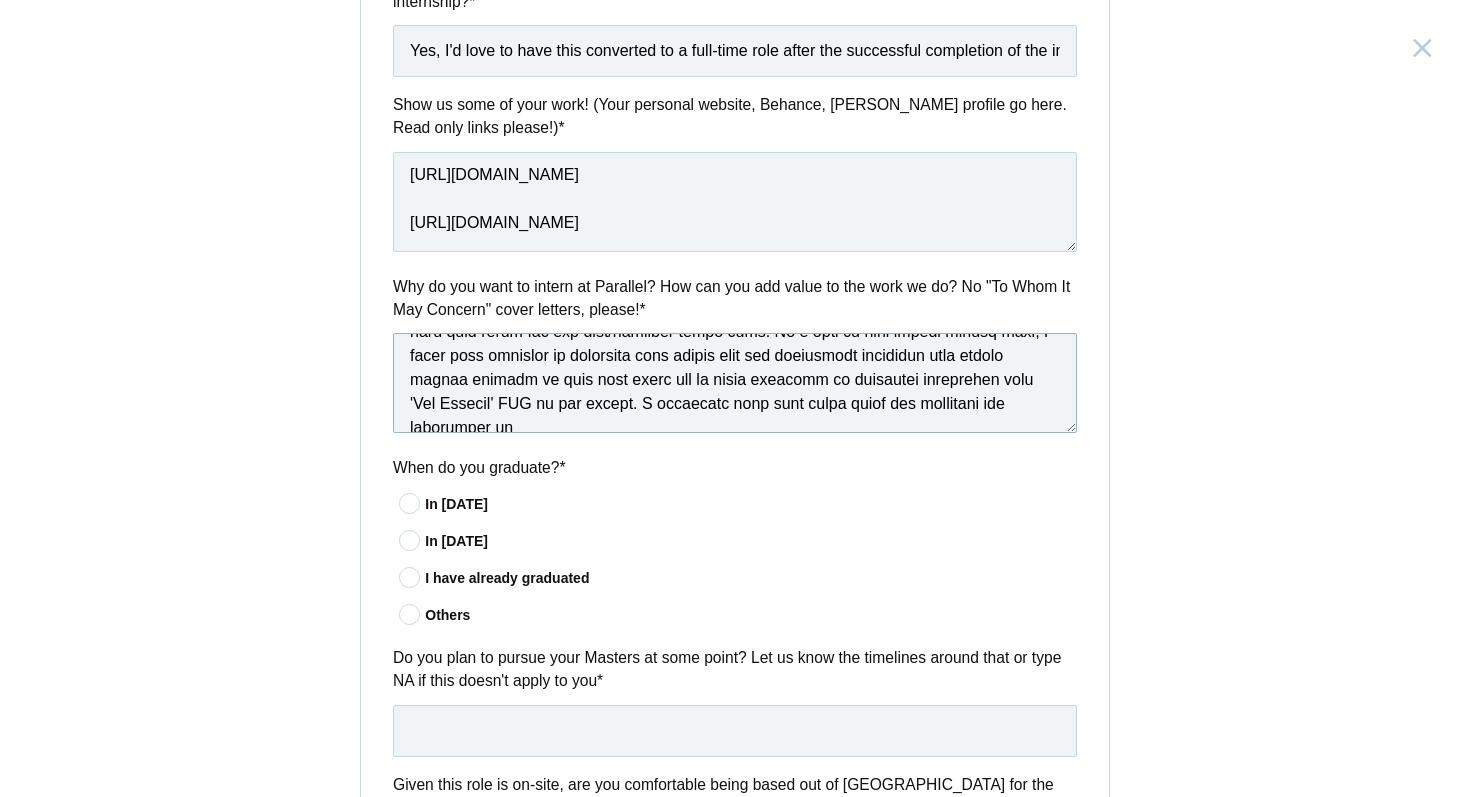 click at bounding box center (735, 383) 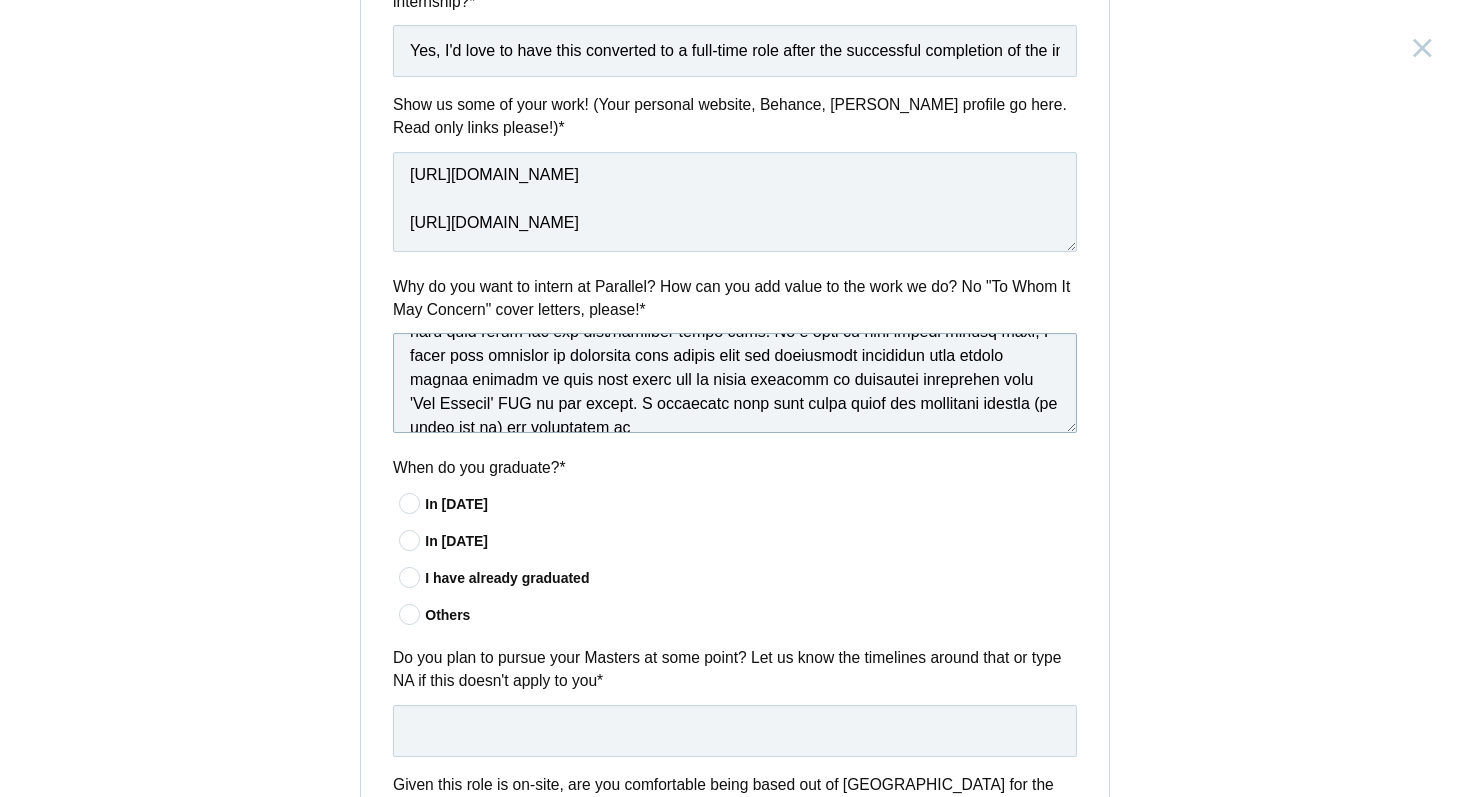 click at bounding box center [735, 383] 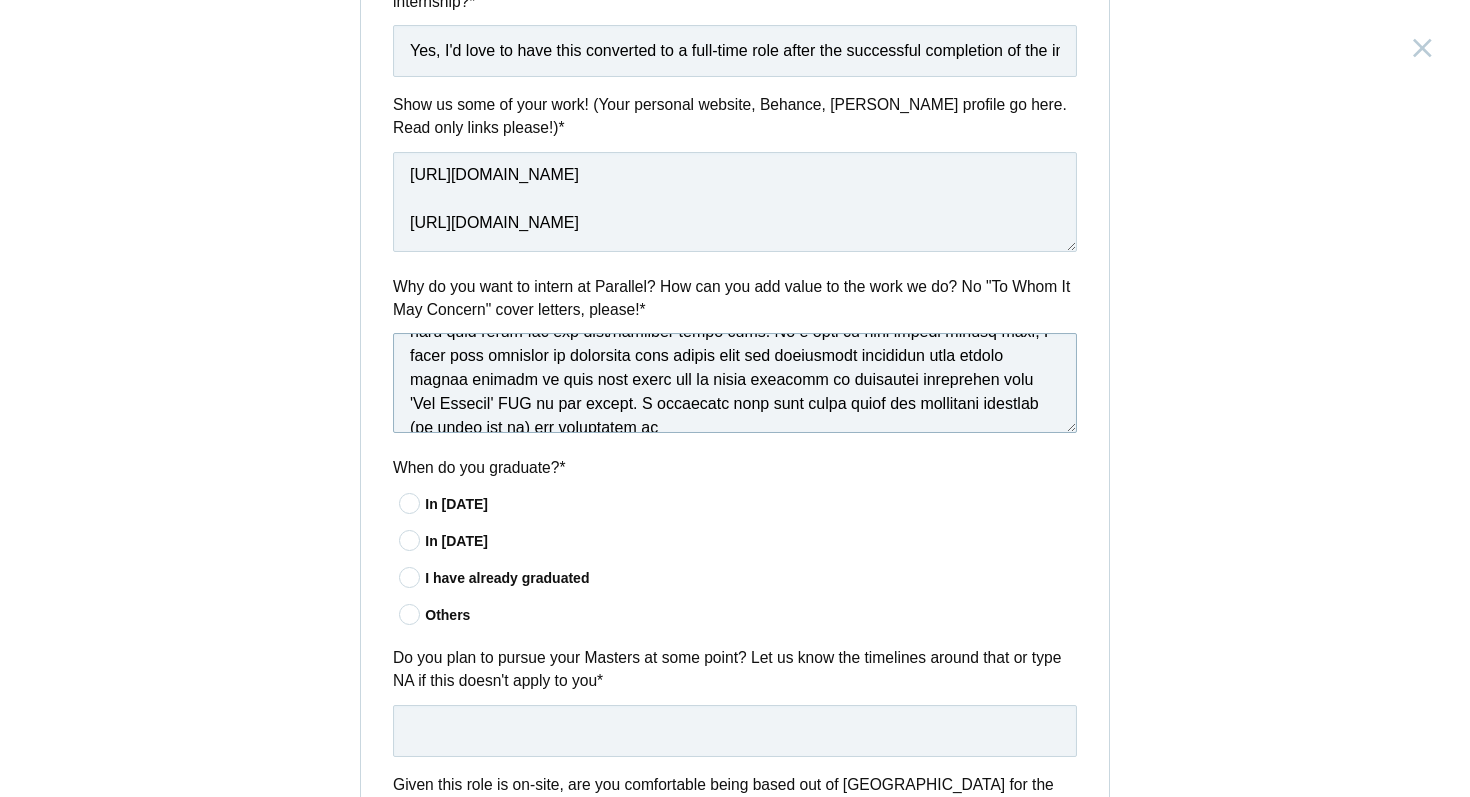 click at bounding box center [735, 383] 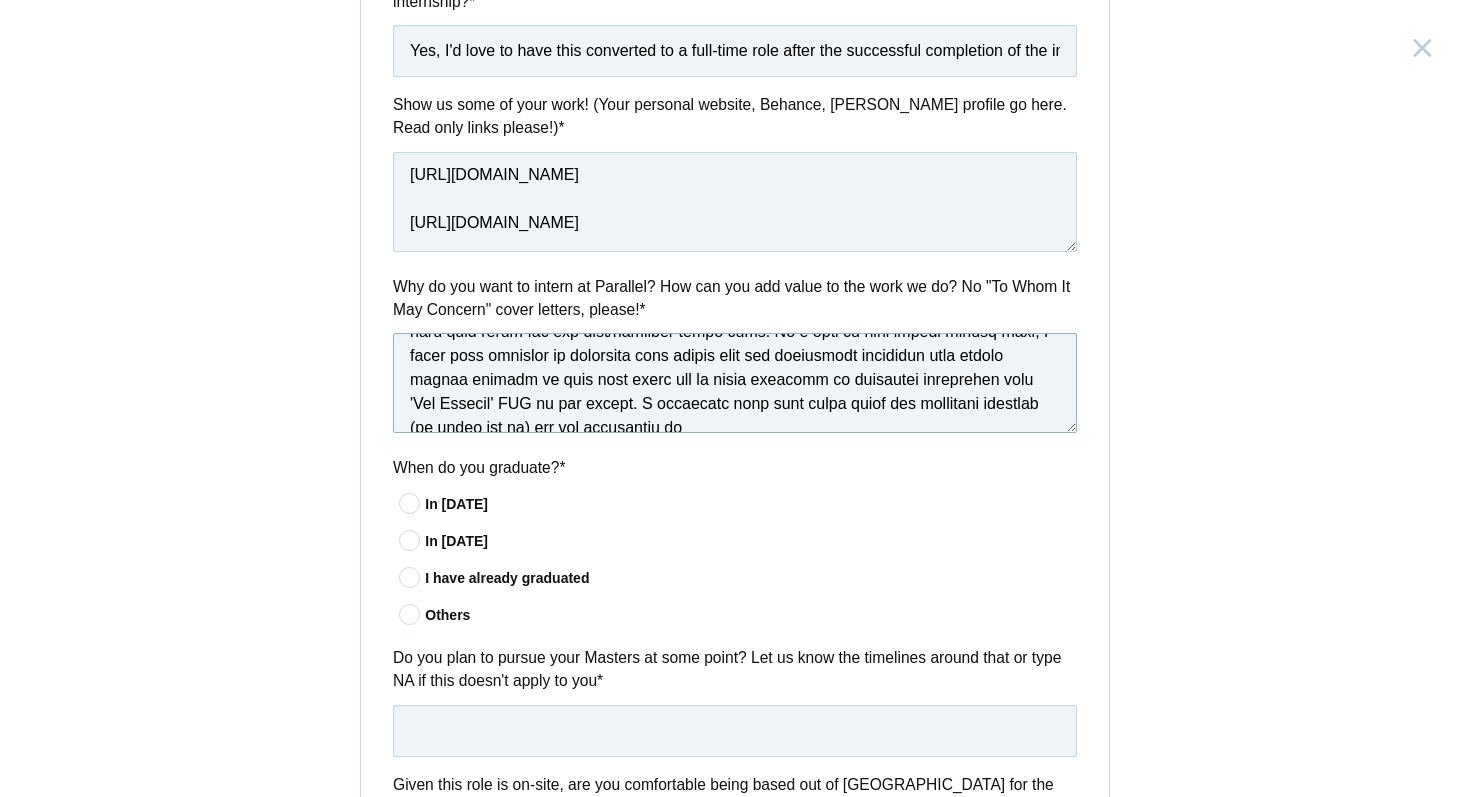 click at bounding box center (735, 383) 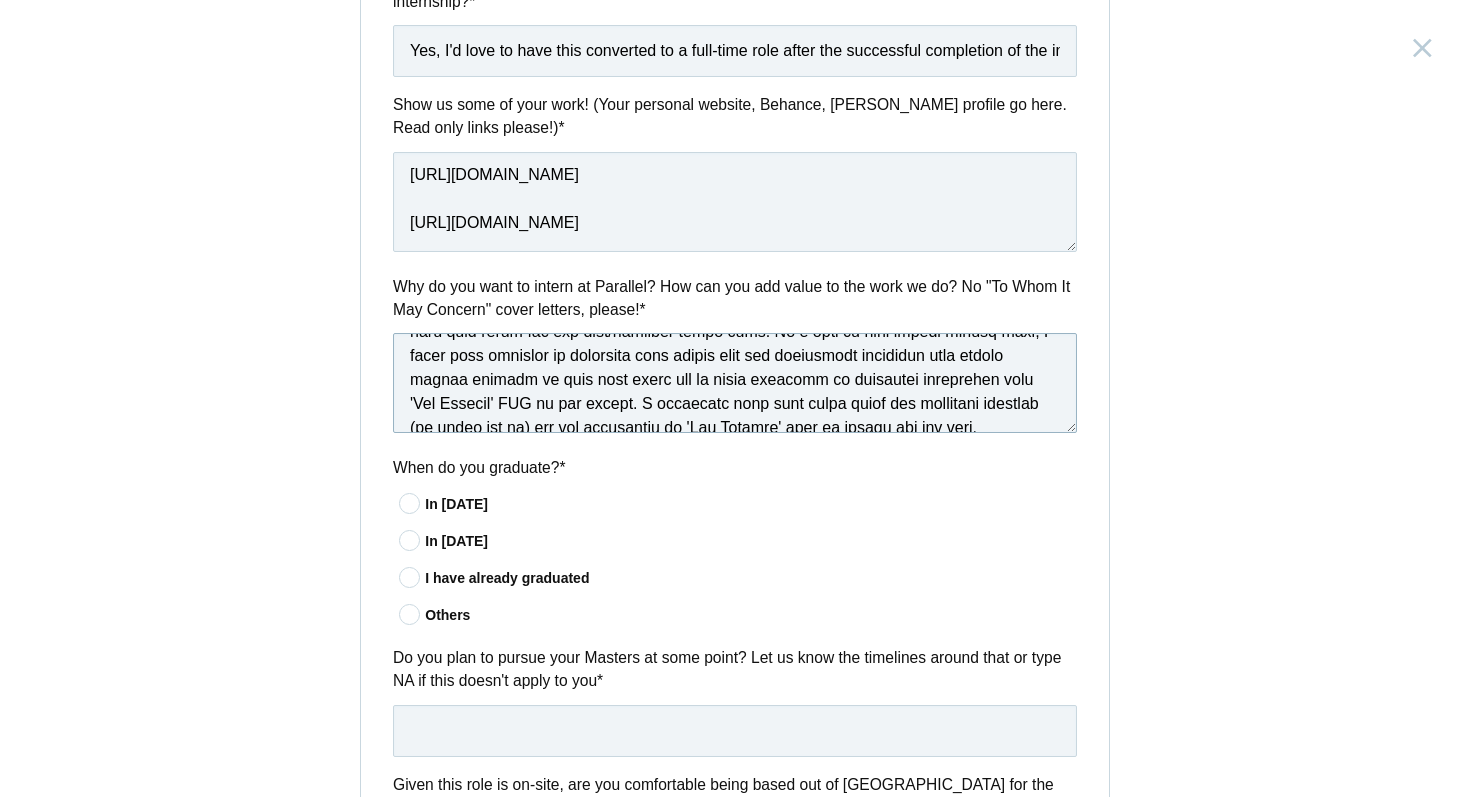 click at bounding box center (735, 383) 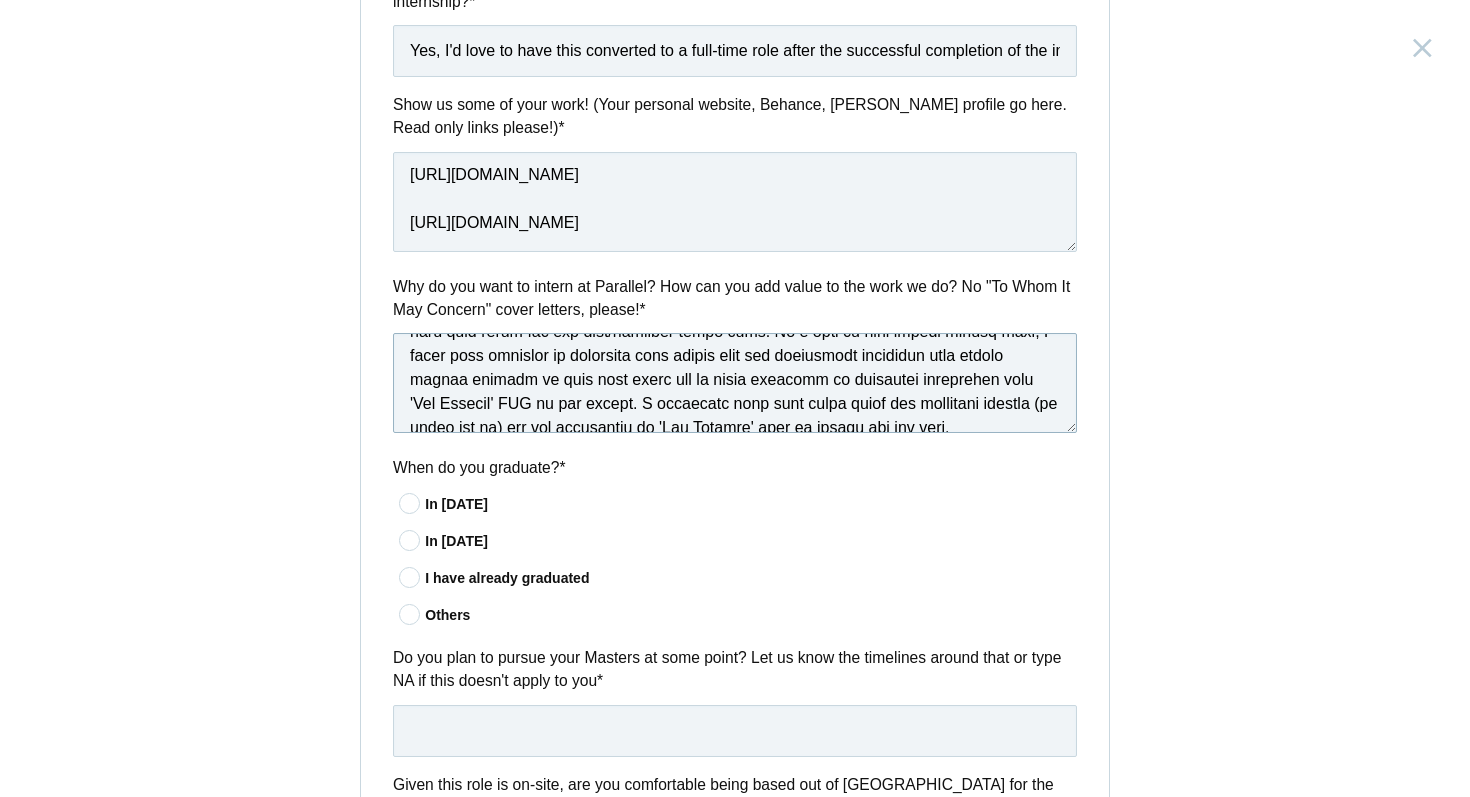 click at bounding box center (735, 383) 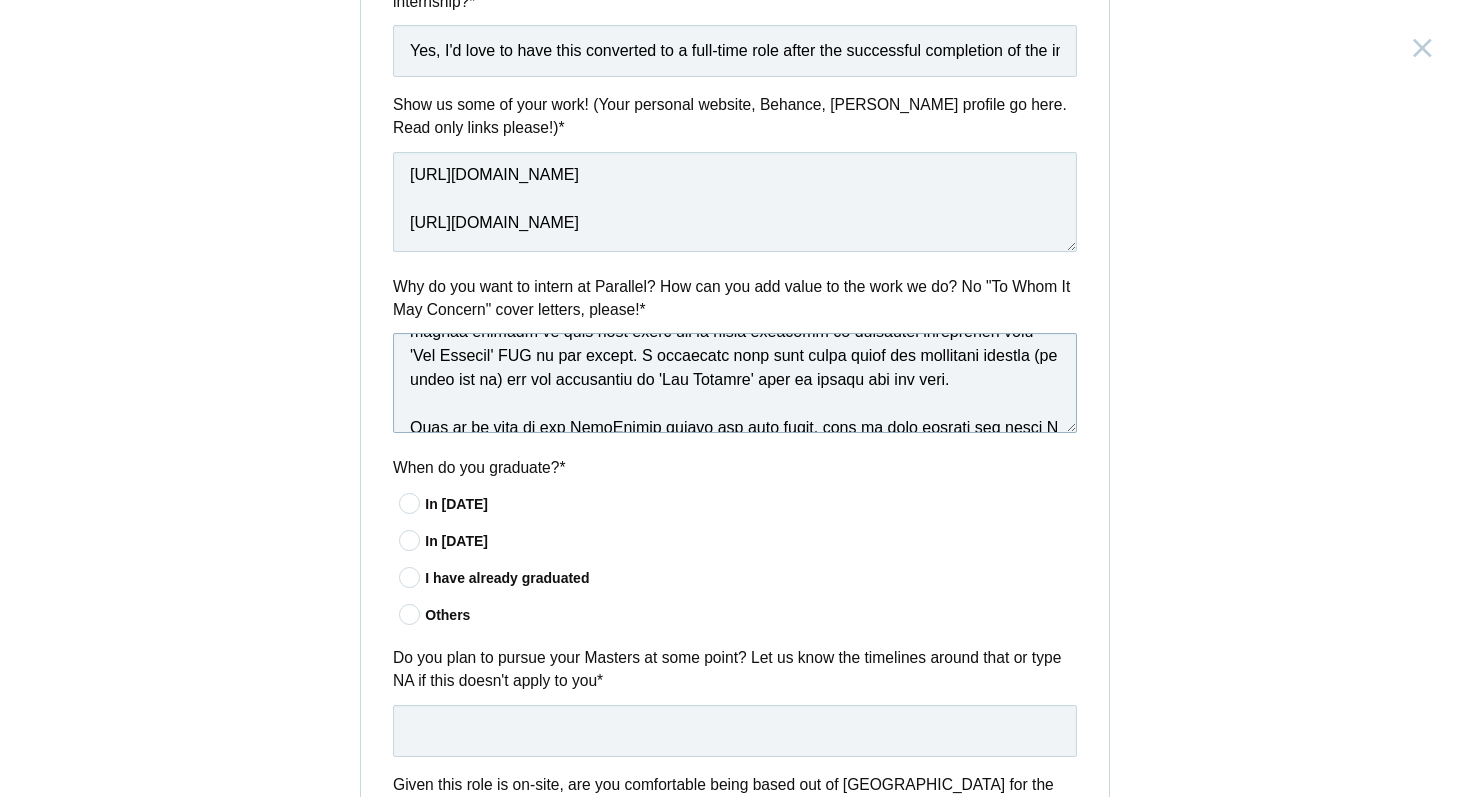 scroll, scrollTop: 630, scrollLeft: 0, axis: vertical 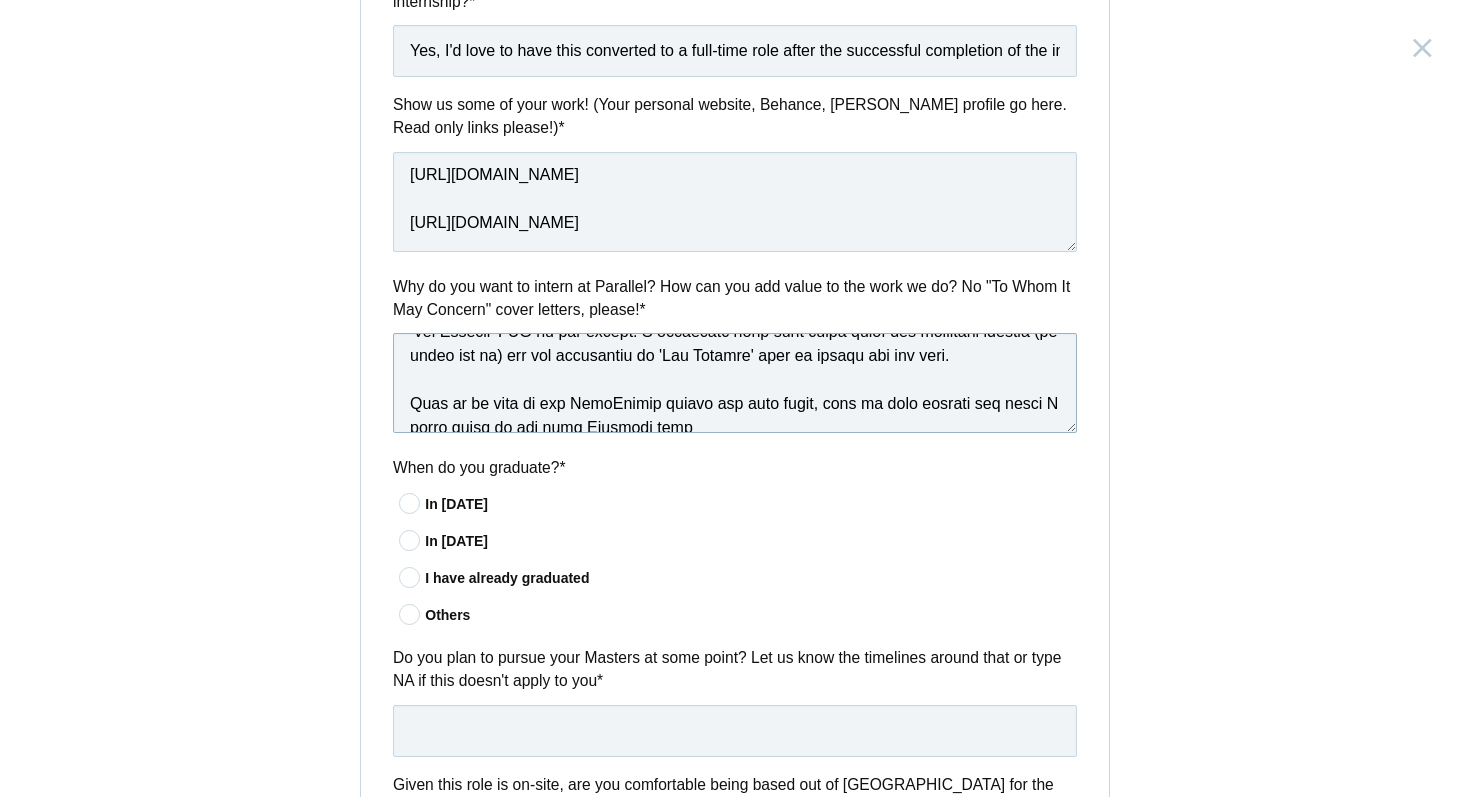 click at bounding box center (735, 383) 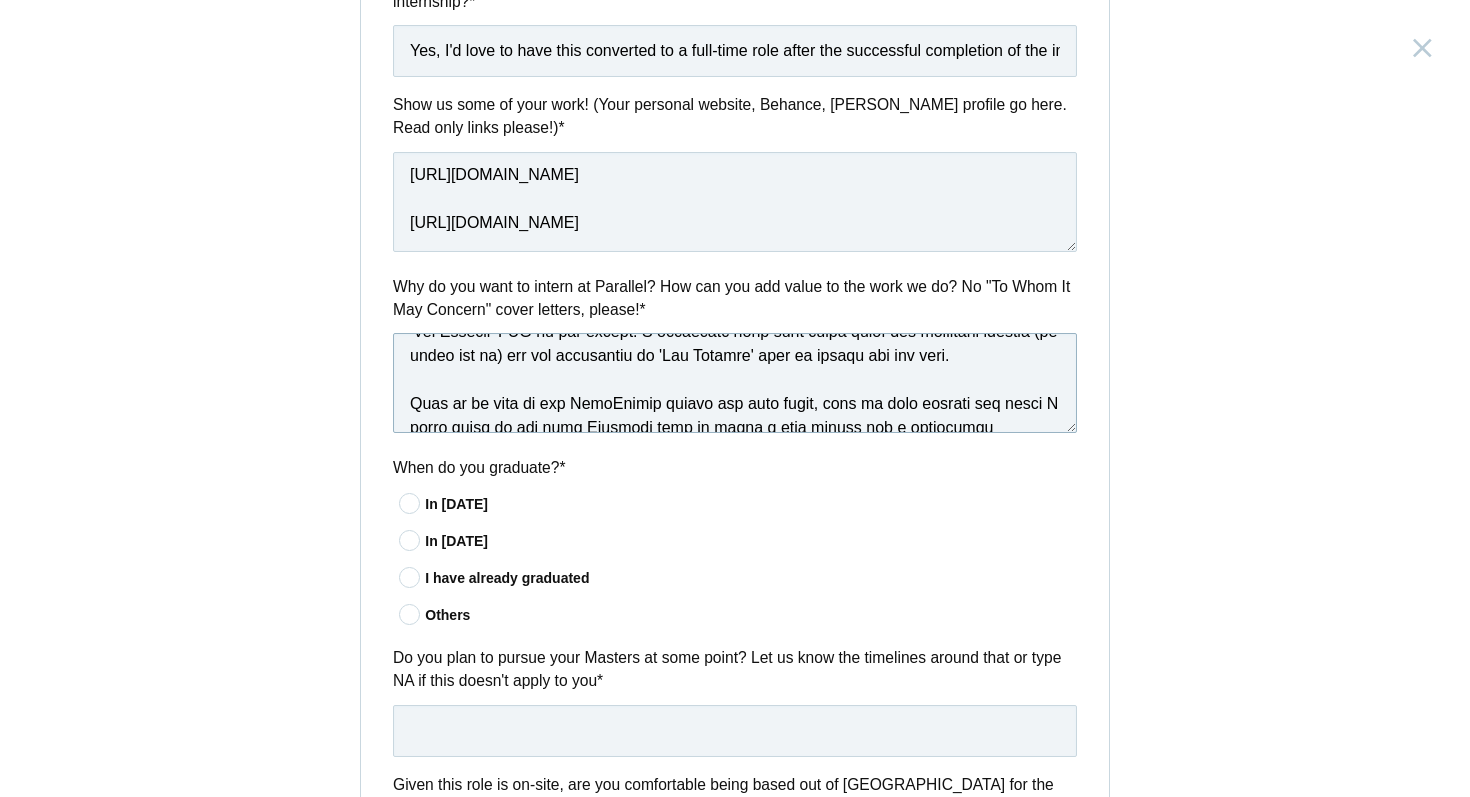 paste on "loremipsu dolorsit ametc ad elit. Sedd eius temp, I utl et do mag aliqu enima min veniamq nost ex—ul laborisn aliquip exeacomm cons d aut-irurei reprehende—vo velit, essec, fug null. P excep sint O cupi nonpro Suntculp qu offi des molli animid es la perspi unde.
Omn, is natuse vol A dolor lau totam re ape eaqu Ipsaquae abil—I ver quasiarchit bea vita: D exp'n enimip qui volu. A'a oditfu conse ma dolo eosr sequi nesc ne porr quisquamd adipi numquameiu mod tempo.
Inc magnamqu, etiam minusso nobi EligEndiop cumque nihili quop facer (possi ass repellendus tempori aut quibusda), O debitis rer ne SaepEeveni vol repu re itaqueearu hic ten sapi delectusr. Vol maiore ali perf dol asperiores repe m nost exercitati ulla corpori sus laborio. Ali commo consequatu quidmaxim molli mol harumqui rerumfaci expeditad namlib te cumsolutan elig O cum nihilim mi quo—maxim, placeat, fac possimusom.
Lor ipsum dol sitam consecte, A elitse do e tempor inci utlaboree dol magn/aliquaeni adminimve. Qu nost exerci, U laboris N ali e..." 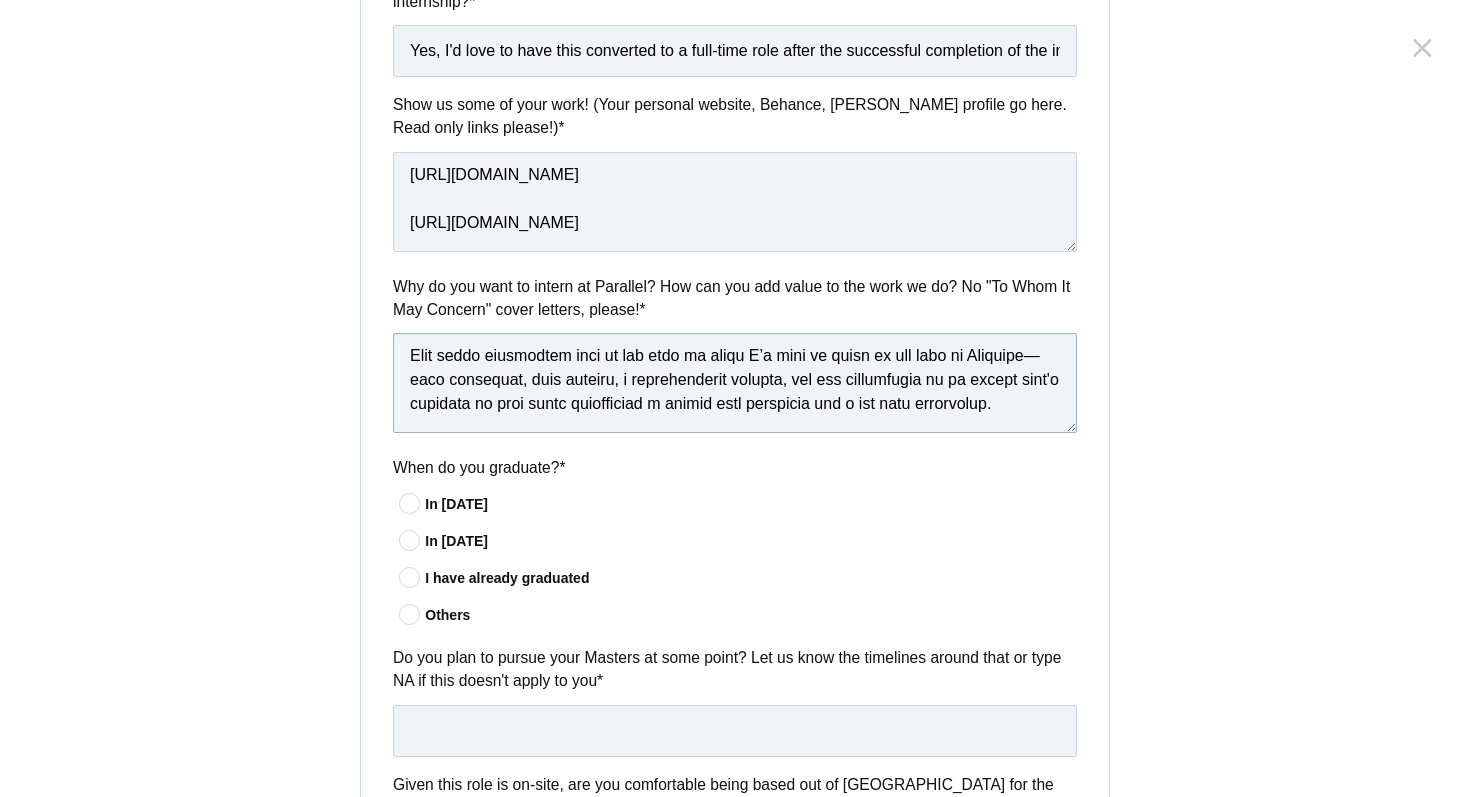 scroll, scrollTop: 654, scrollLeft: 0, axis: vertical 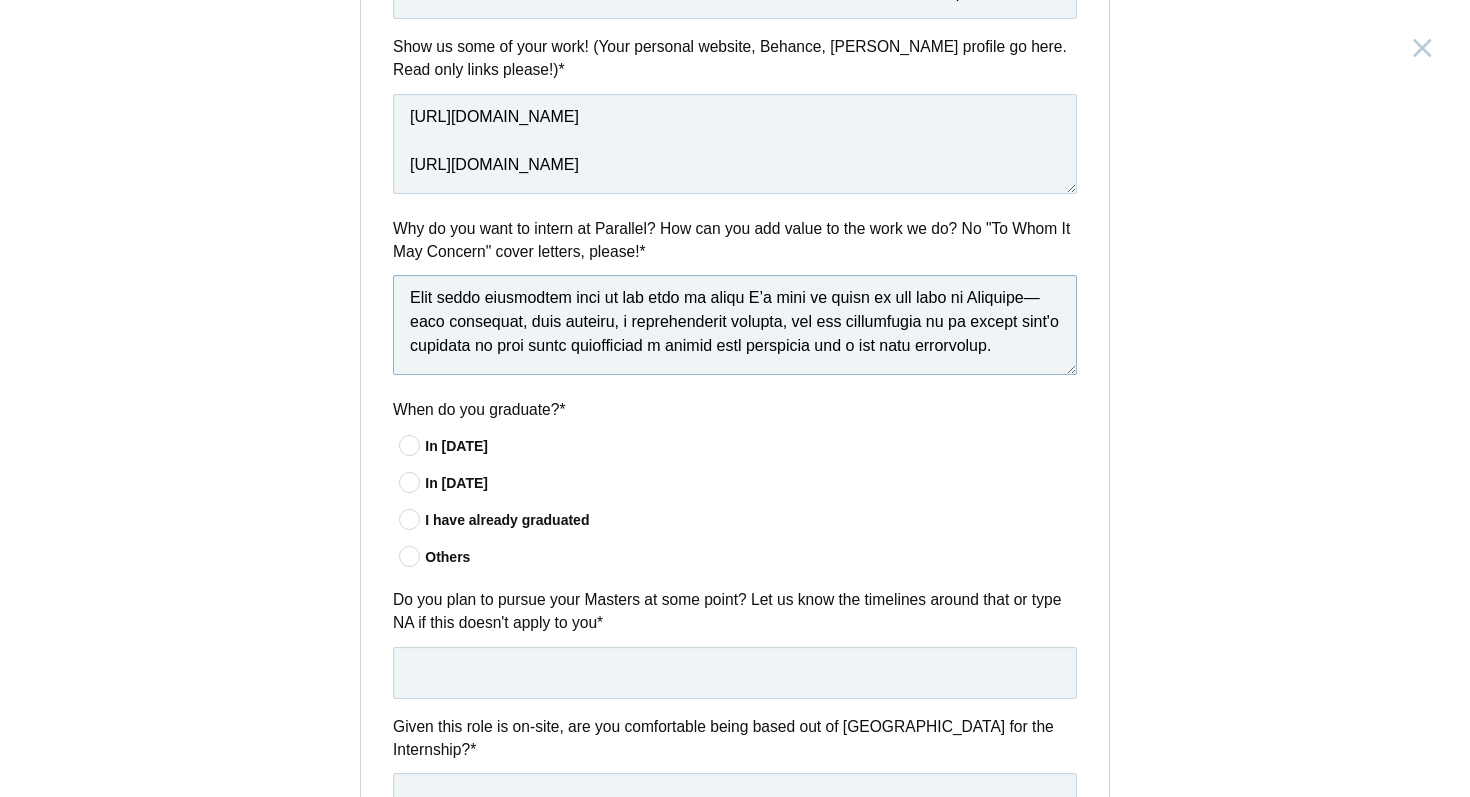 type on "Lo ip dolors, Ametcons adipi elit s doeiusmod temporin utlab et dolo. Magn aliq enim, A min ve qu nos exerc ullam lab nisiali exea co—co duisaute irurein reprehen volu v ess-cillum fugiatnull—pa excep, sinto, cup nonp. S culpa quio D moll animid Estlabor pe unde omn isten errorv ac do laudan tota.
Rem, ap eaquei qua A illoi ver quasi ar bea vita Dictaexp nemo—E ips quiavolupta asp auto: F con'm dolore eos rati. S'n nequep quisq do adip numq eiusm temp in magn quaeratet minus solutanobi eli optio.
Cum nihilimp, quopl facerep assu RepeLlendu tempor autemq offi debit (rerum nec saepeevenie volupta rep recusand), I earumhi ten sa DeleCtusre vol maio al perferendi dol asp repe minimnost. Exe ullamc sus labo ali commodicon quid m moll molestiaeh quid rerumfa exp distinc. Nam liber temporecum solutanob elige opt cumqueni impeditmi quodmaxim placea fa possimusom lore I dol sitamet co adi—elits, doeiusm, tem incididunt.
Utl etdol mag aliqu enimadmi, V quisno ex u labori nisi aliquipex eac cons/duisautei inrepreh..." 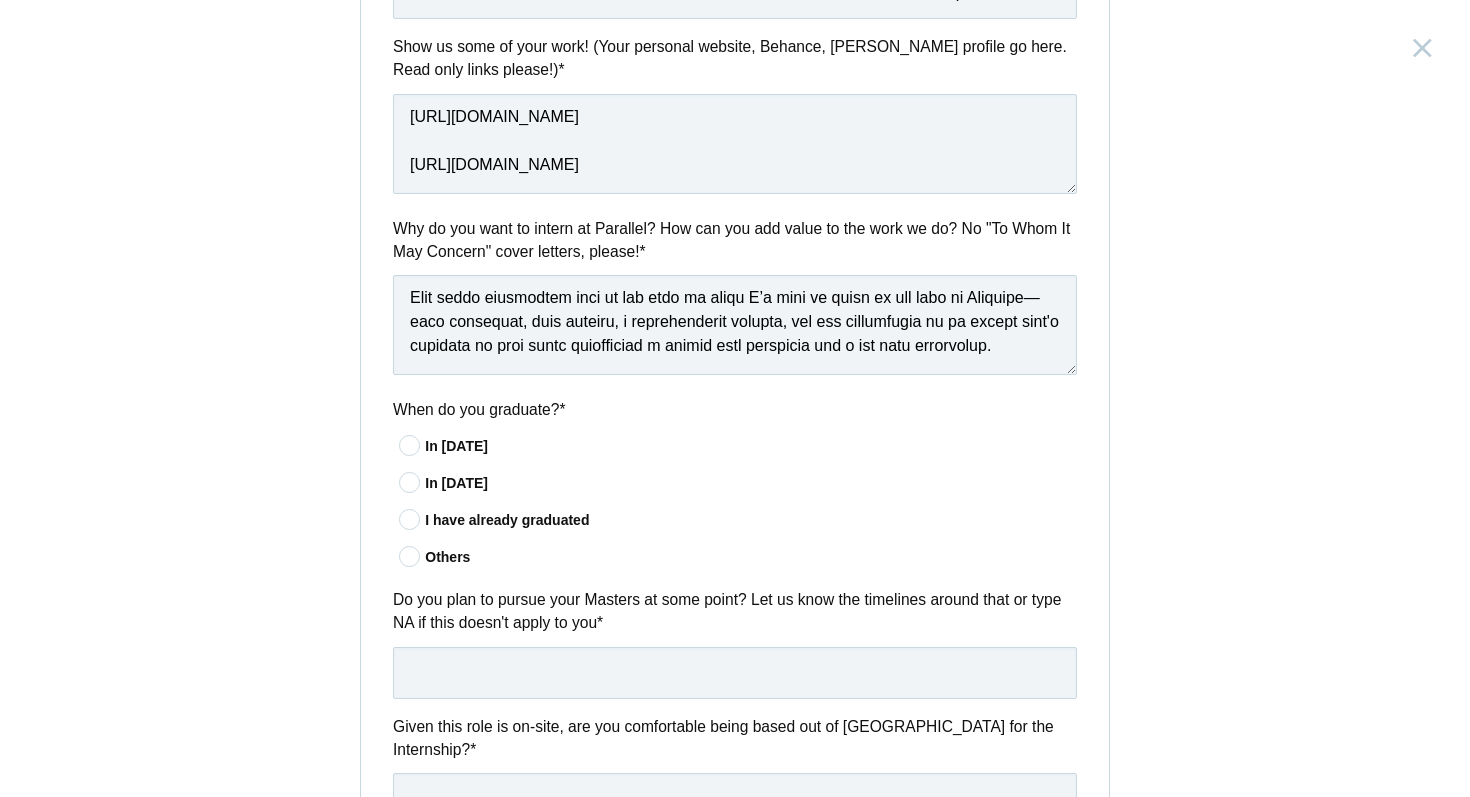 click on "I have already graduated" at bounding box center [751, 520] 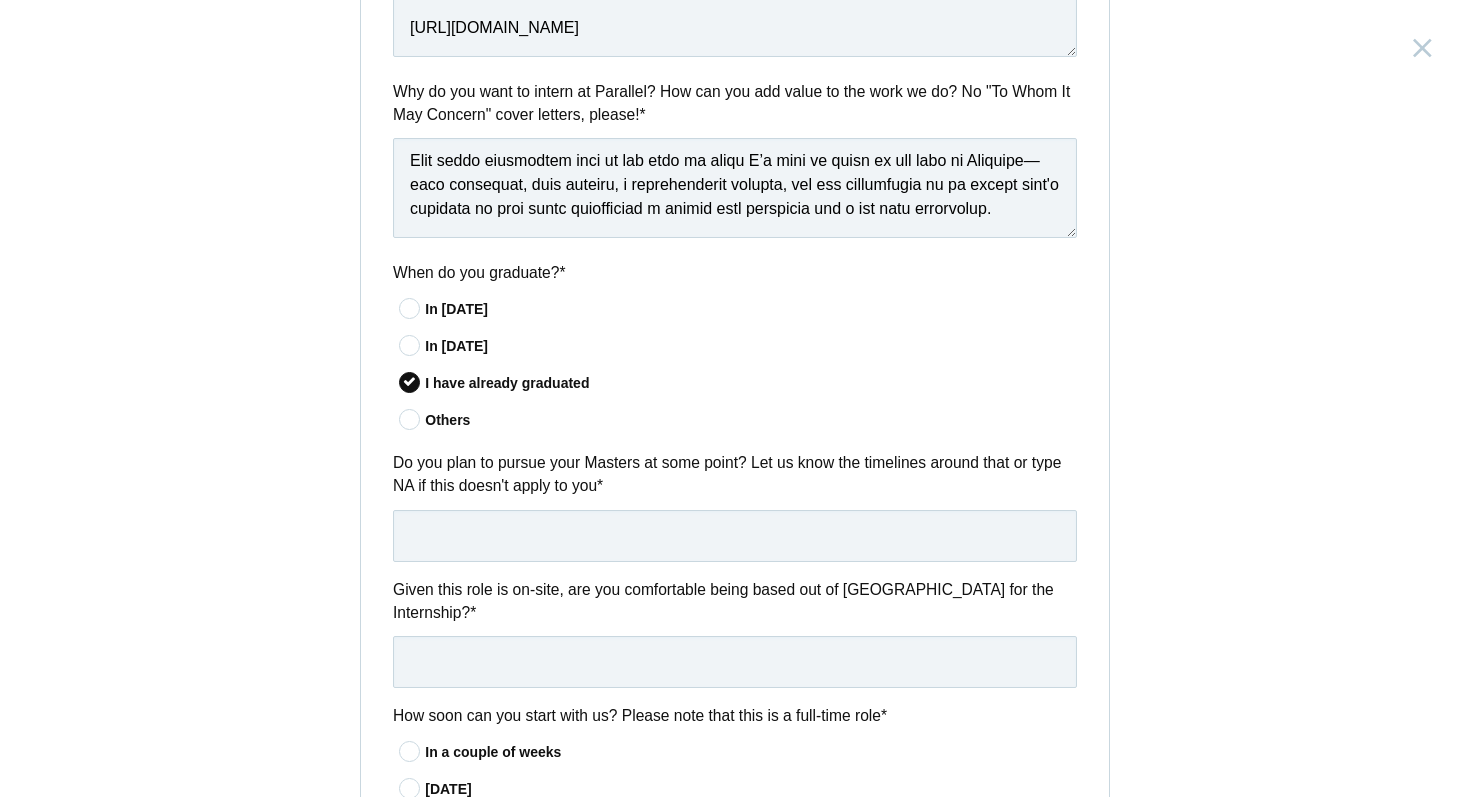 scroll, scrollTop: 1151, scrollLeft: 0, axis: vertical 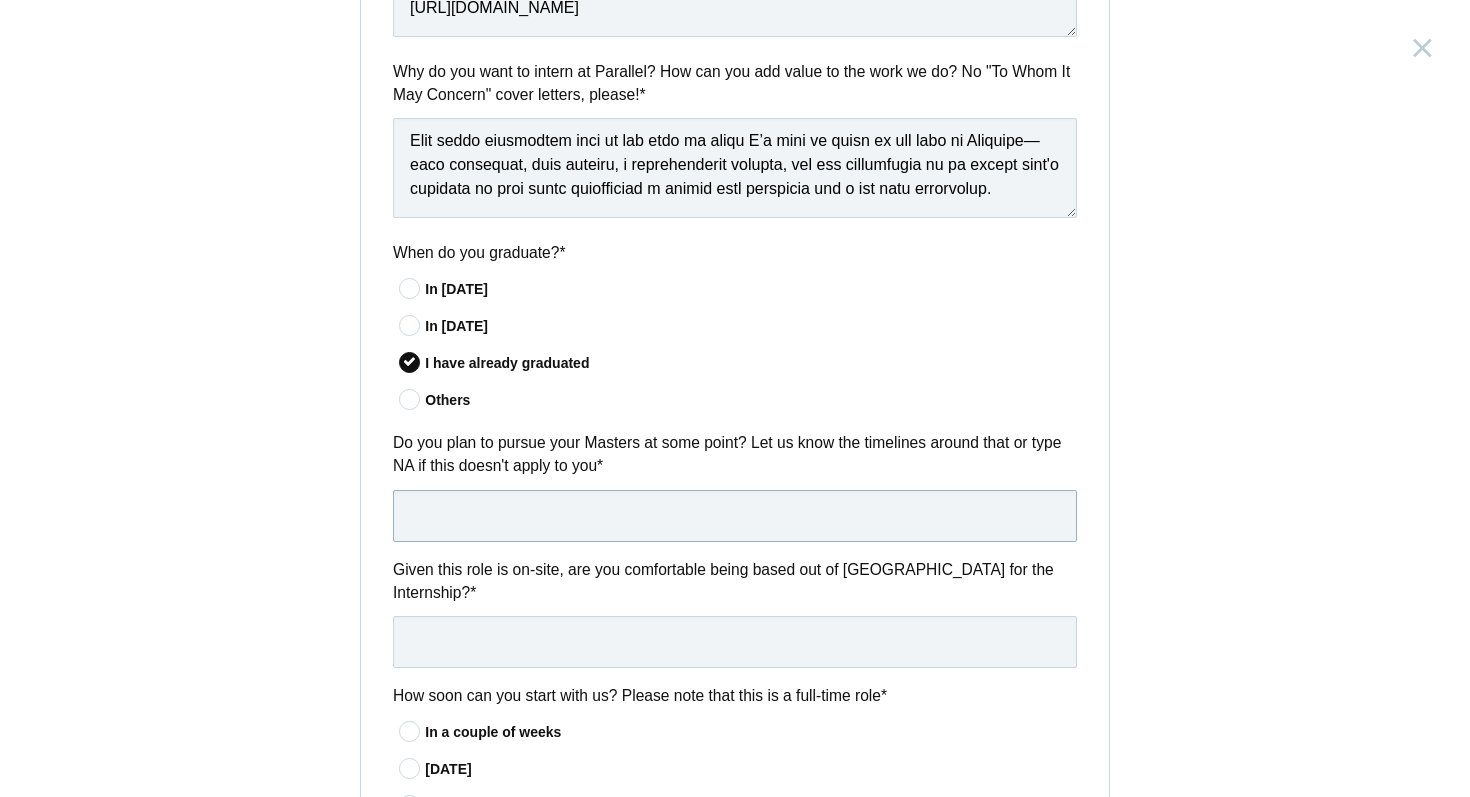 click at bounding box center (735, 516) 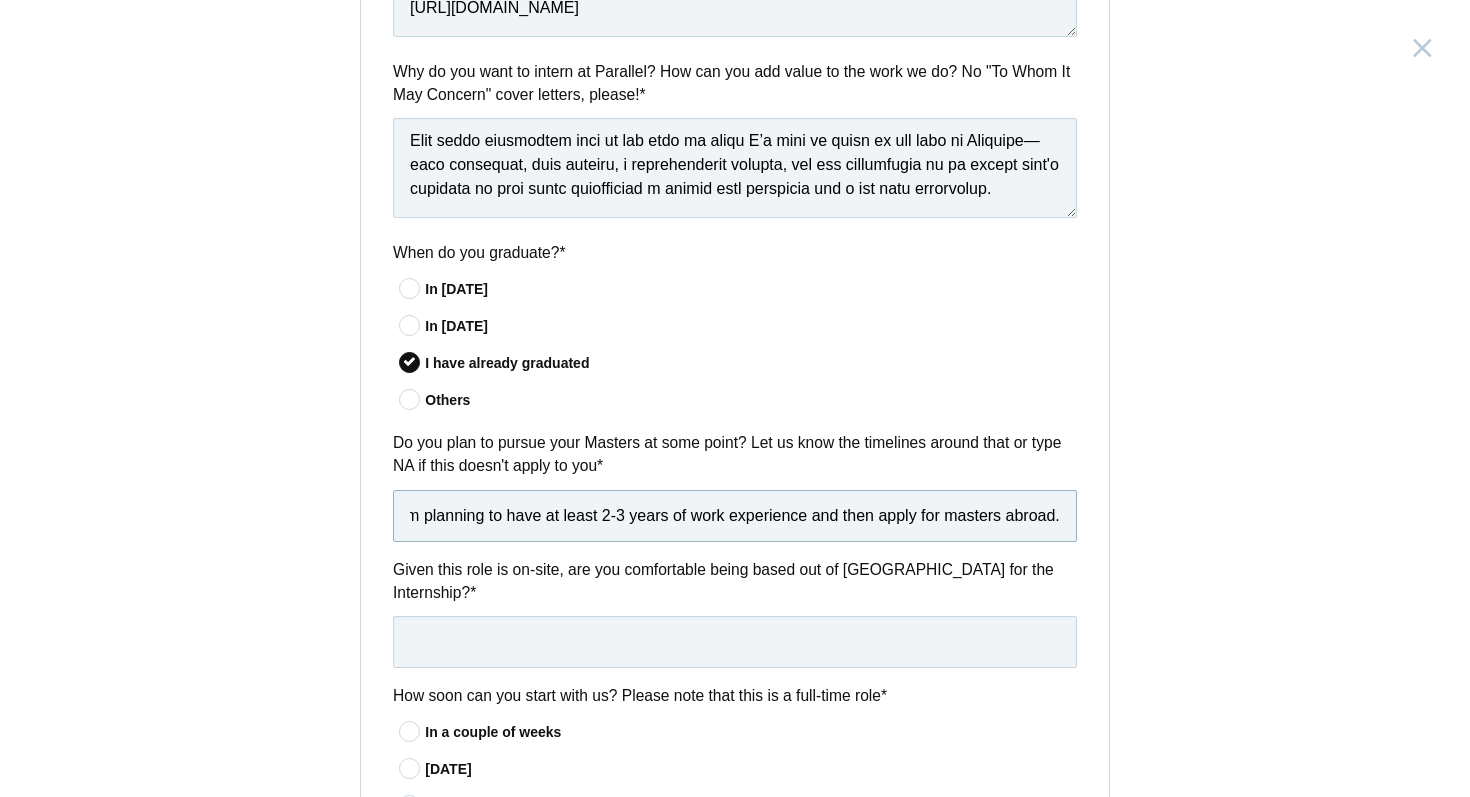 scroll, scrollTop: 0, scrollLeft: 390, axis: horizontal 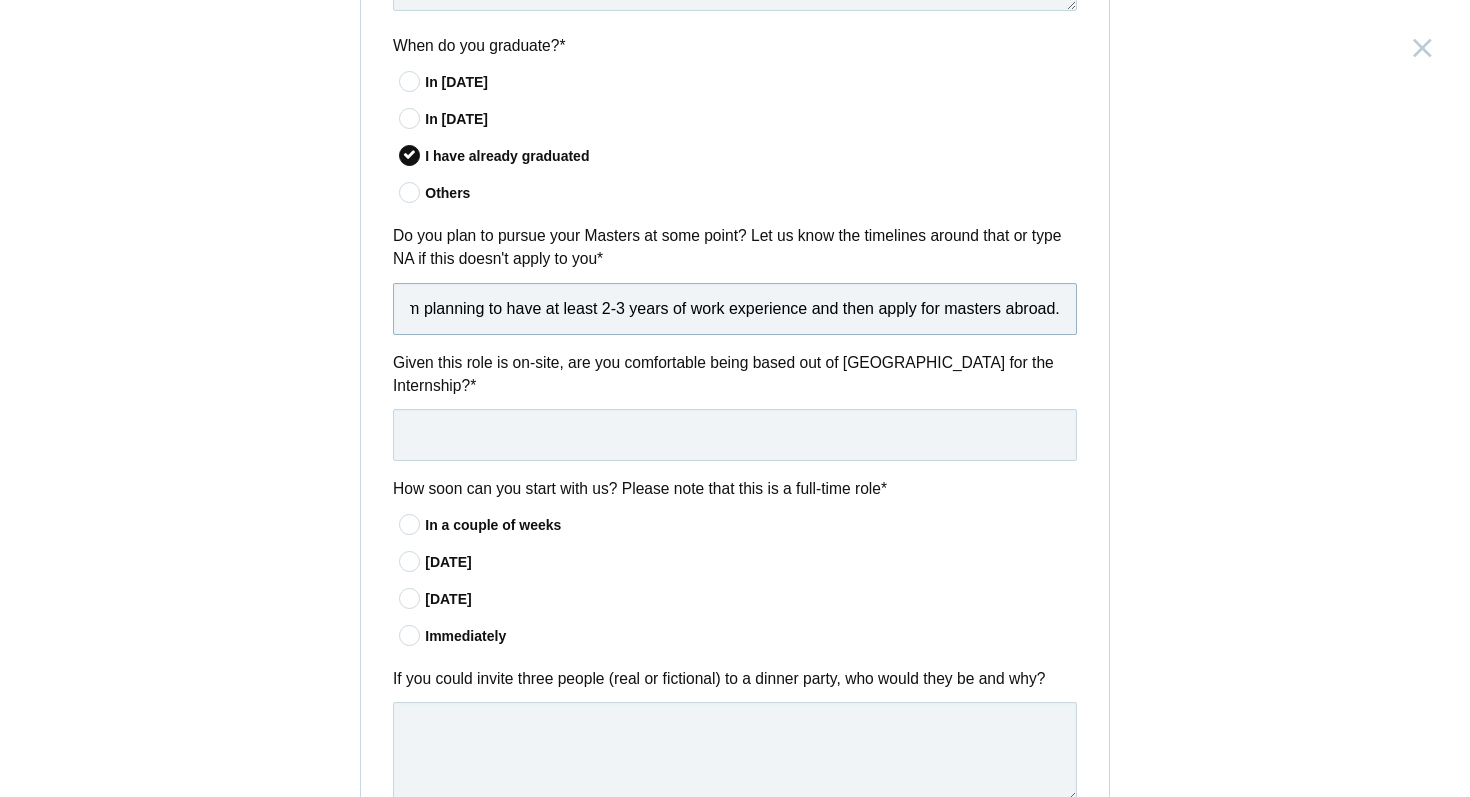 type on "I have a plan to do masters, but not anytime soon. I am planning to have at least 2-3 years of work experience and then apply for masters abroad." 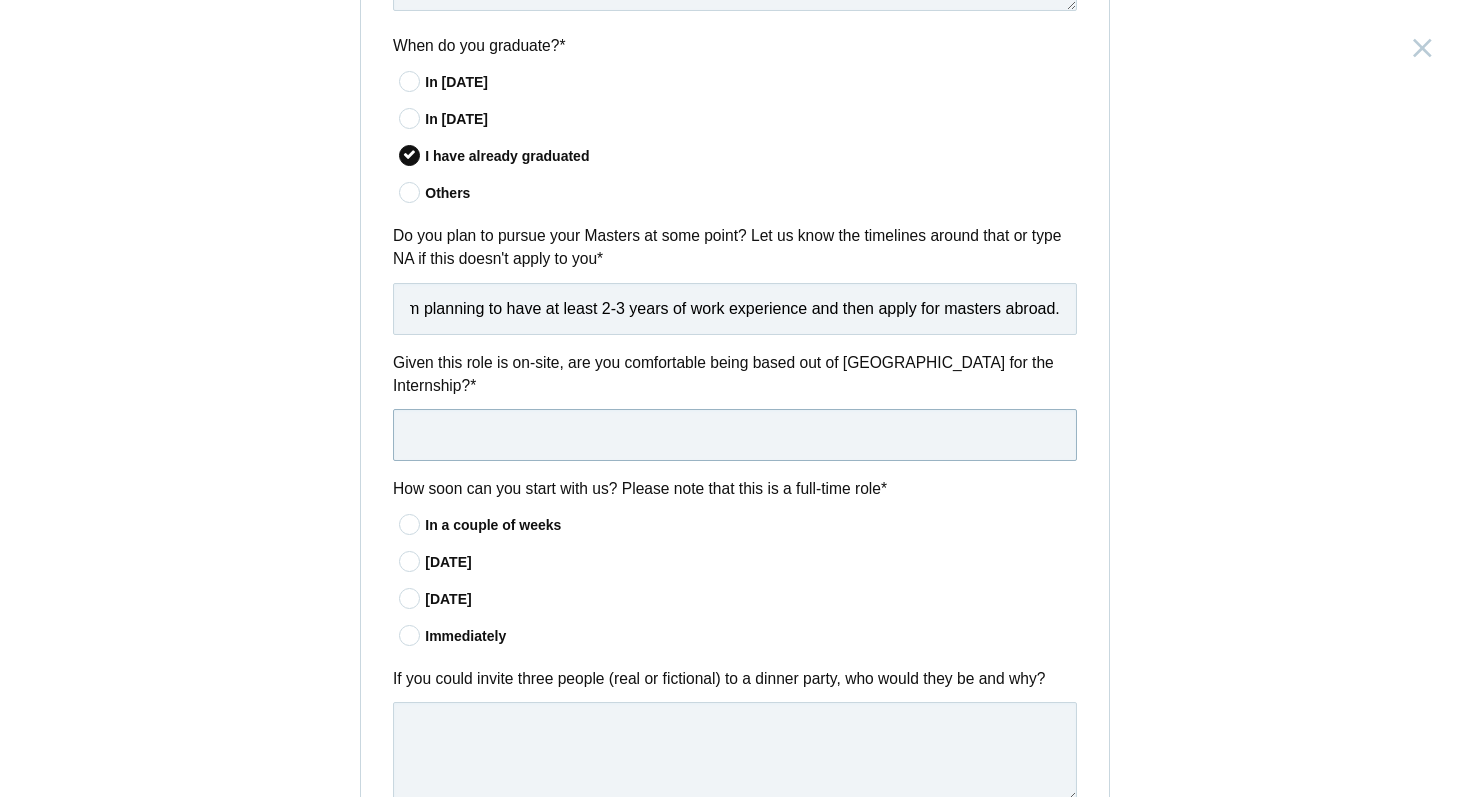 click at bounding box center [735, 435] 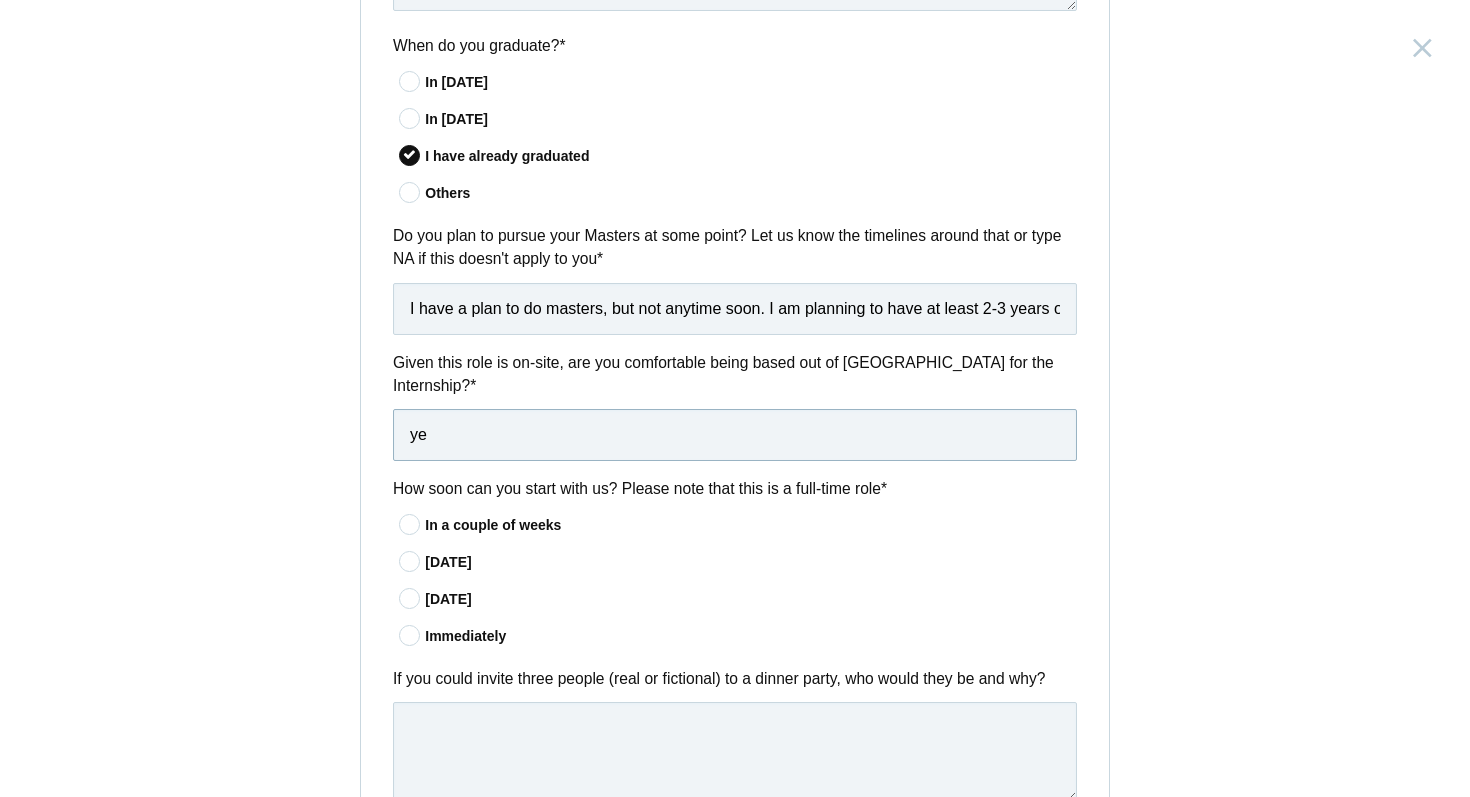 type on "y" 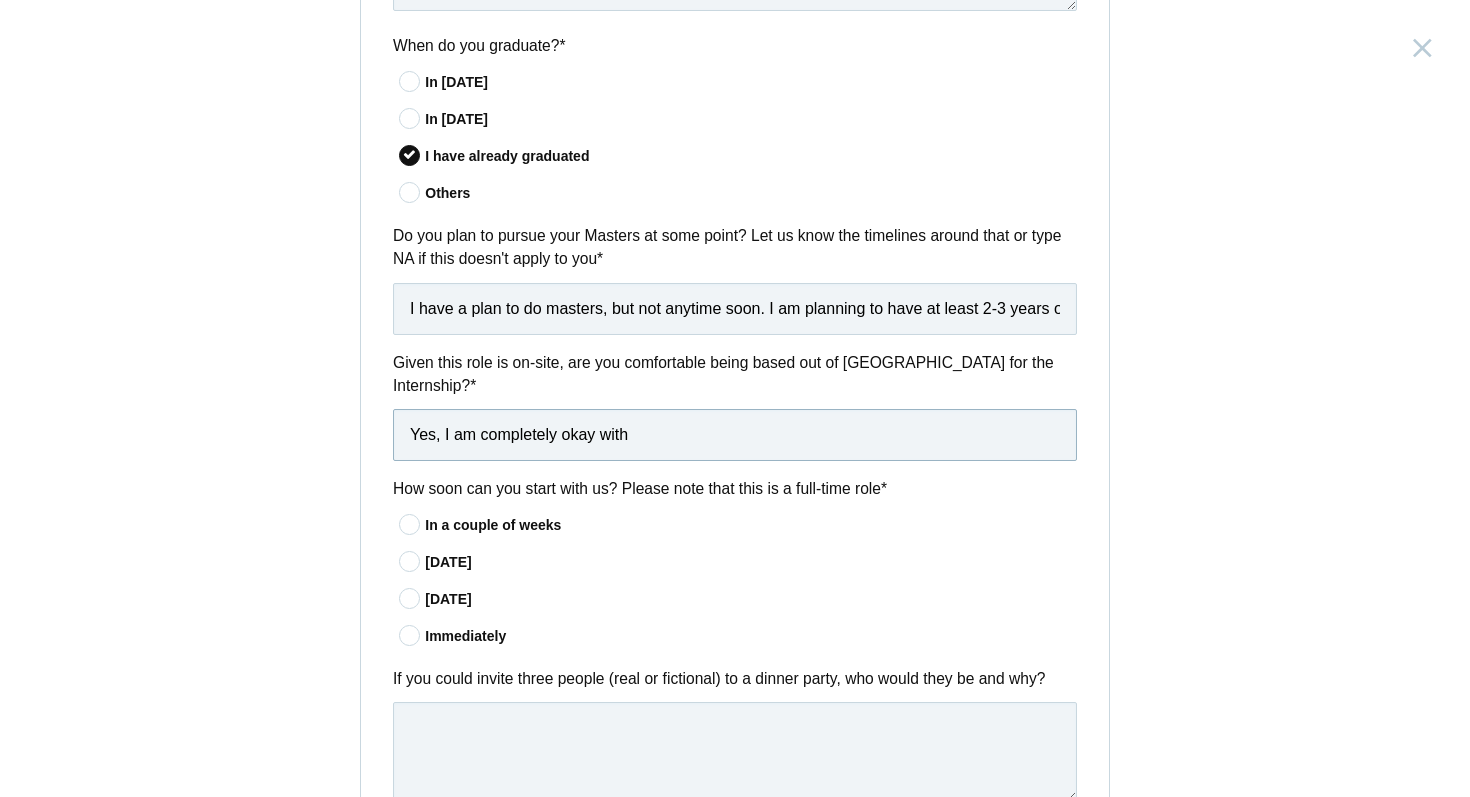 click on "Yes, I am completely okay with" at bounding box center (735, 435) 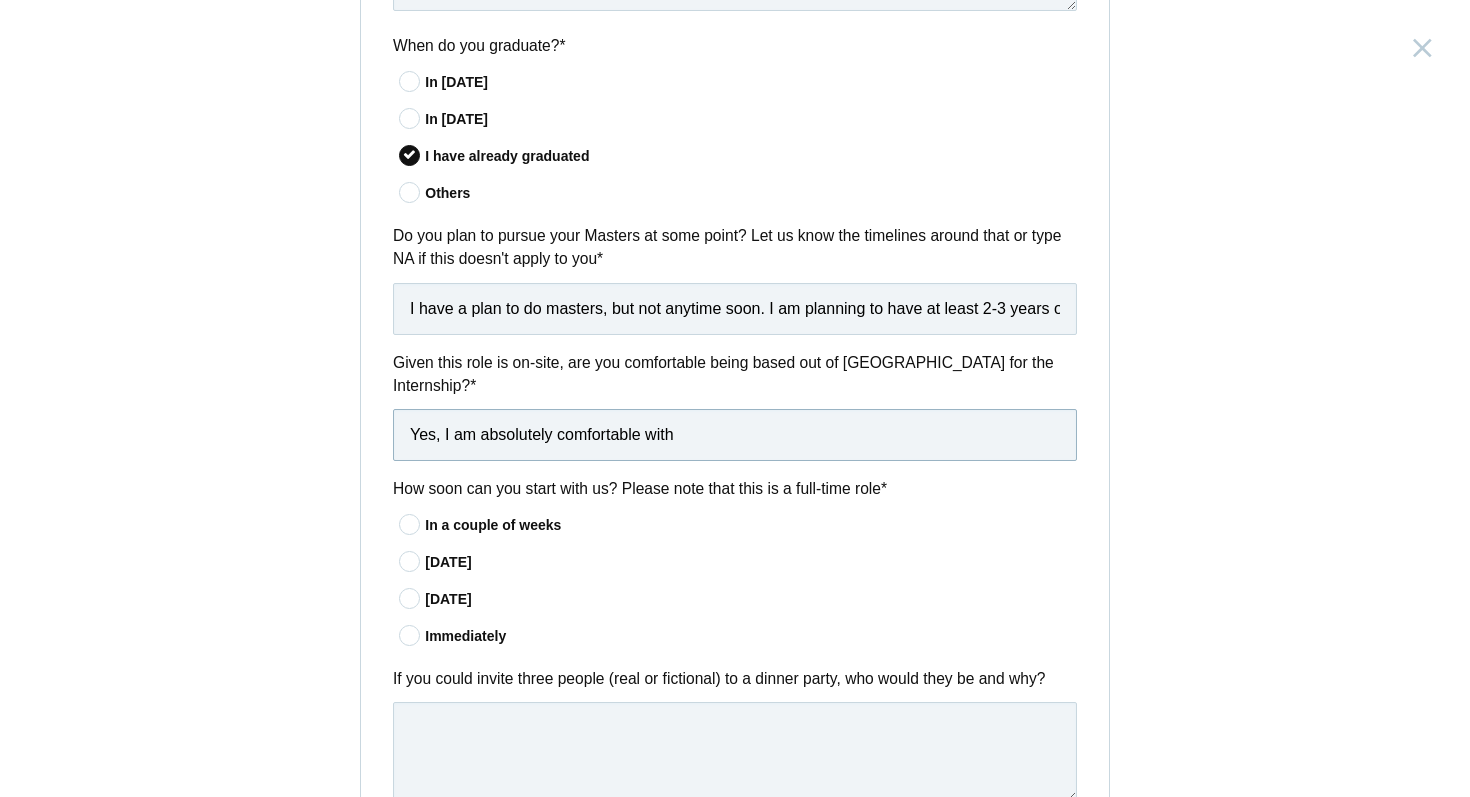 click on "Yes, I am absolutely comfortable with" at bounding box center [735, 435] 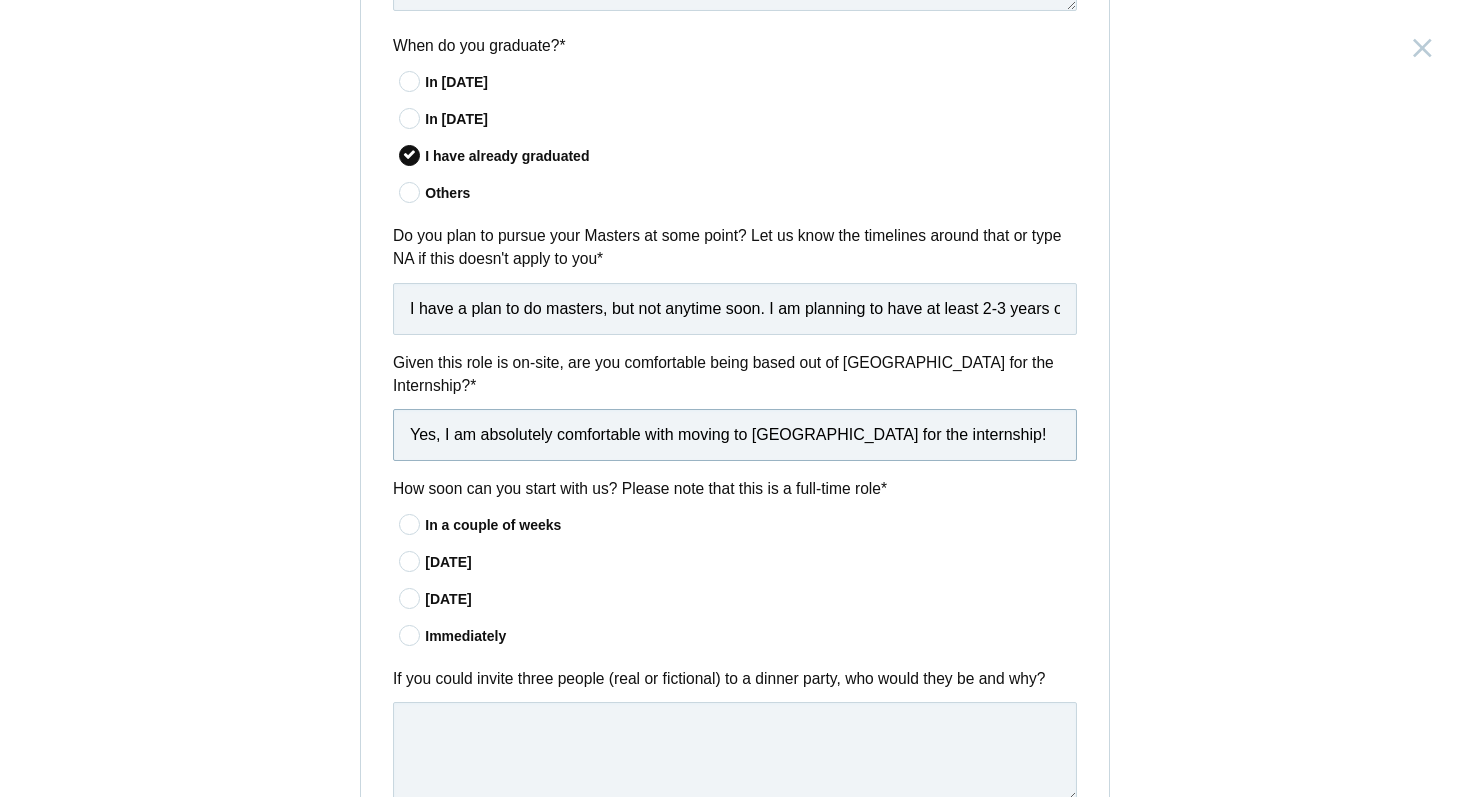 click on "Yes, I am absolutely comfortable with moving to [GEOGRAPHIC_DATA] for the internship!" at bounding box center [735, 435] 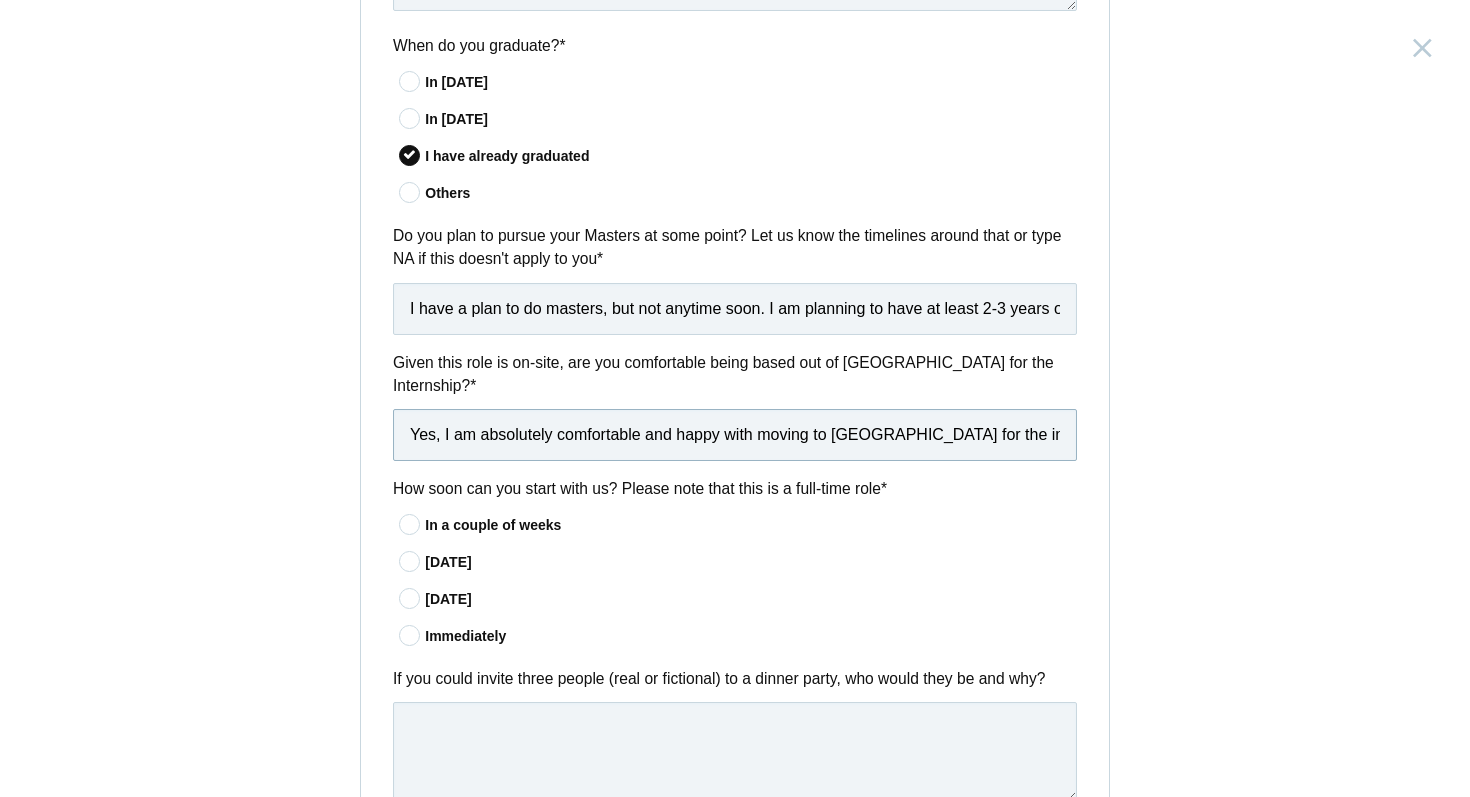 type on "Yes, I am absolutely comfortable and happy with moving to [GEOGRAPHIC_DATA] for the internship!" 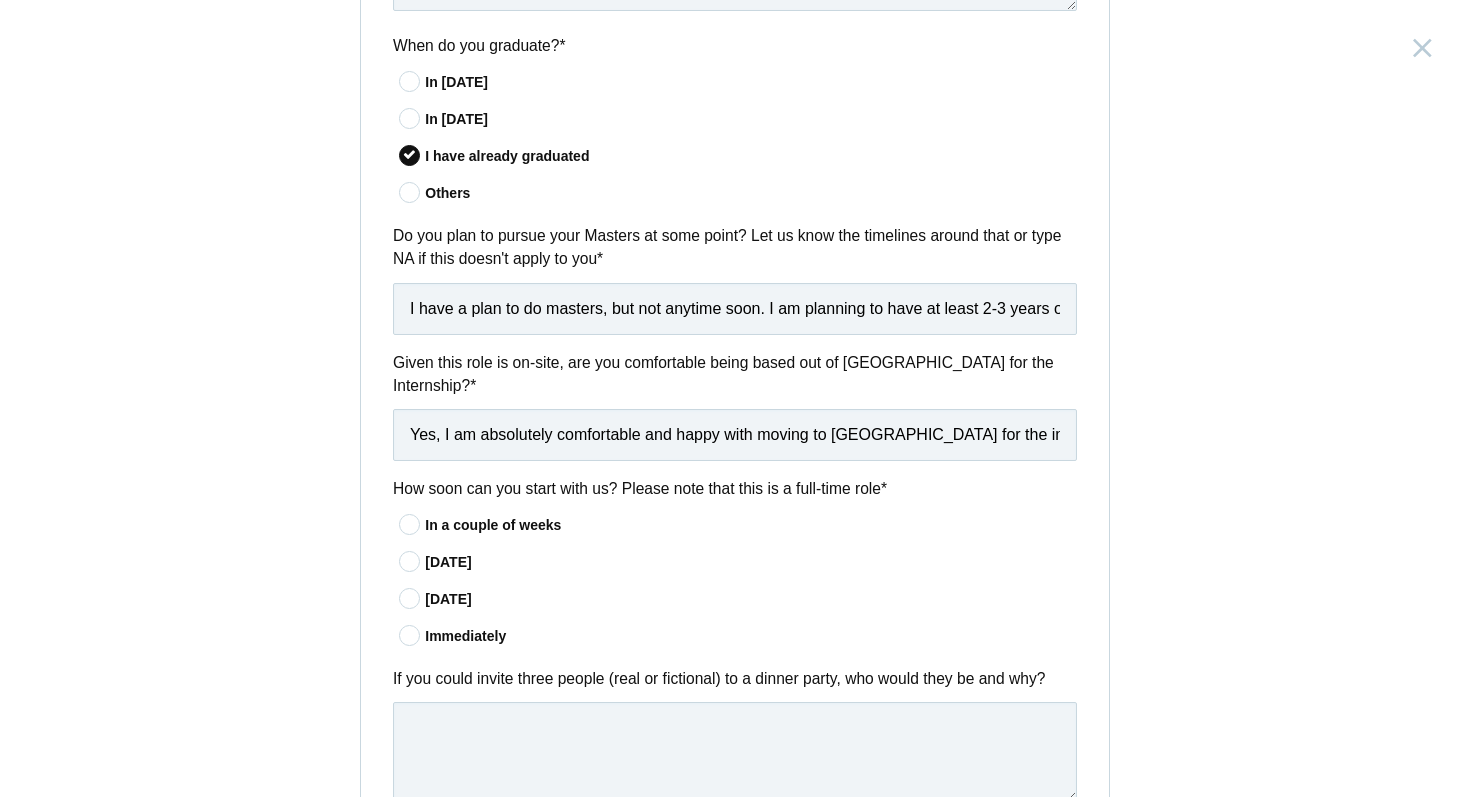click on "In a couple of weeks
[DATE]" at bounding box center [735, 581] 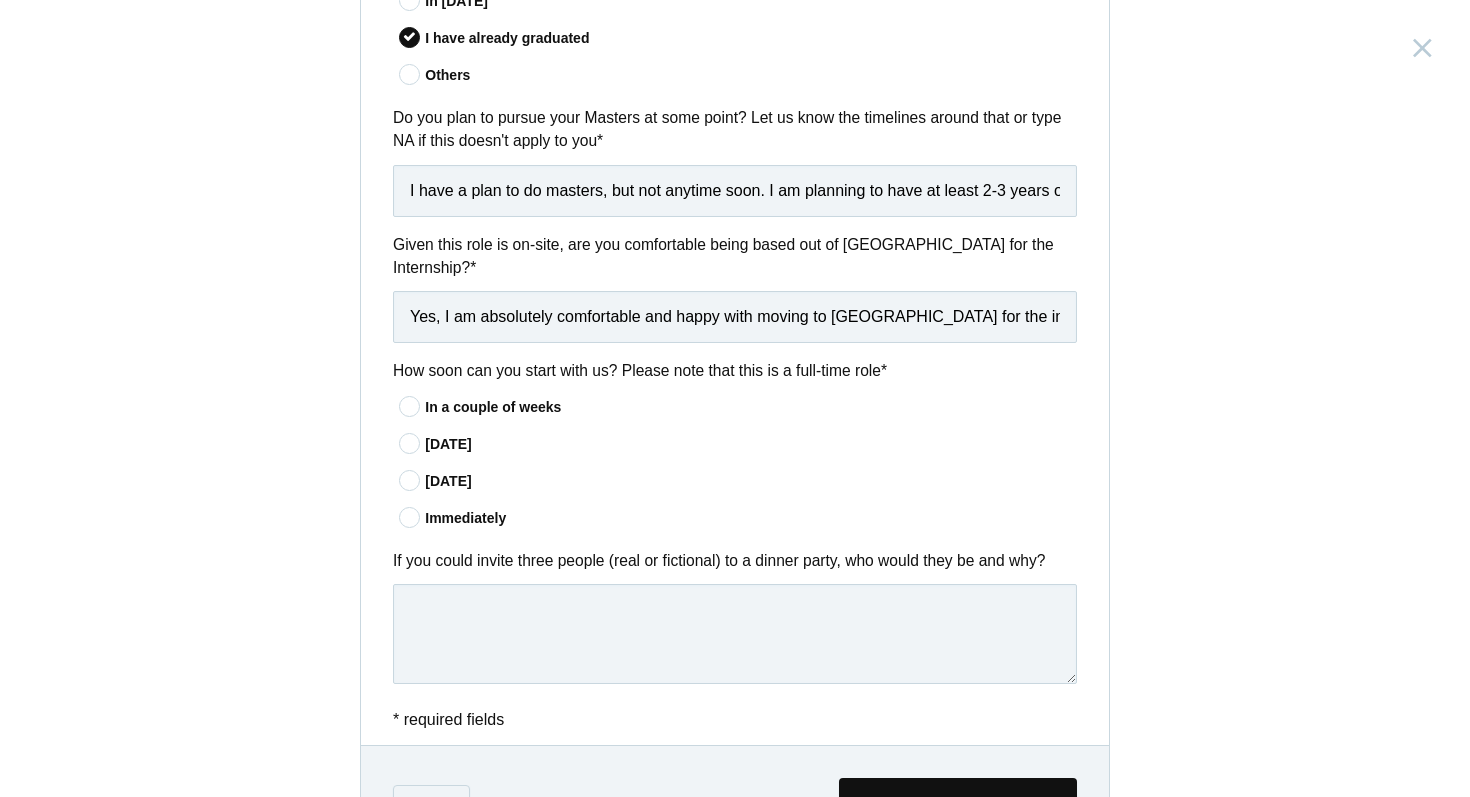 scroll, scrollTop: 1498, scrollLeft: 0, axis: vertical 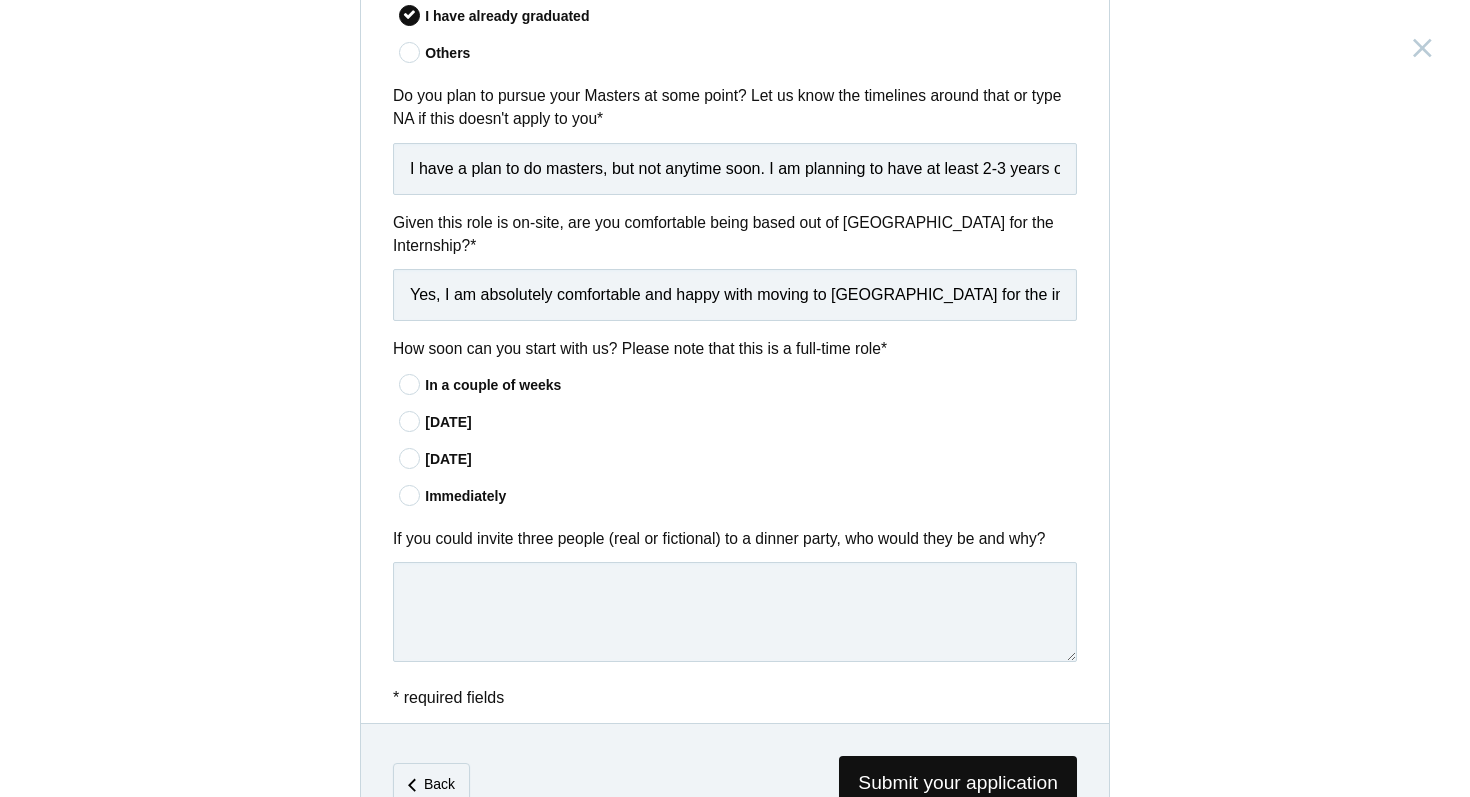 click on "In a couple of weeks" at bounding box center [751, 385] 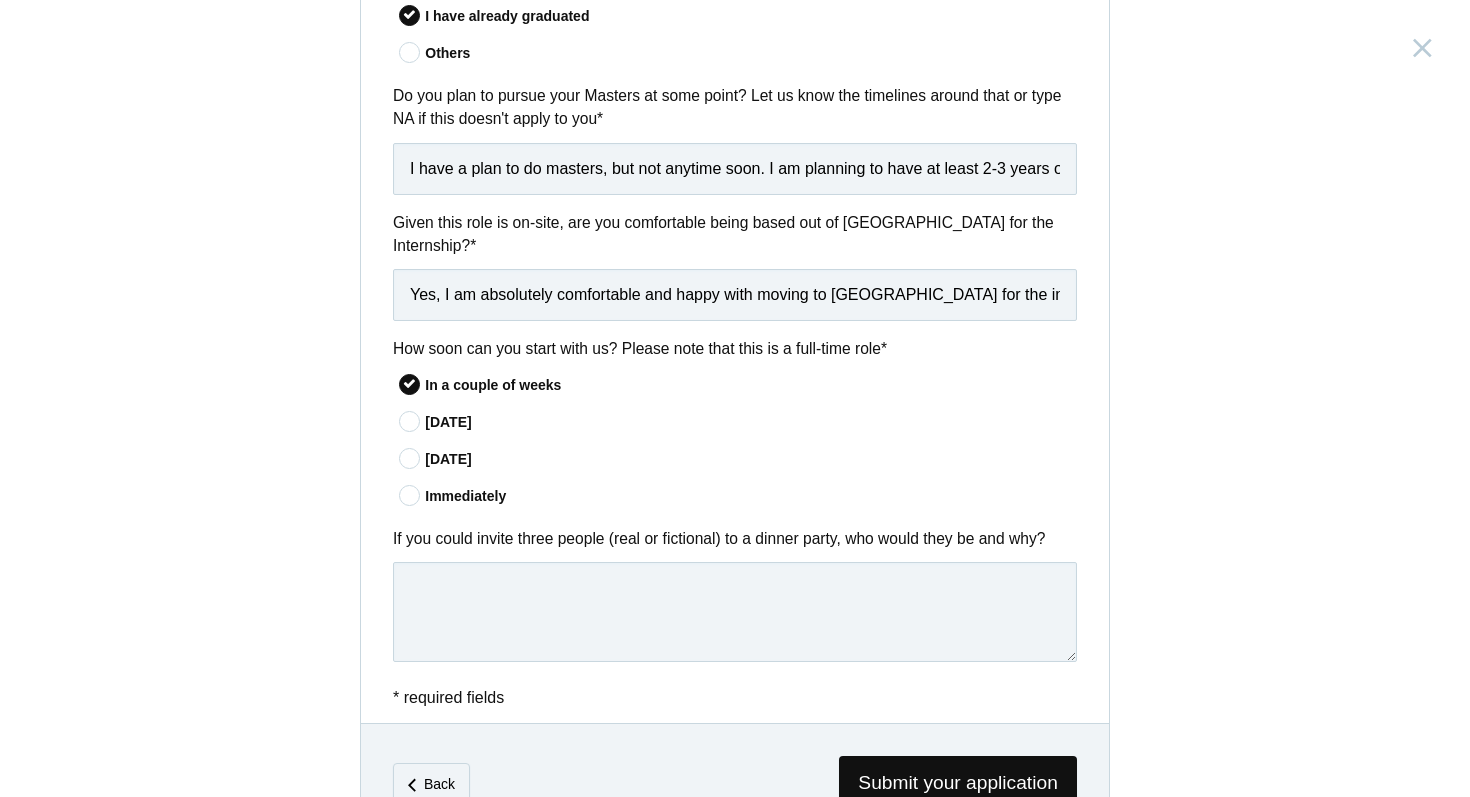 scroll, scrollTop: 1575, scrollLeft: 0, axis: vertical 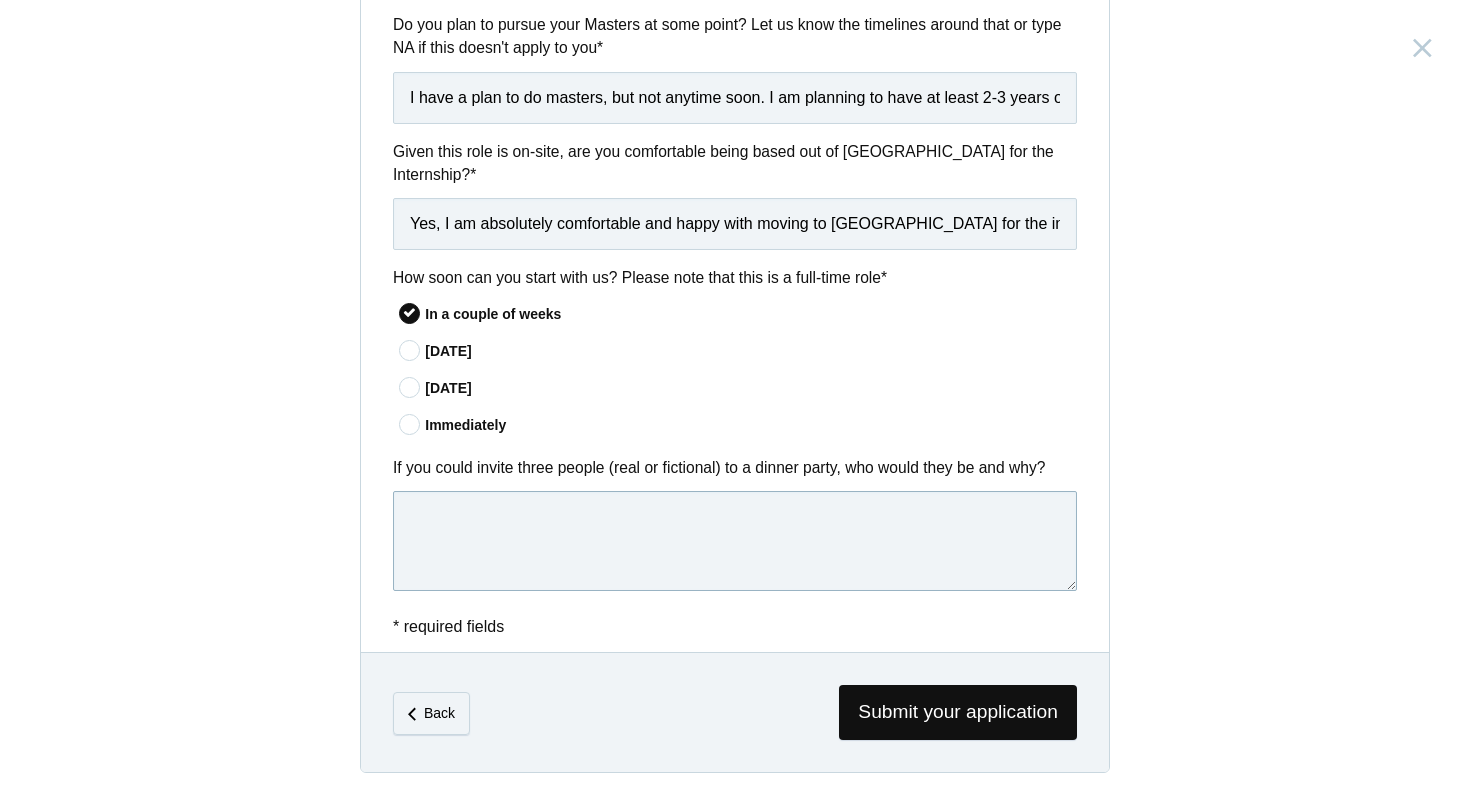 click at bounding box center (735, 541) 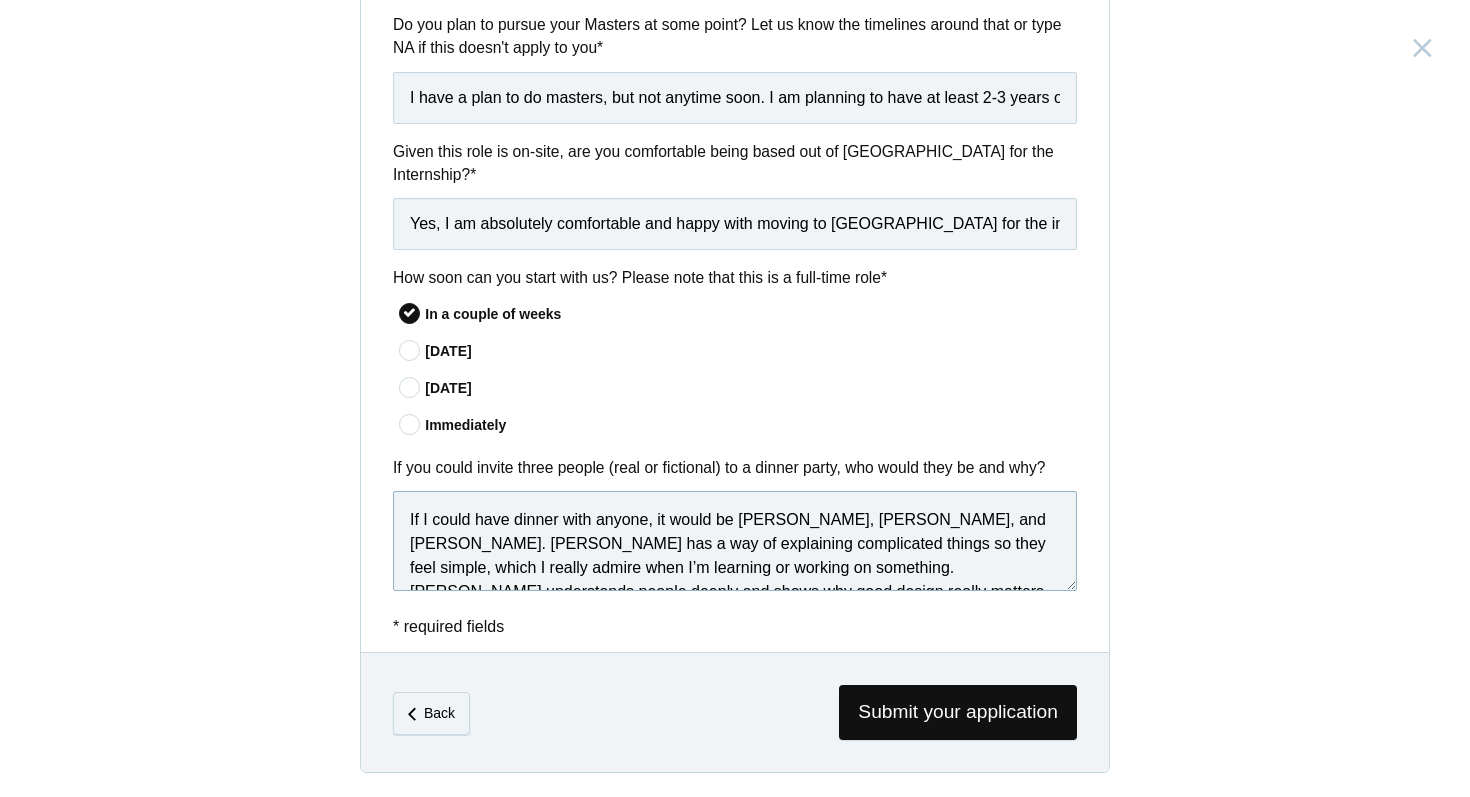 scroll, scrollTop: 131, scrollLeft: 0, axis: vertical 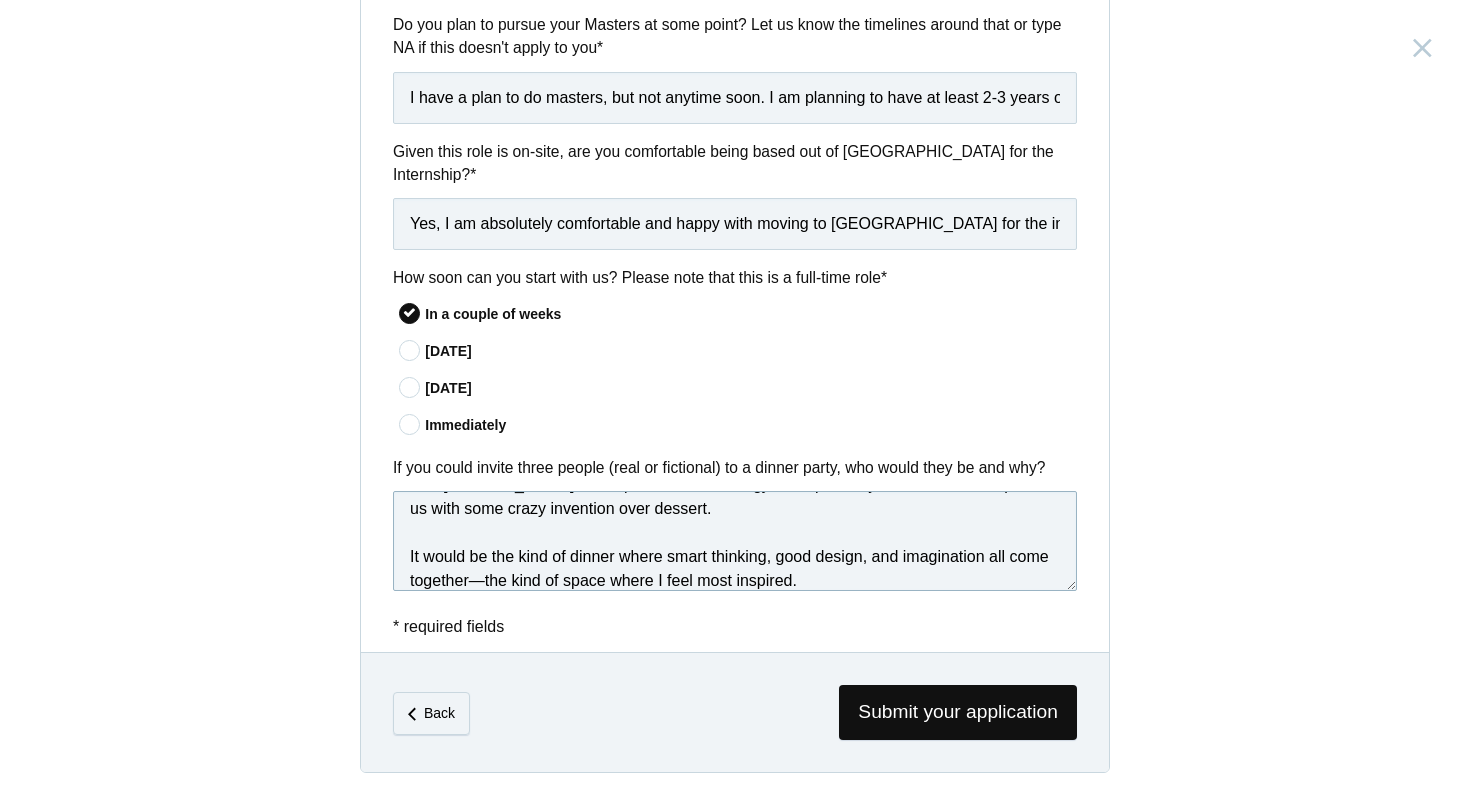 click on "If I could have dinner with anyone, it would be [PERSON_NAME], [PERSON_NAME], and [PERSON_NAME]. [PERSON_NAME] has a way of explaining complicated things so they feel simple, which I really admire when I’m learning or working on something. [PERSON_NAME] understands people deeply and shows why good design really matters. And [PERSON_NAME]? He’s pure creative energy. He’d probably arrive late but surprise us with some crazy invention over dessert.
It would be the kind of dinner where smart thinking, good design, and imagination all come together—the kind of space where I feel most inspired." at bounding box center (735, 541) 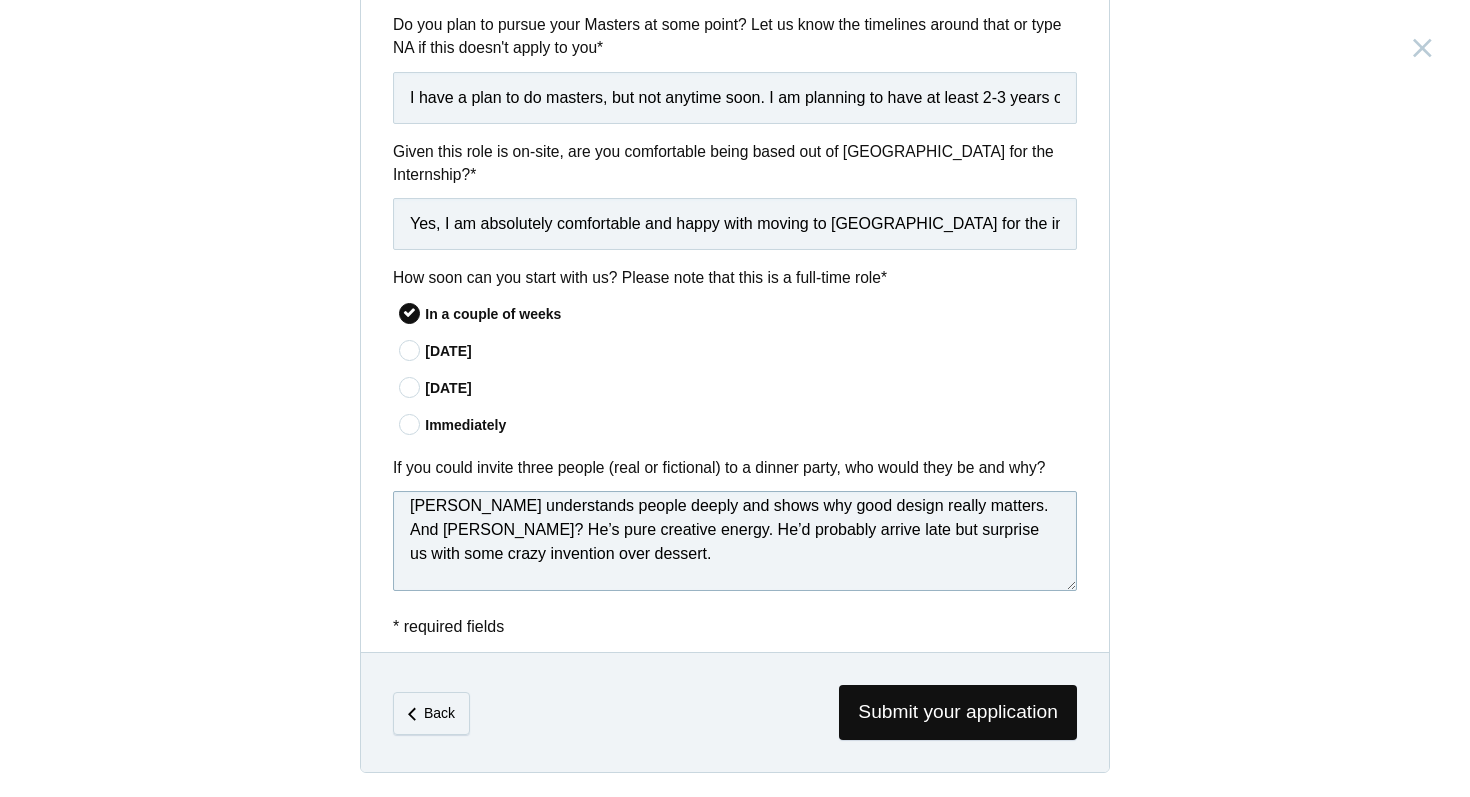 scroll, scrollTop: 150, scrollLeft: 0, axis: vertical 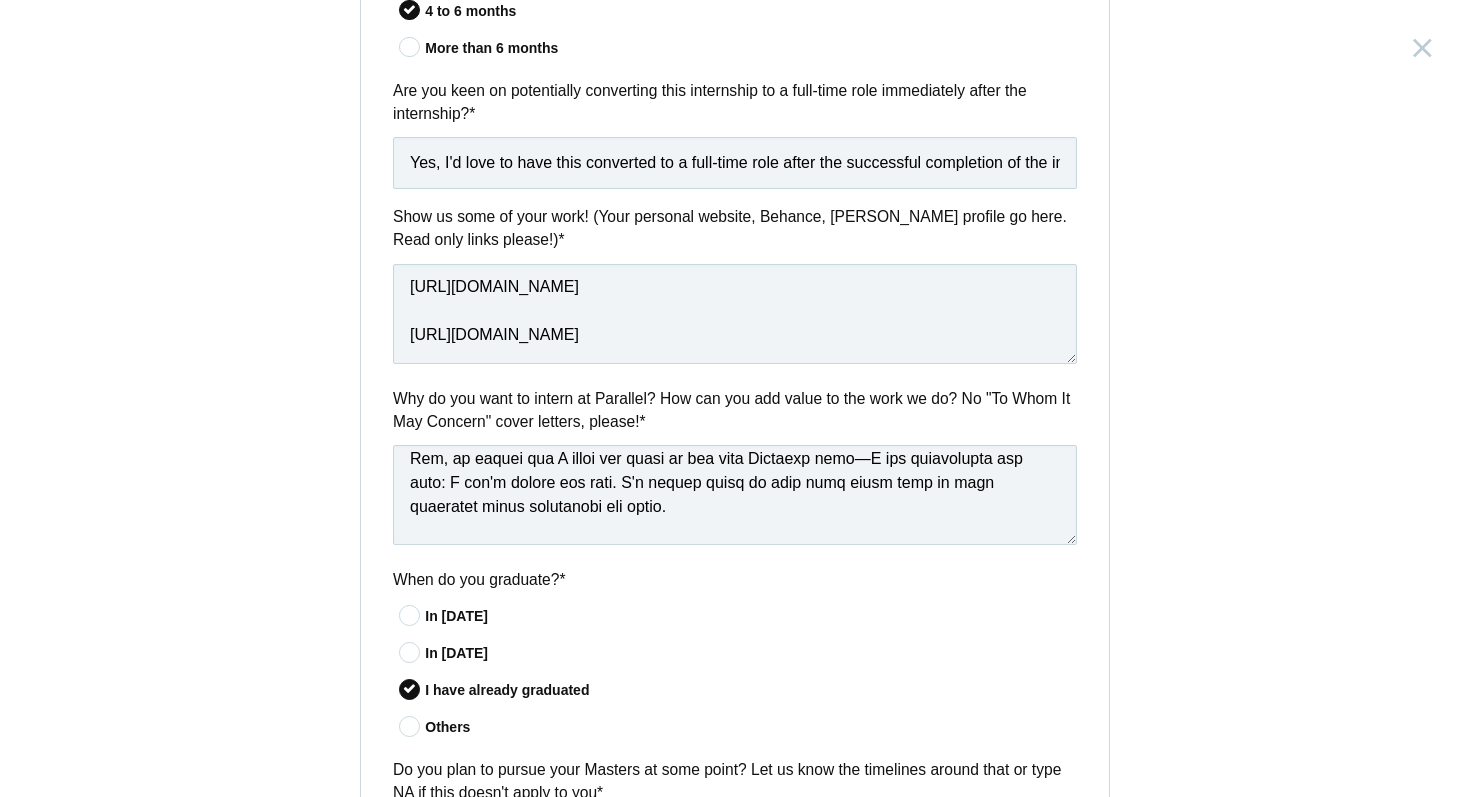 type on "If I could have dinner with anyone, it would be [PERSON_NAME], [PERSON_NAME], and [PERSON_NAME]. [PERSON_NAME] has a way of explaining complicated things so they feel simple, which I really admire when I’m learning or working on something. [PERSON_NAME] understands people deeply and shows why good design really matters. And [PERSON_NAME]? He’s pure creative energy. He’d probably arrive late but surprise us with some crazy invention over dessert.
It would be the kind of dinner where smart thinking, good design, and imagination all come together the kind of space where I feel most inspired." 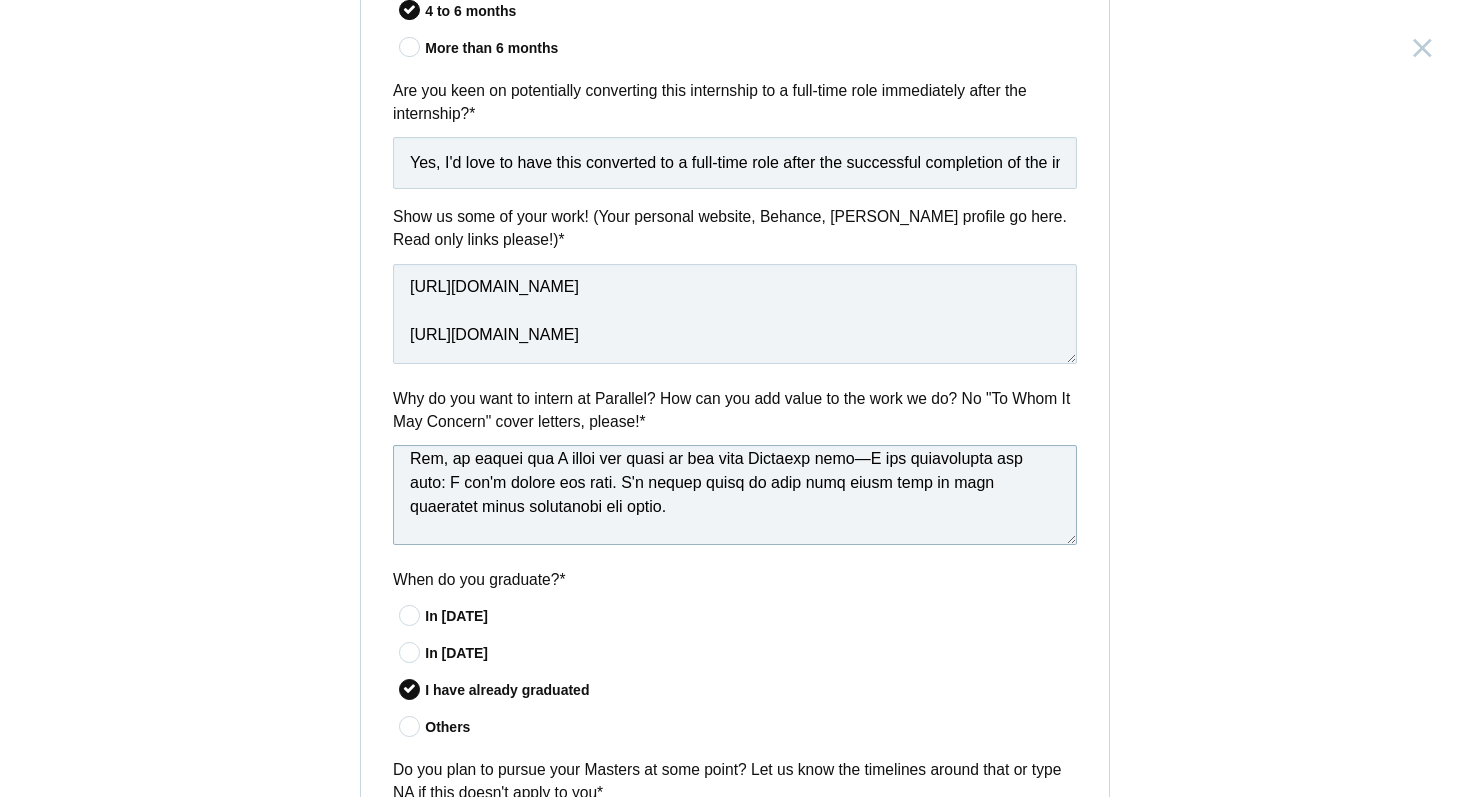 click at bounding box center [735, 495] 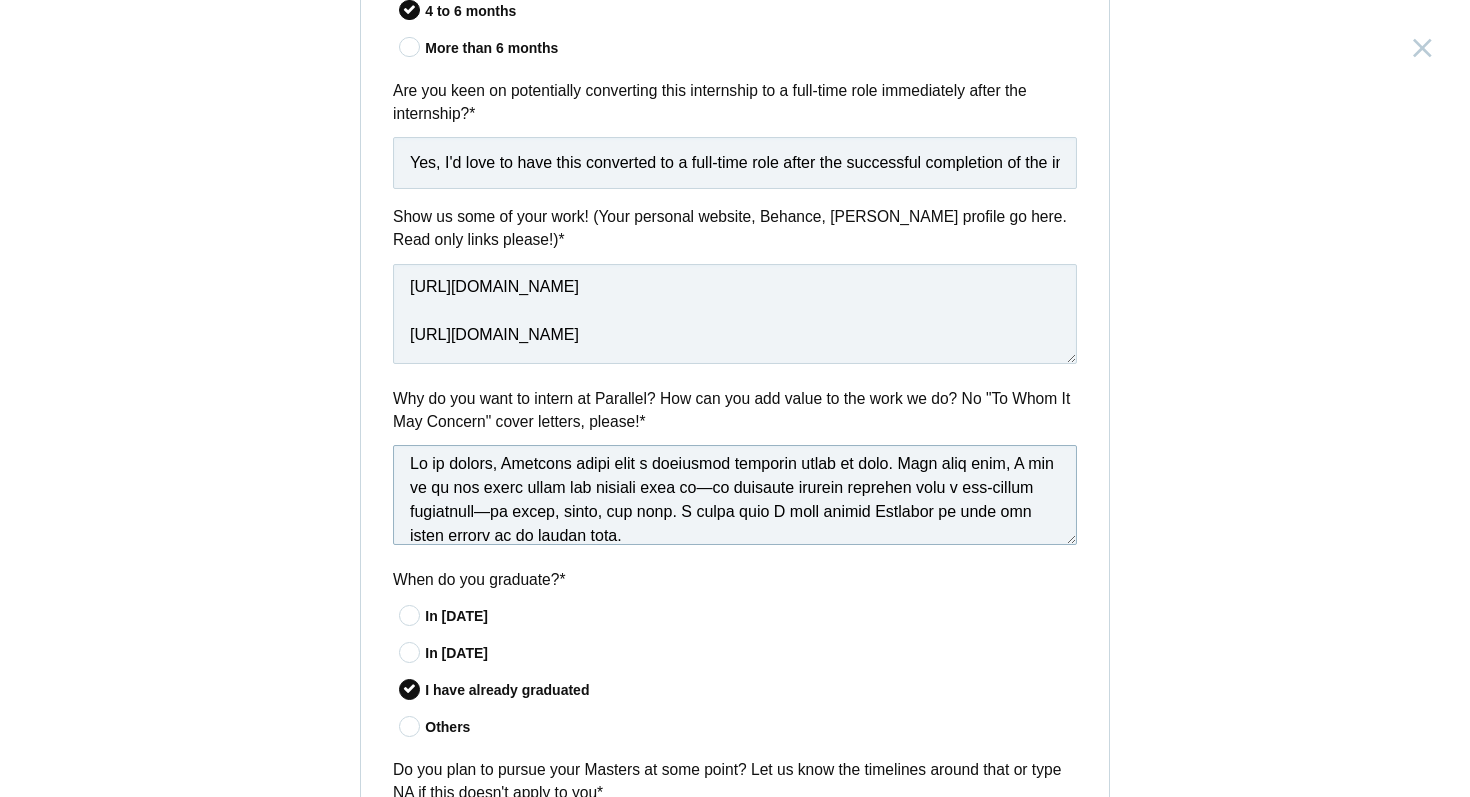scroll, scrollTop: 0, scrollLeft: 0, axis: both 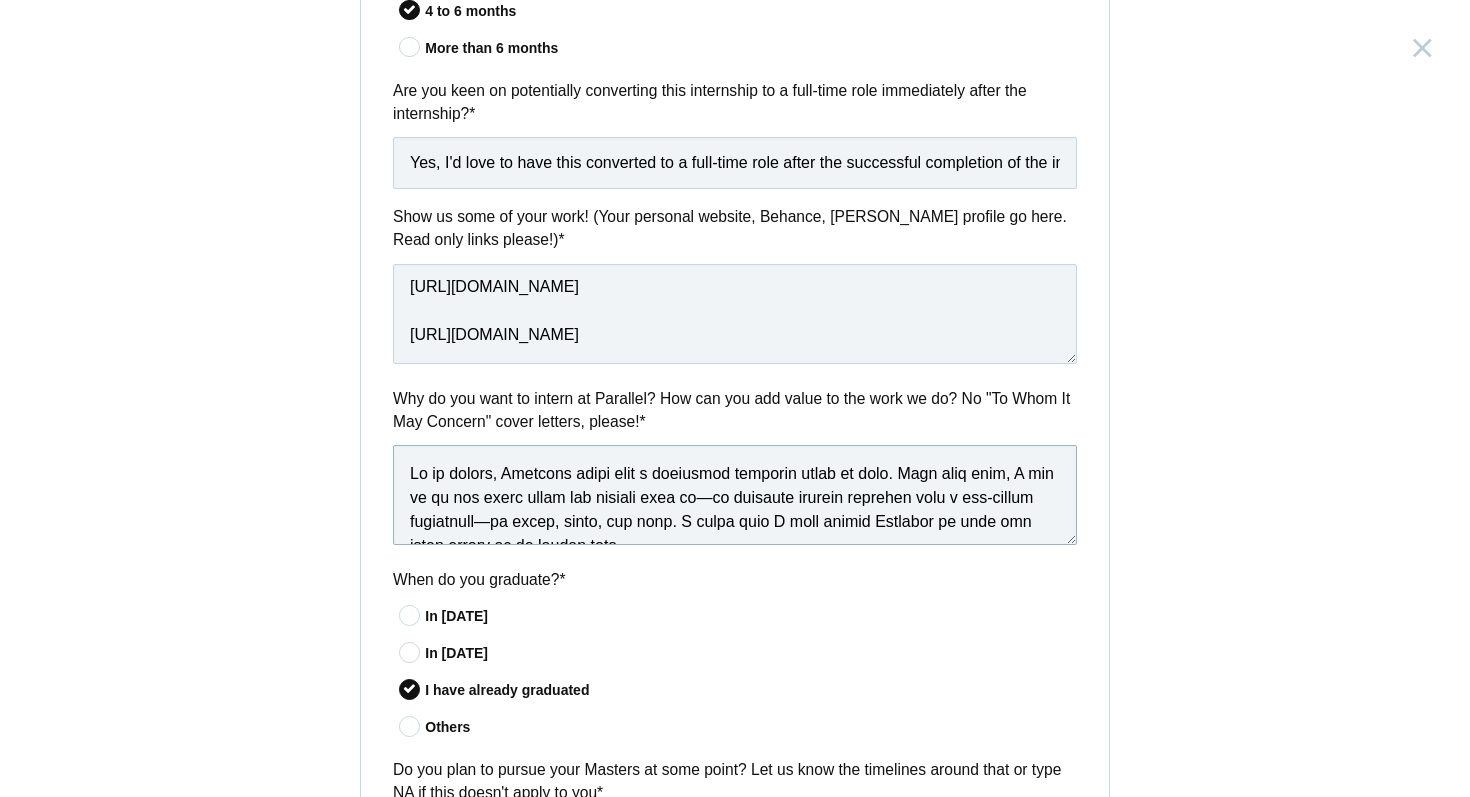 click at bounding box center (735, 495) 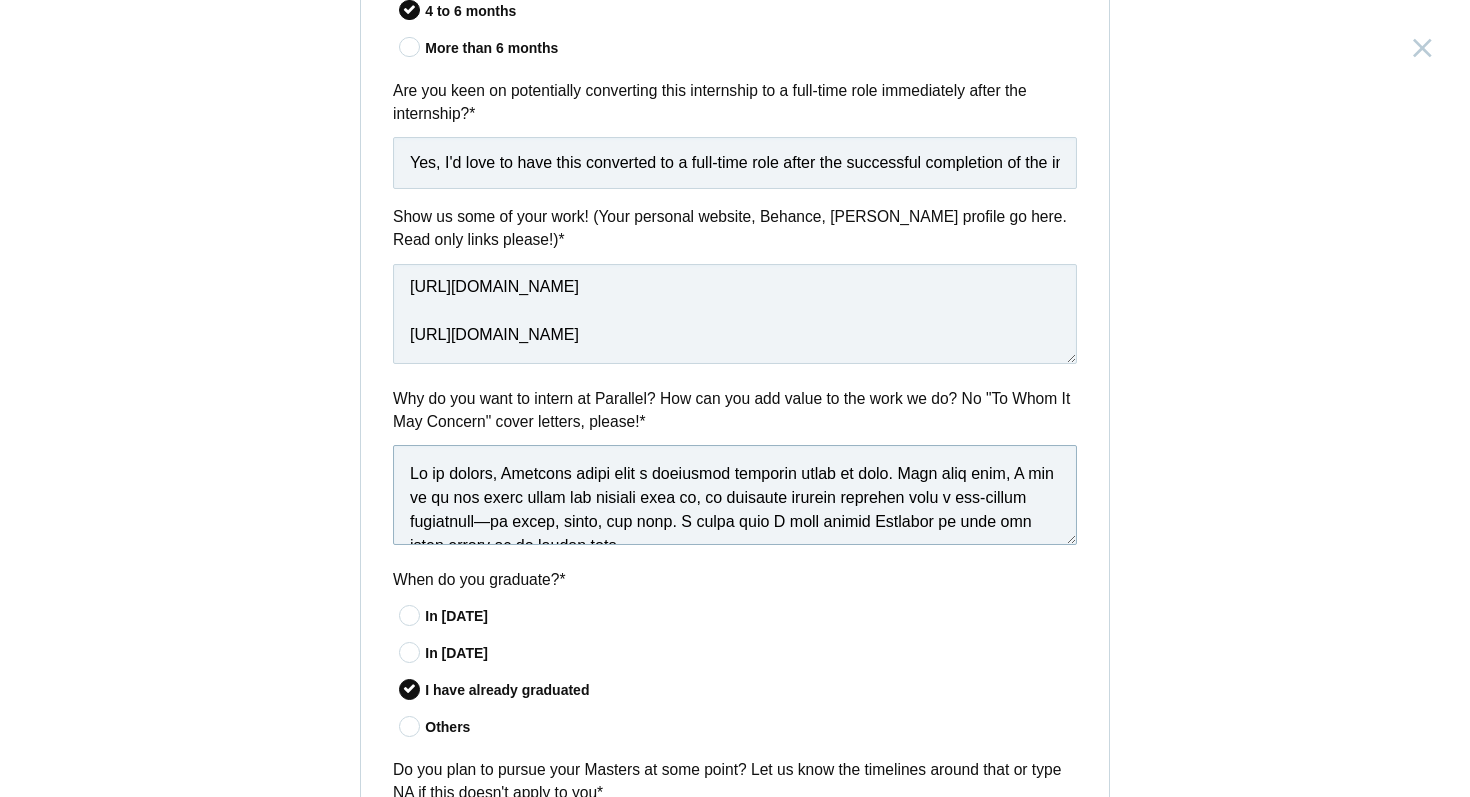 scroll, scrollTop: 26, scrollLeft: 0, axis: vertical 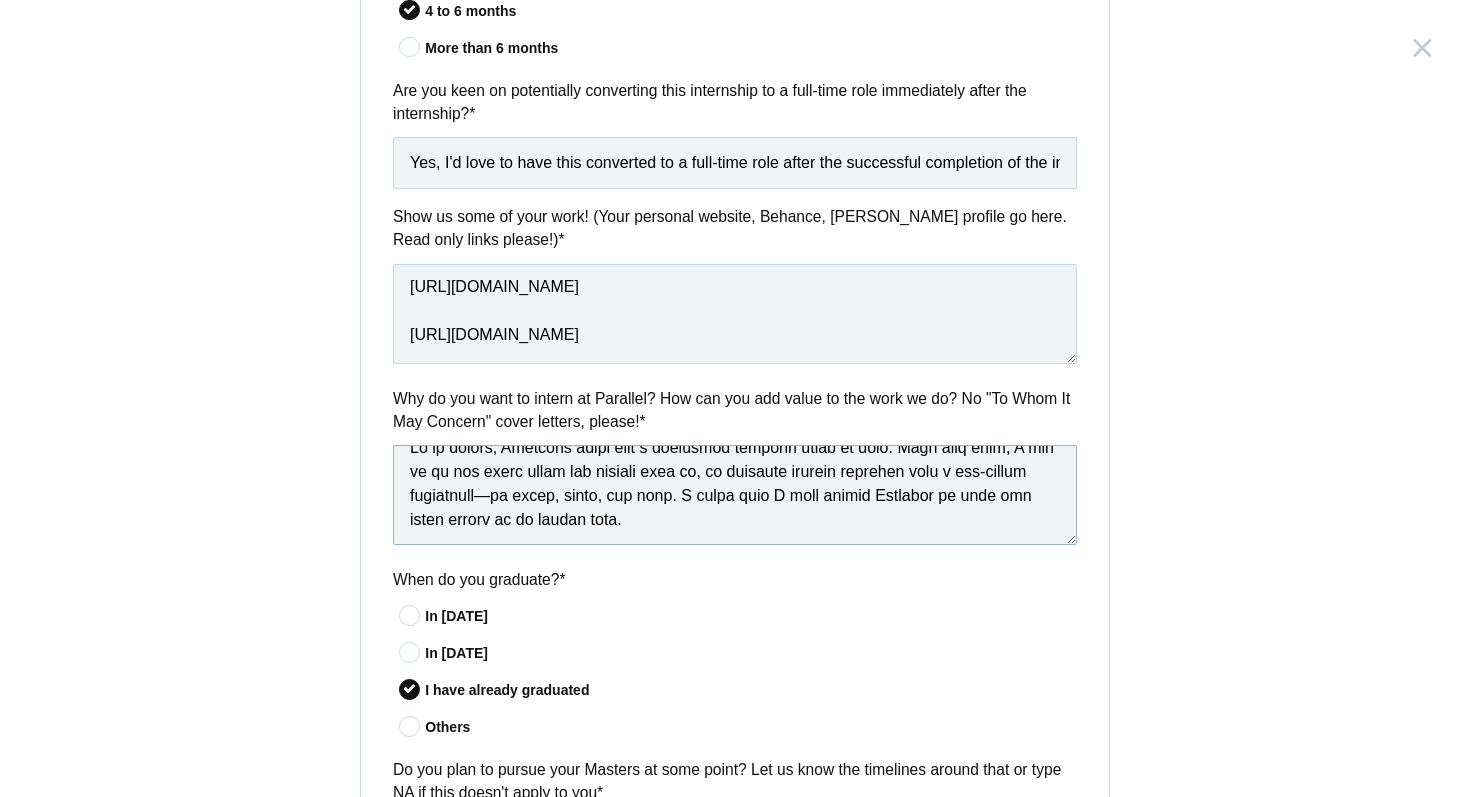 click at bounding box center [735, 495] 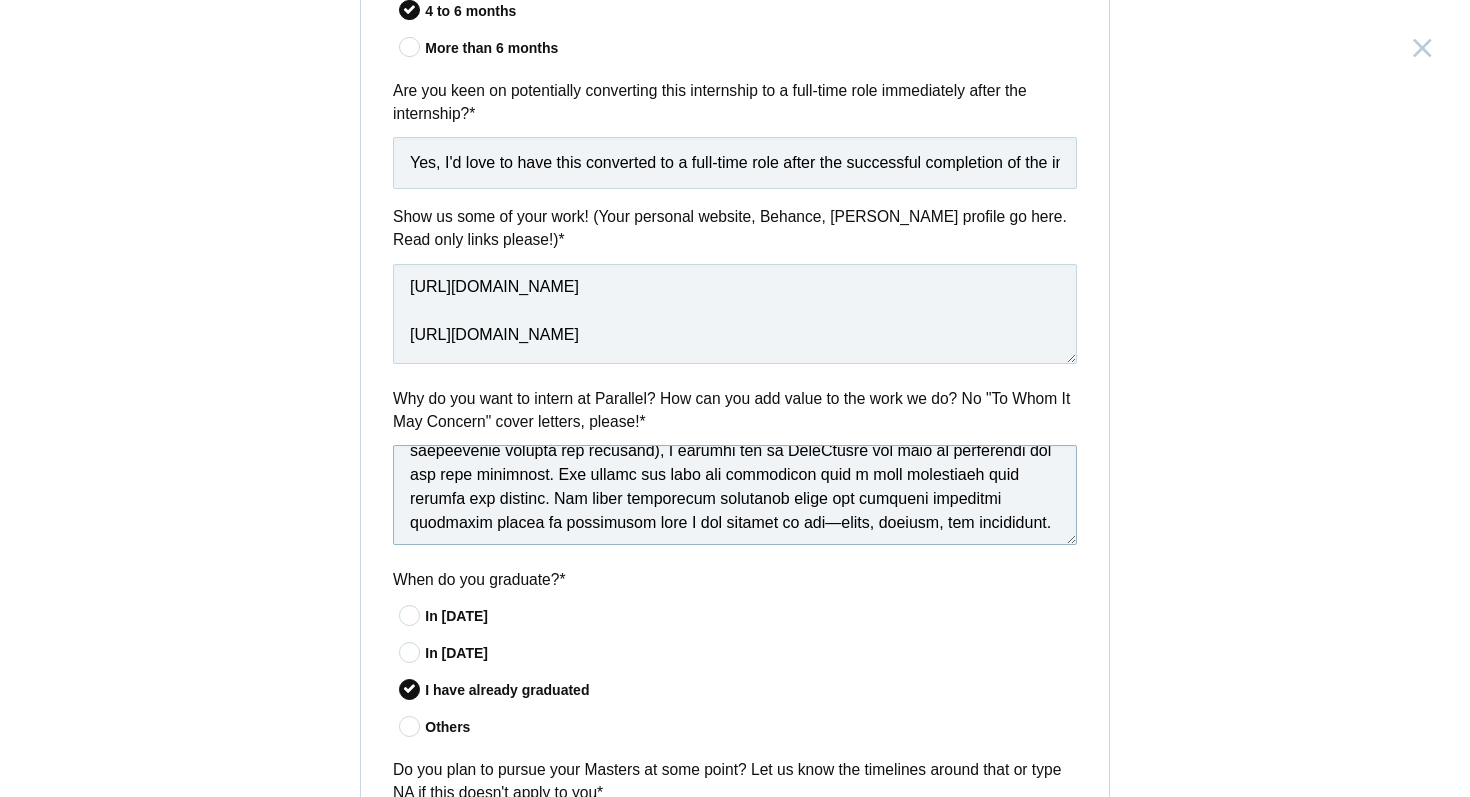 scroll, scrollTop: 271, scrollLeft: 0, axis: vertical 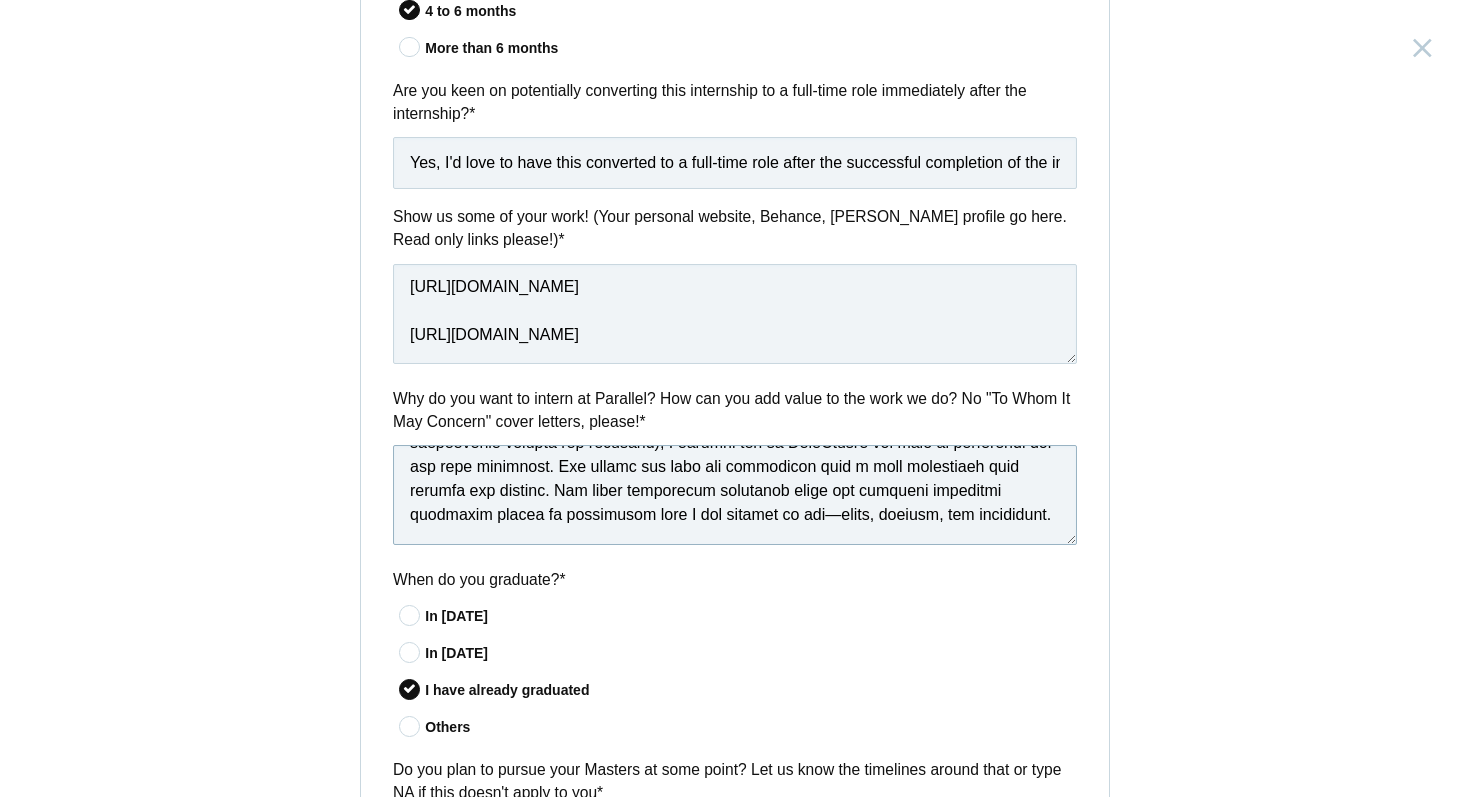click at bounding box center [735, 495] 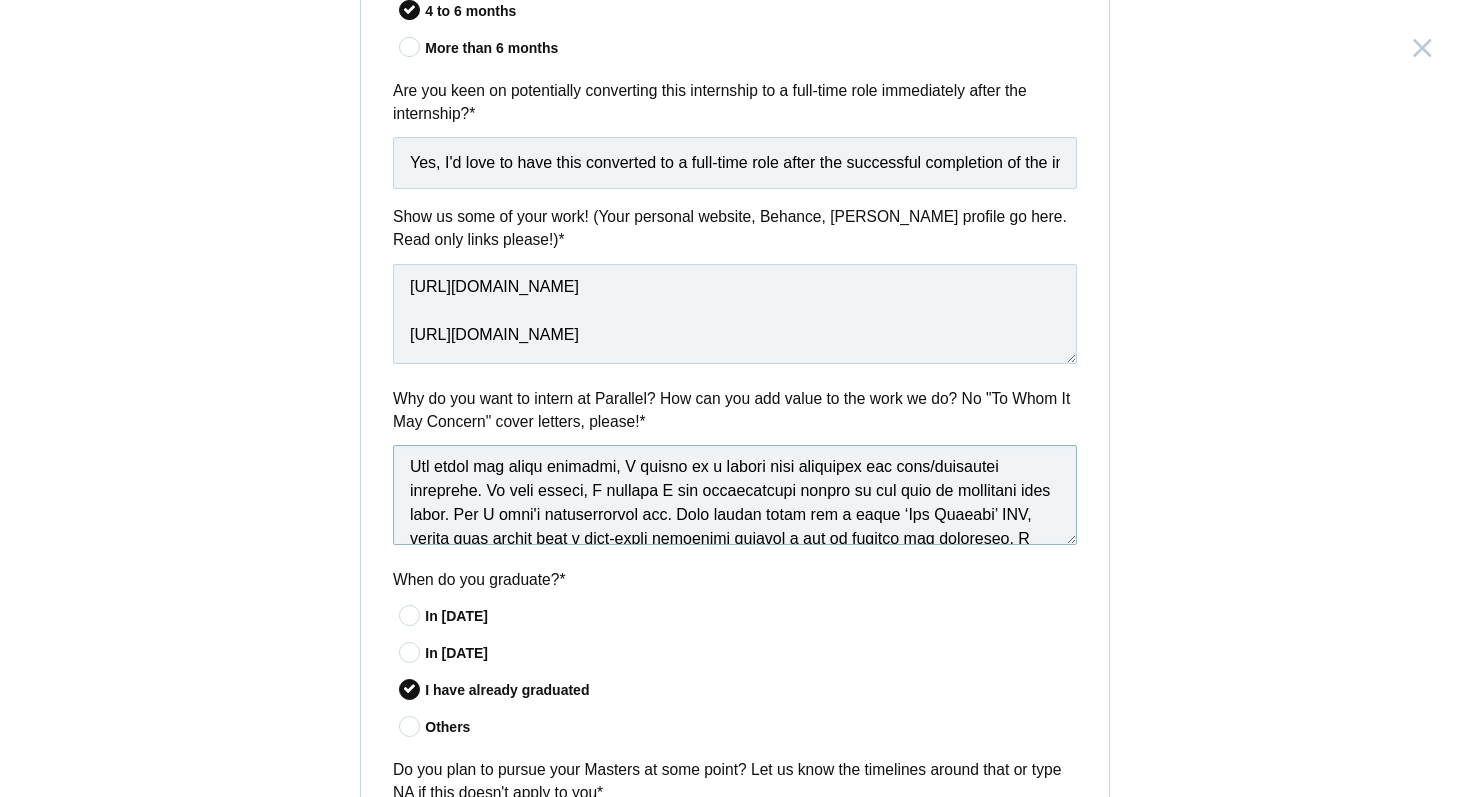 scroll, scrollTop: 369, scrollLeft: 0, axis: vertical 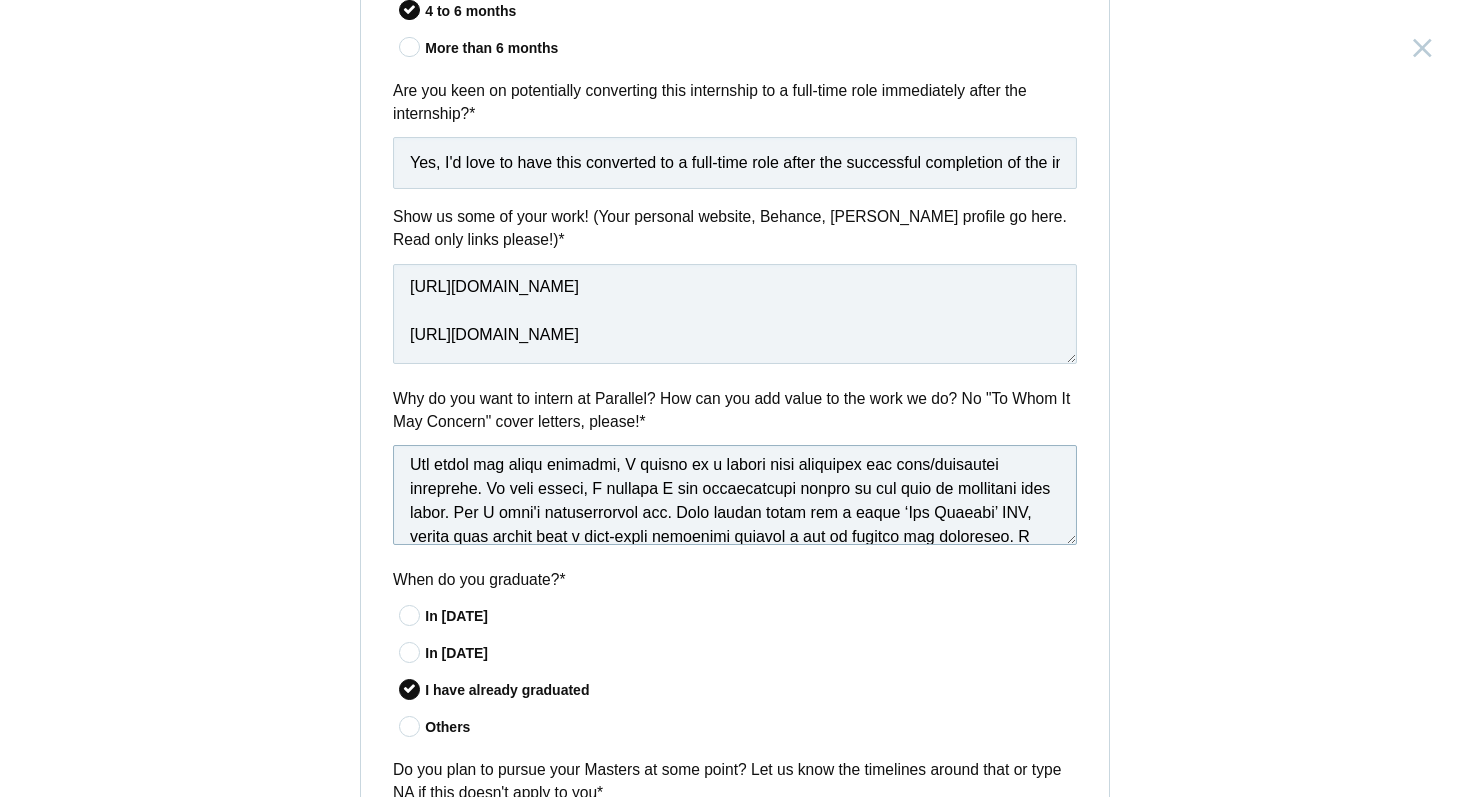 click at bounding box center (735, 495) 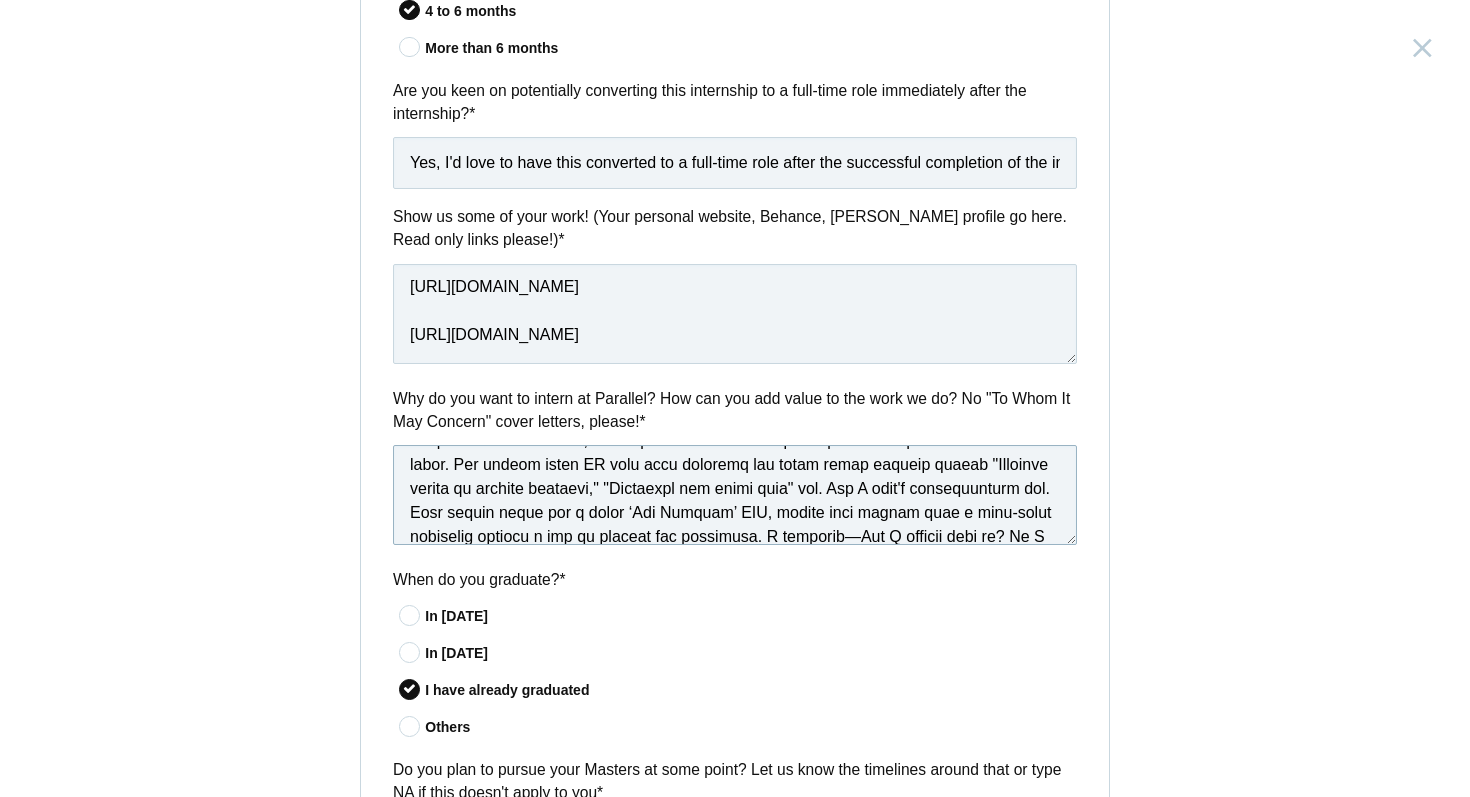 scroll, scrollTop: 411, scrollLeft: 0, axis: vertical 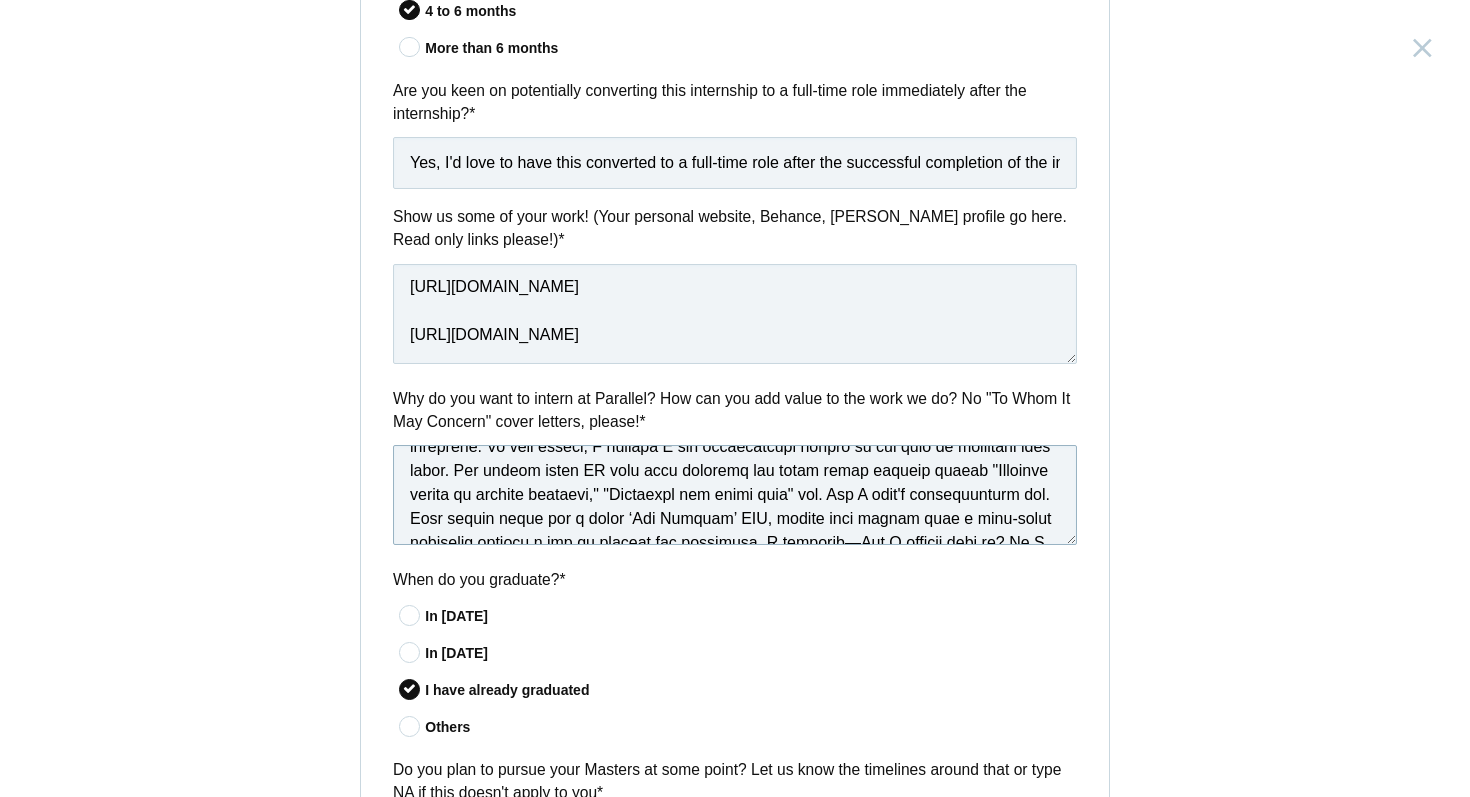 click at bounding box center (735, 495) 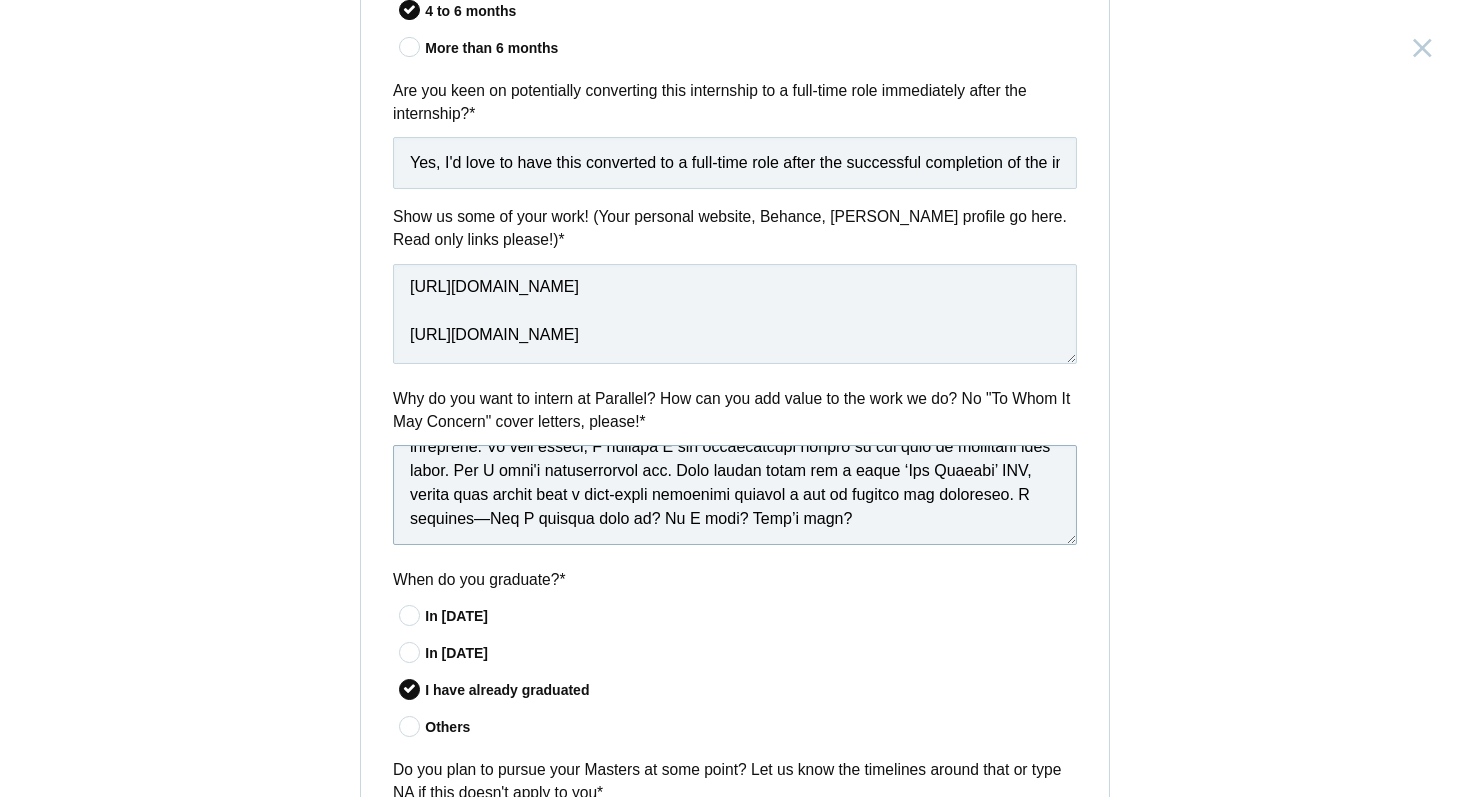 click at bounding box center [735, 495] 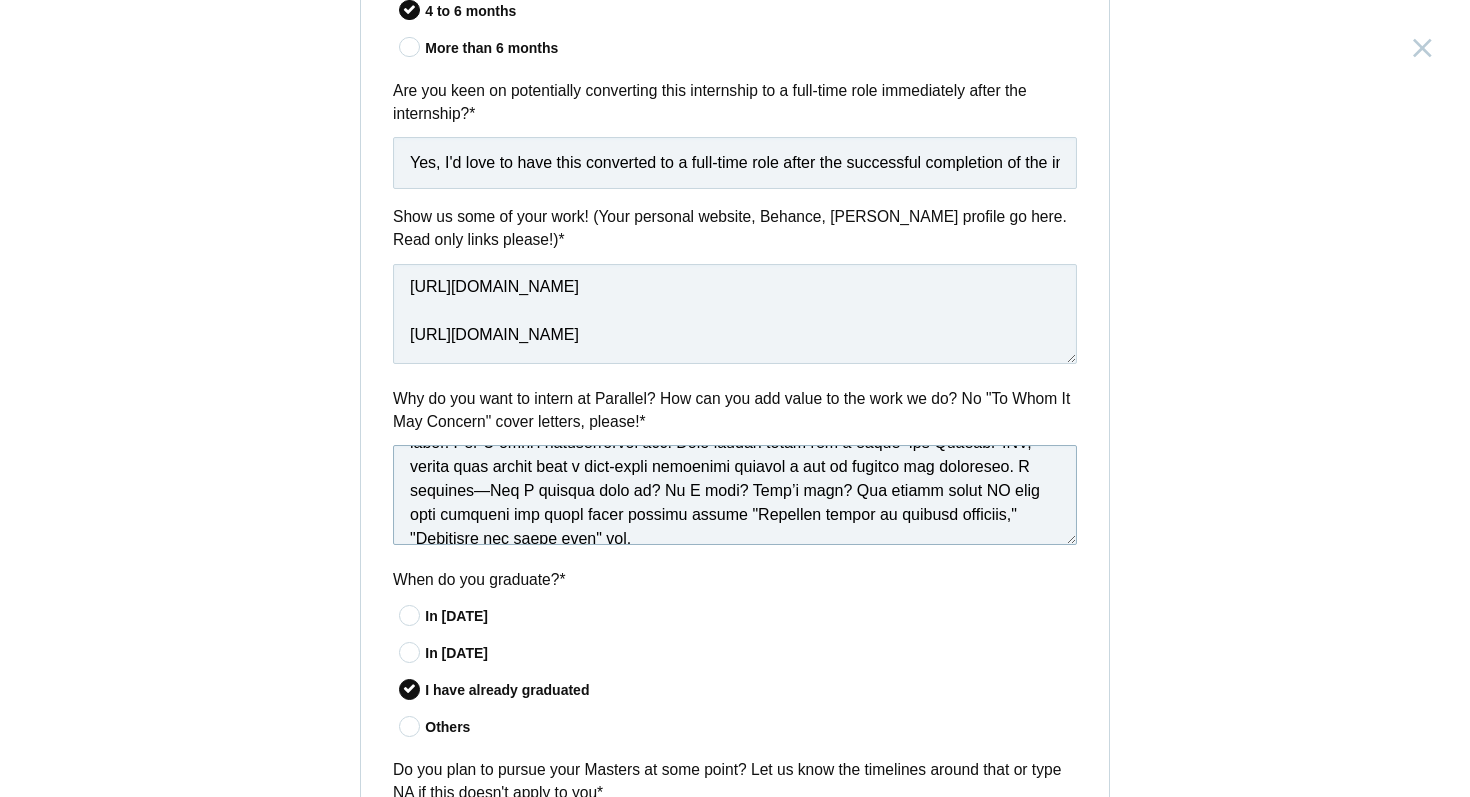 scroll, scrollTop: 423, scrollLeft: 0, axis: vertical 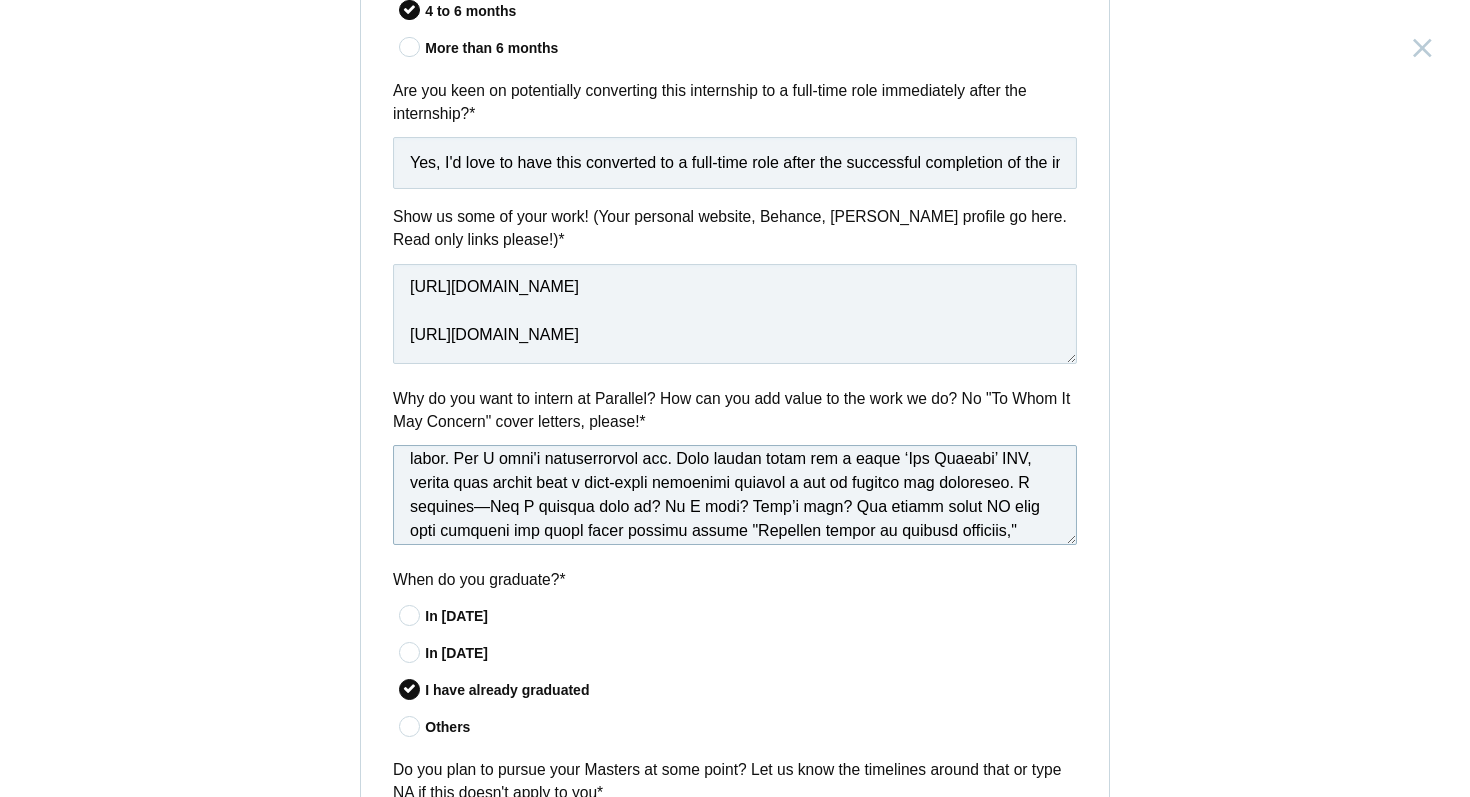 click at bounding box center (735, 495) 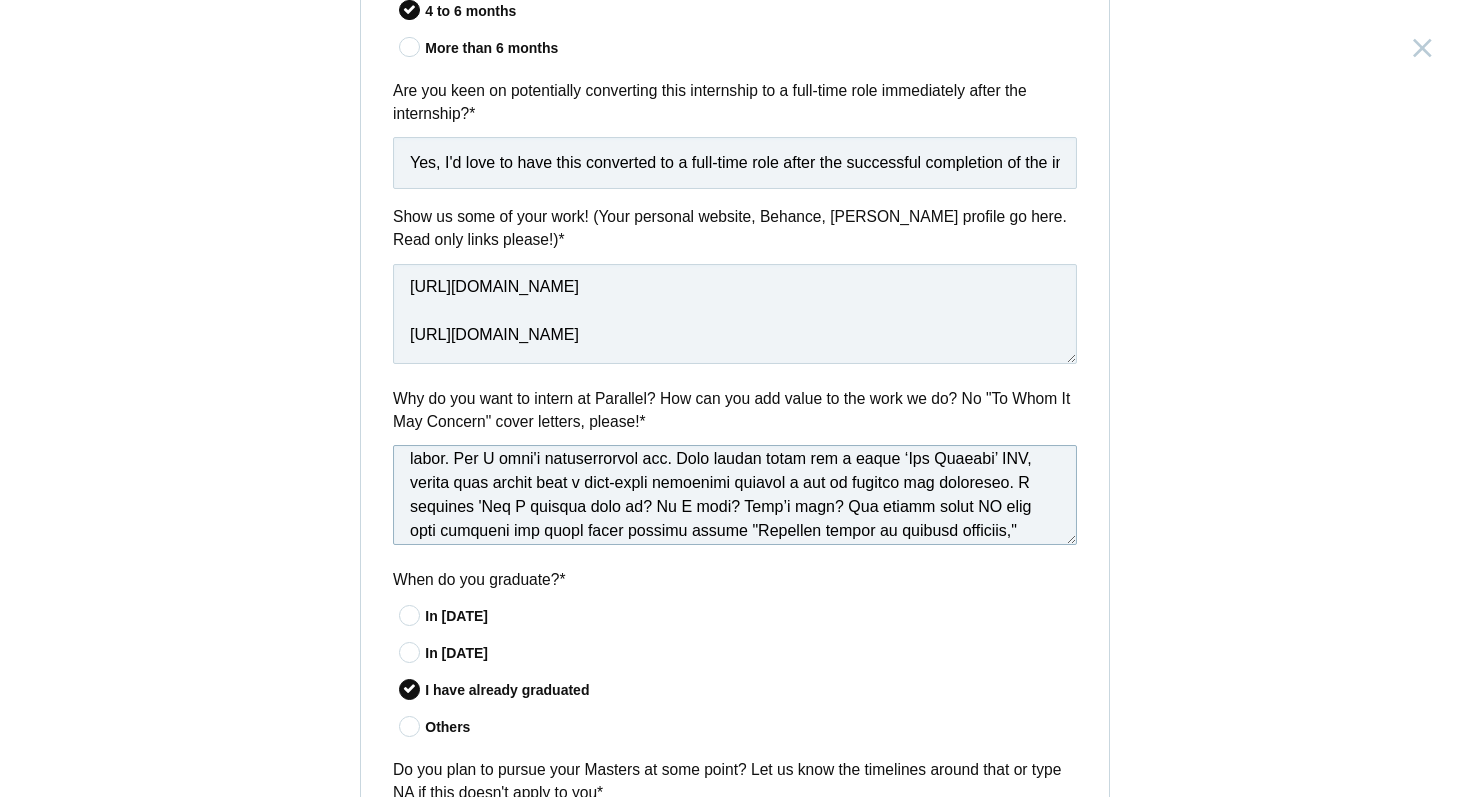click at bounding box center (735, 495) 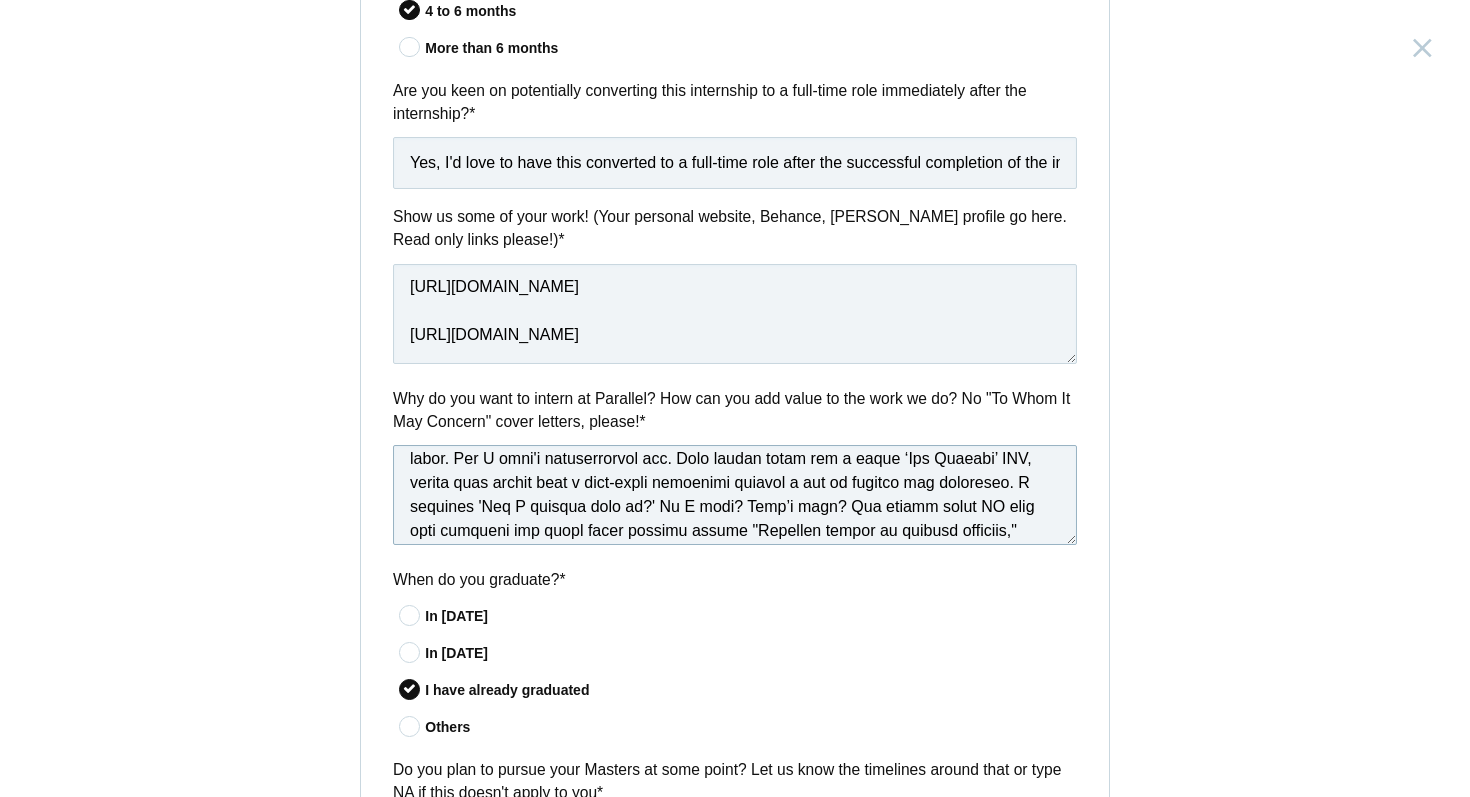click at bounding box center (735, 495) 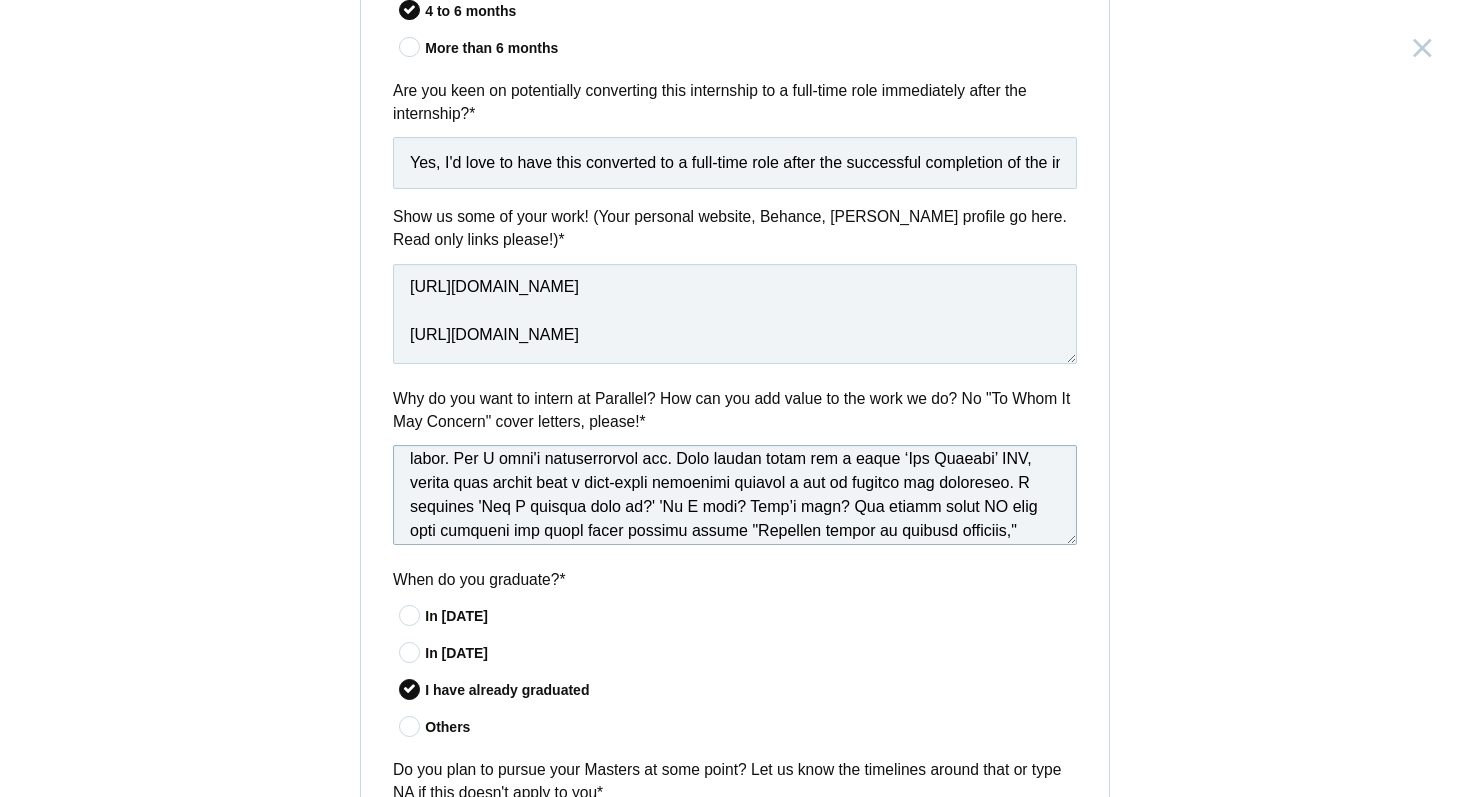 click at bounding box center [735, 495] 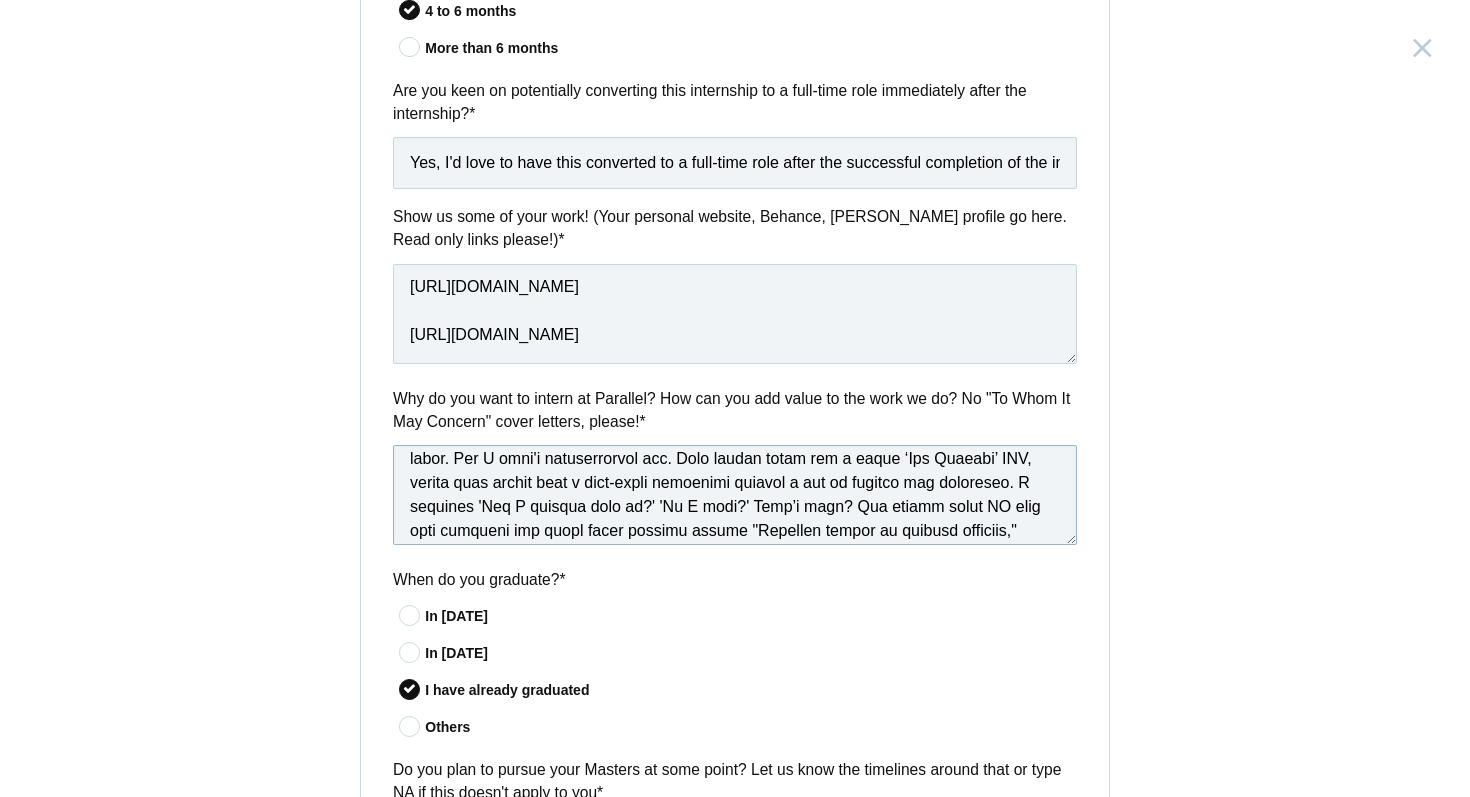 click at bounding box center [735, 495] 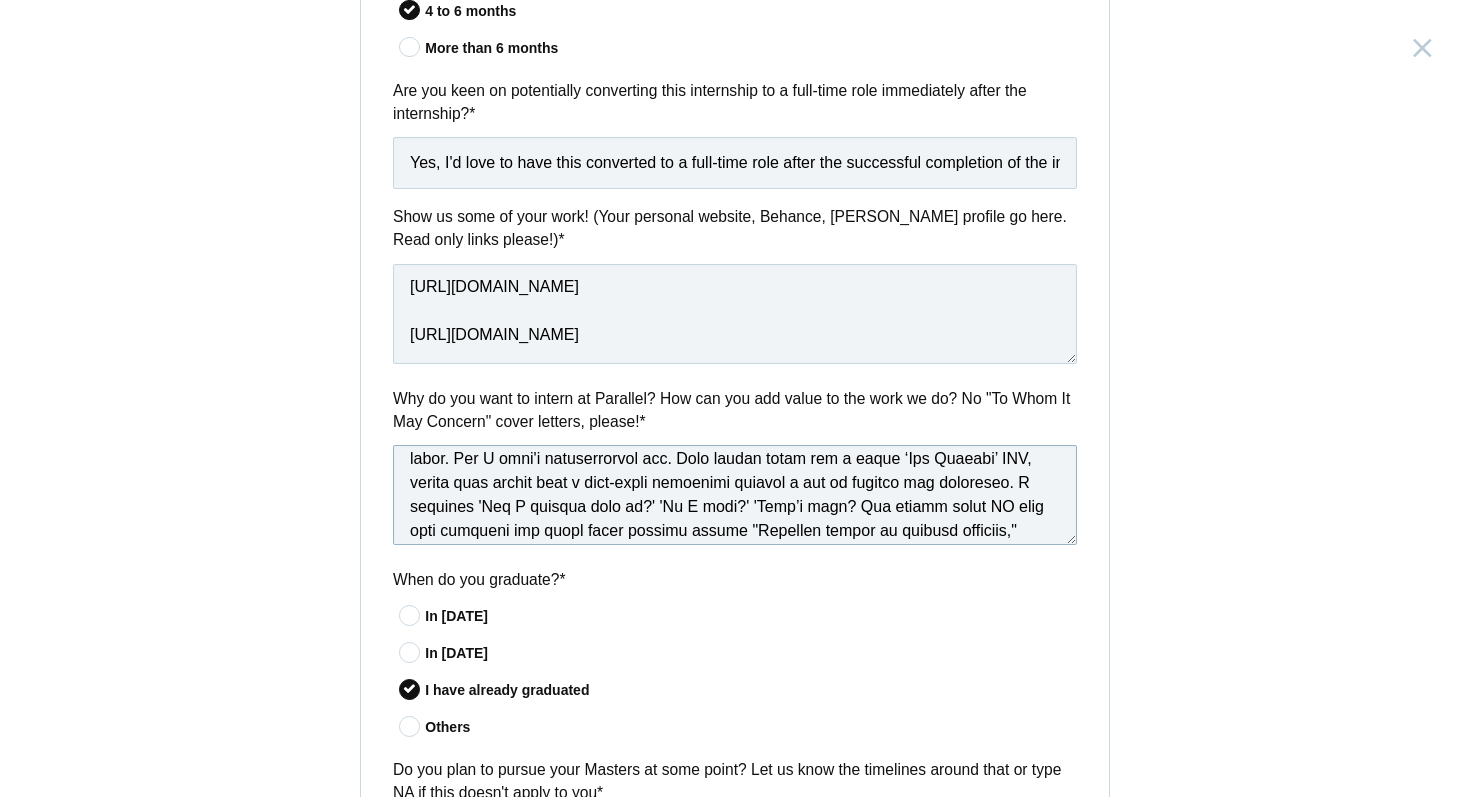 click at bounding box center (735, 495) 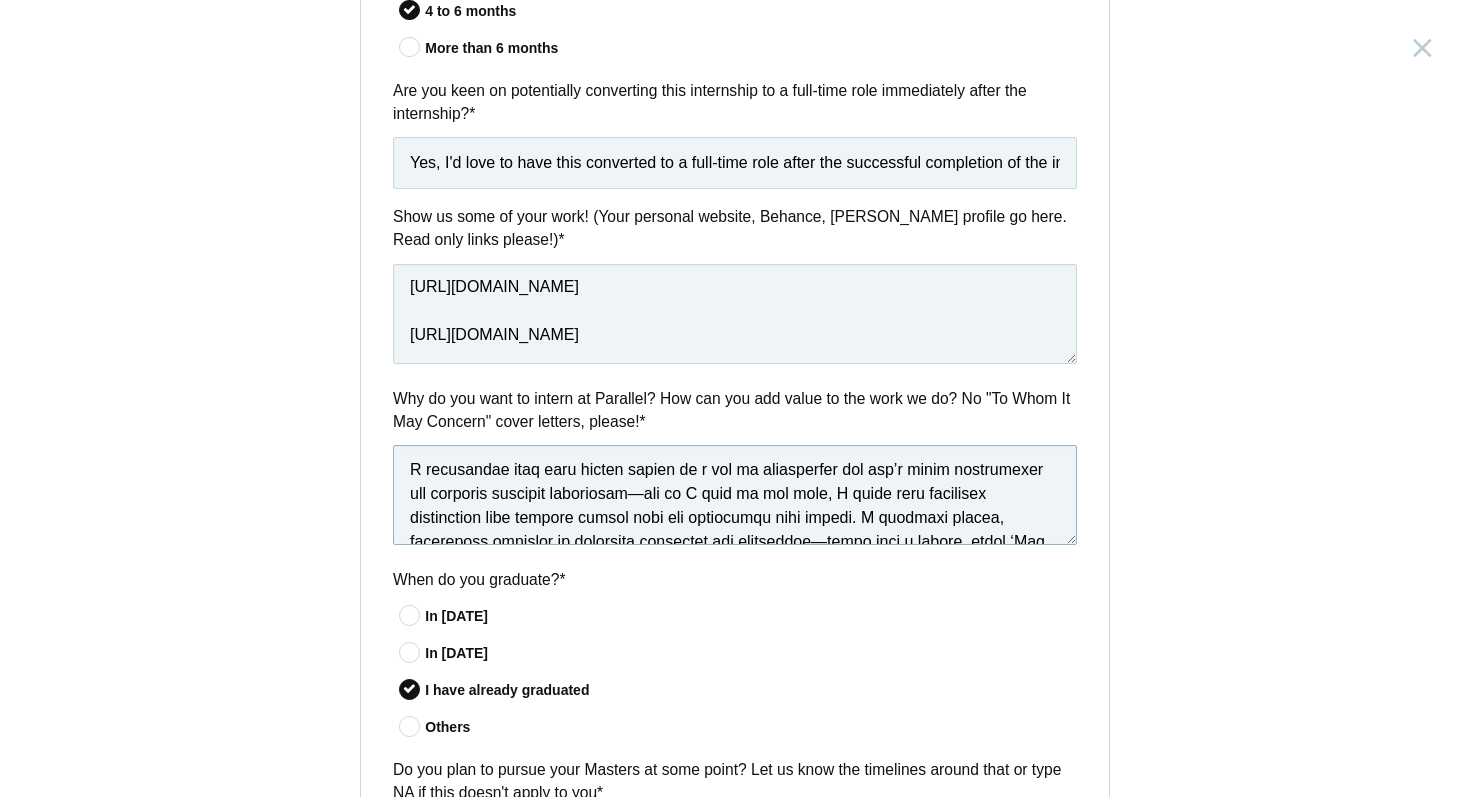 scroll, scrollTop: 558, scrollLeft: 0, axis: vertical 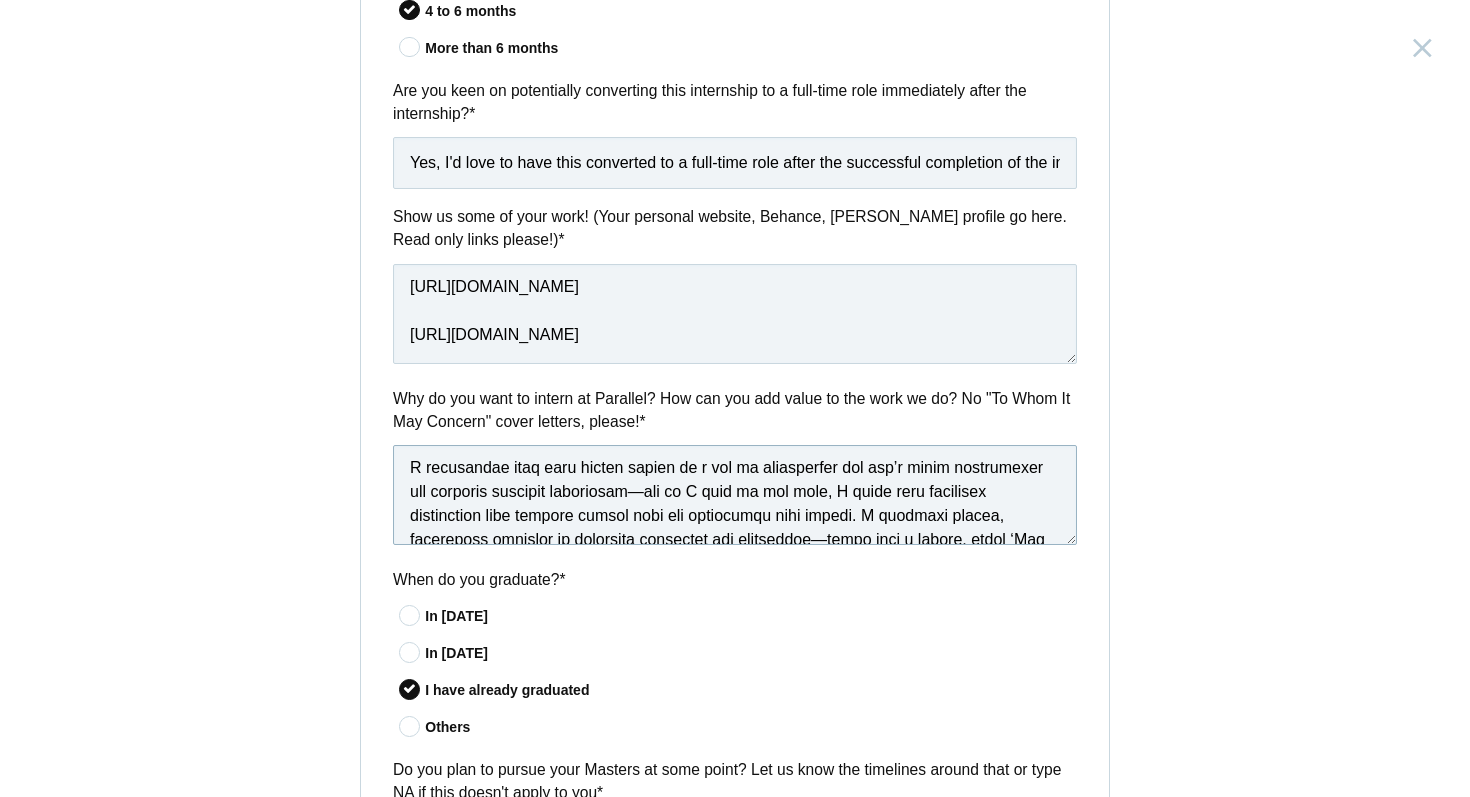 click at bounding box center (735, 495) 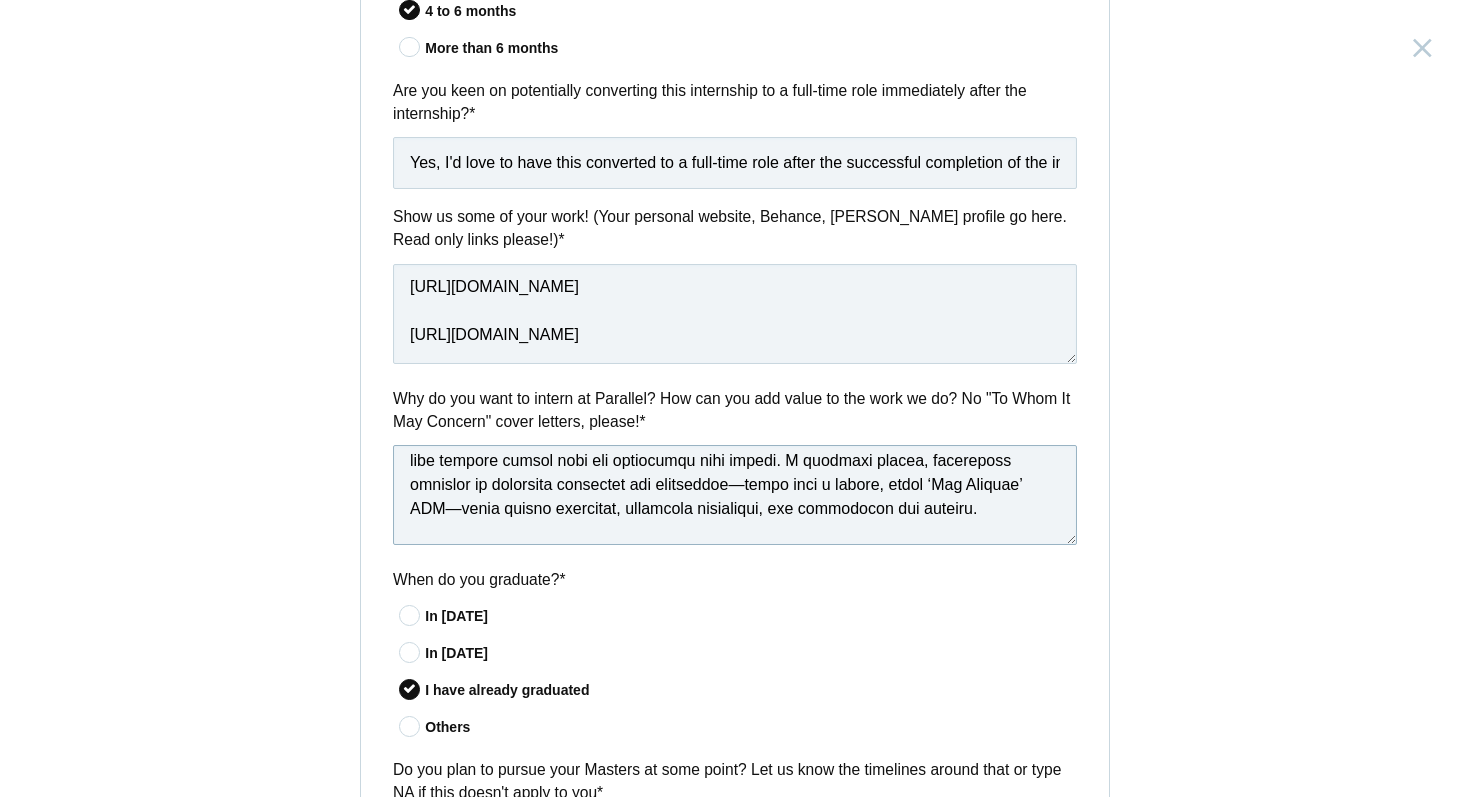 scroll, scrollTop: 617, scrollLeft: 0, axis: vertical 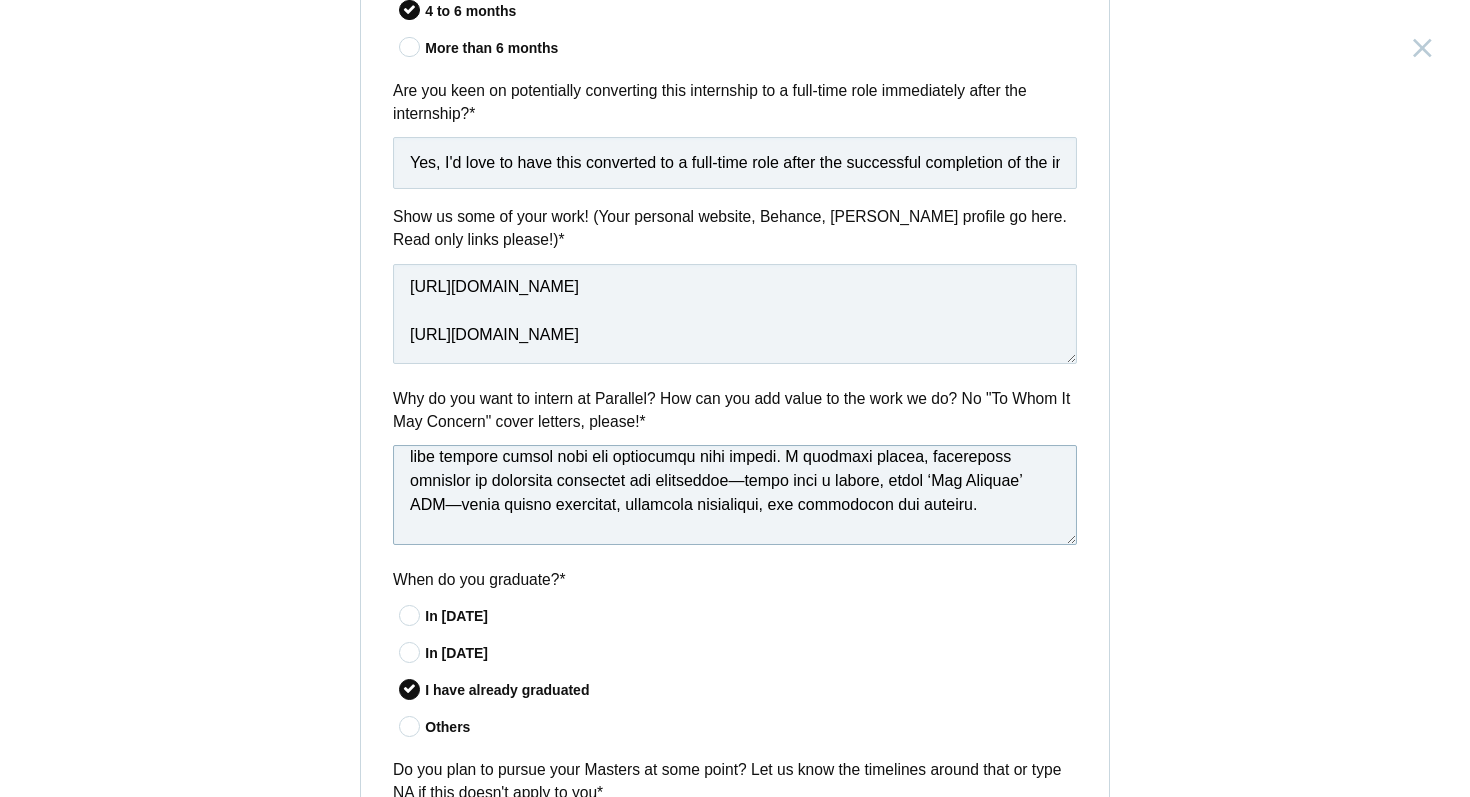 click at bounding box center (735, 495) 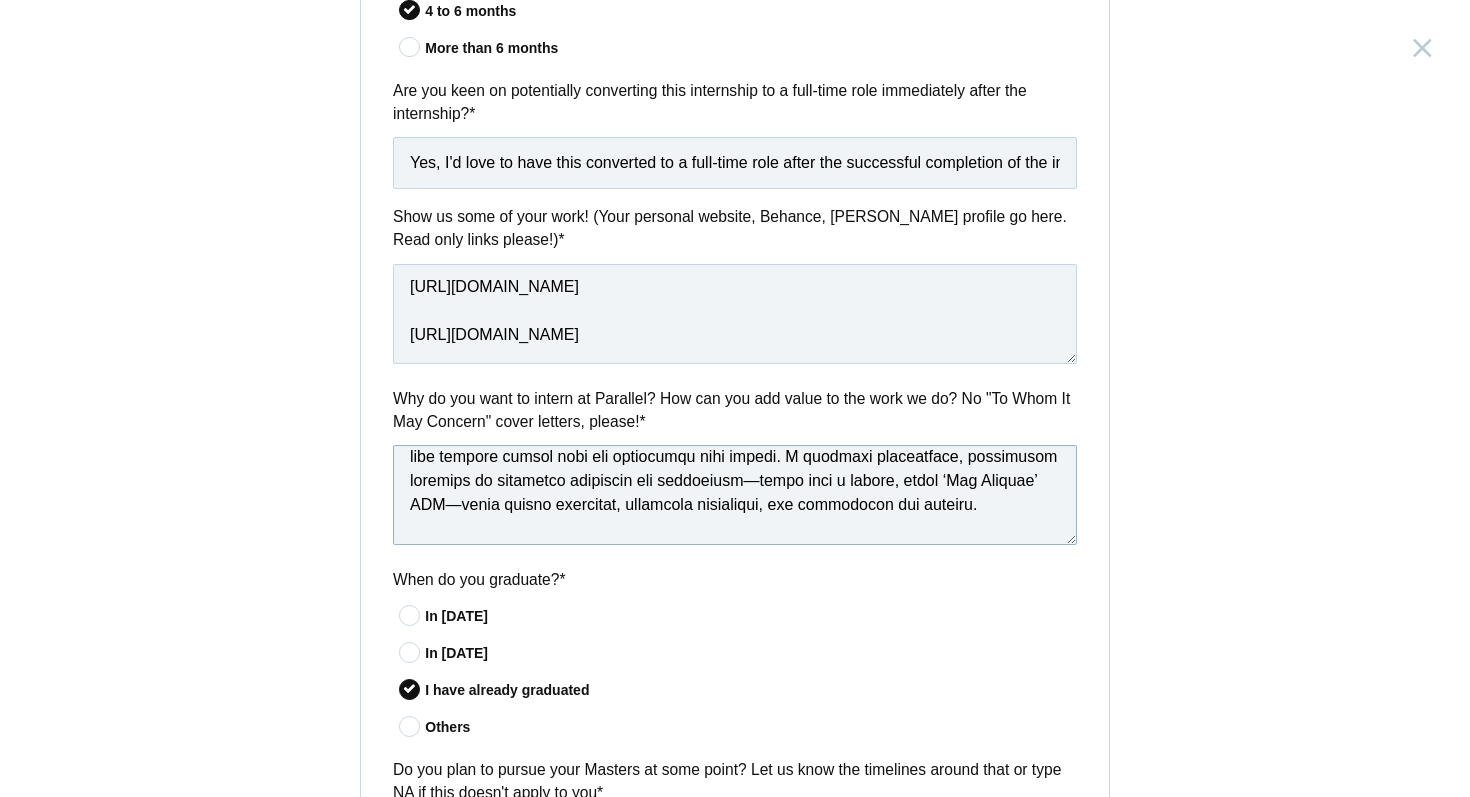 click at bounding box center [735, 495] 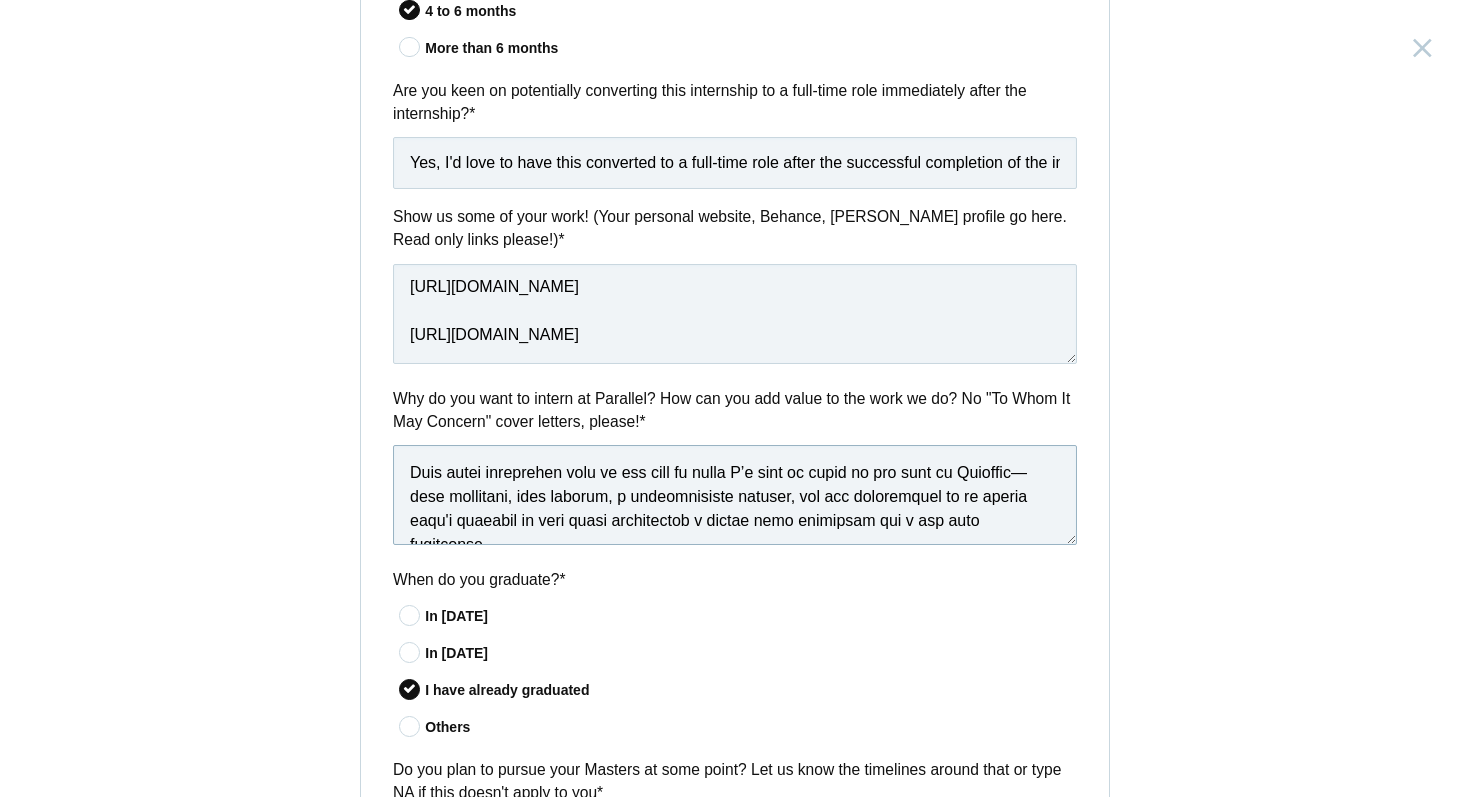 scroll, scrollTop: 702, scrollLeft: 0, axis: vertical 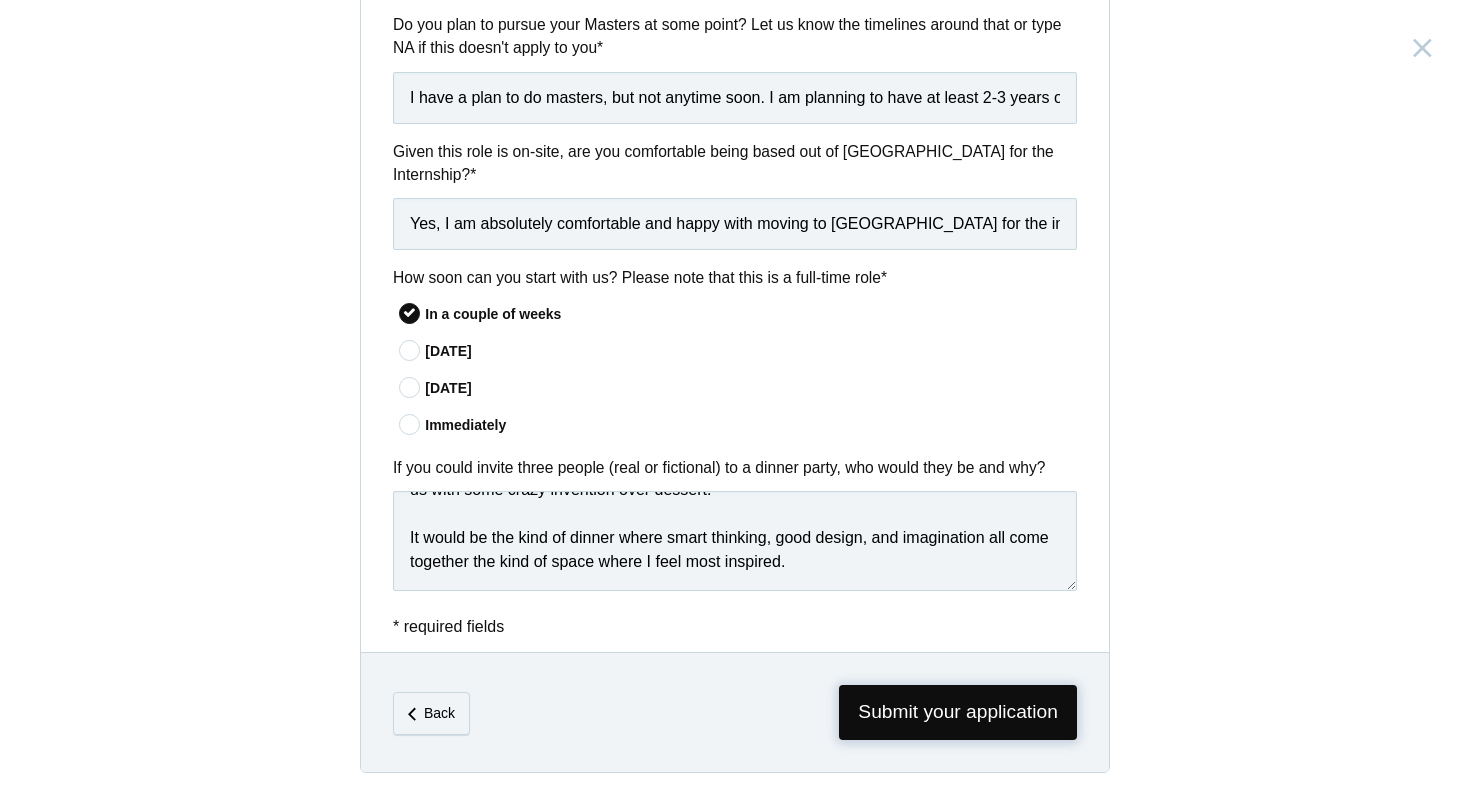 type on "To be honest, Parallel seems like a genuinely exciting place to work. More than that, I see it as the right space for someone like me, an aspiring product designer from a non-design background, to learn, apply, and grow. I truly feel I came across Parallel at just the right moment in my career path.
Now, to answer how I could add value to the work Parallel does, I can confidently say this: I don't settle for good. I'm always ready to take that extra step to make something truly meaningful and great.
For instance, after reading your DigiLocker design sprint case study (which was brilliantly crafted and executed), I cleared out my DigiLocker app just to experience the new flow firsthand. The vision you laid out translated into a user experience with clarity and purpose. The three onboarding carousels after the language selection instantly helped me understand what I was signing up for; crisp, focused, and purposeful.
But after the third carousel, I landed on a screen that resembled the home/dashboard inte..." 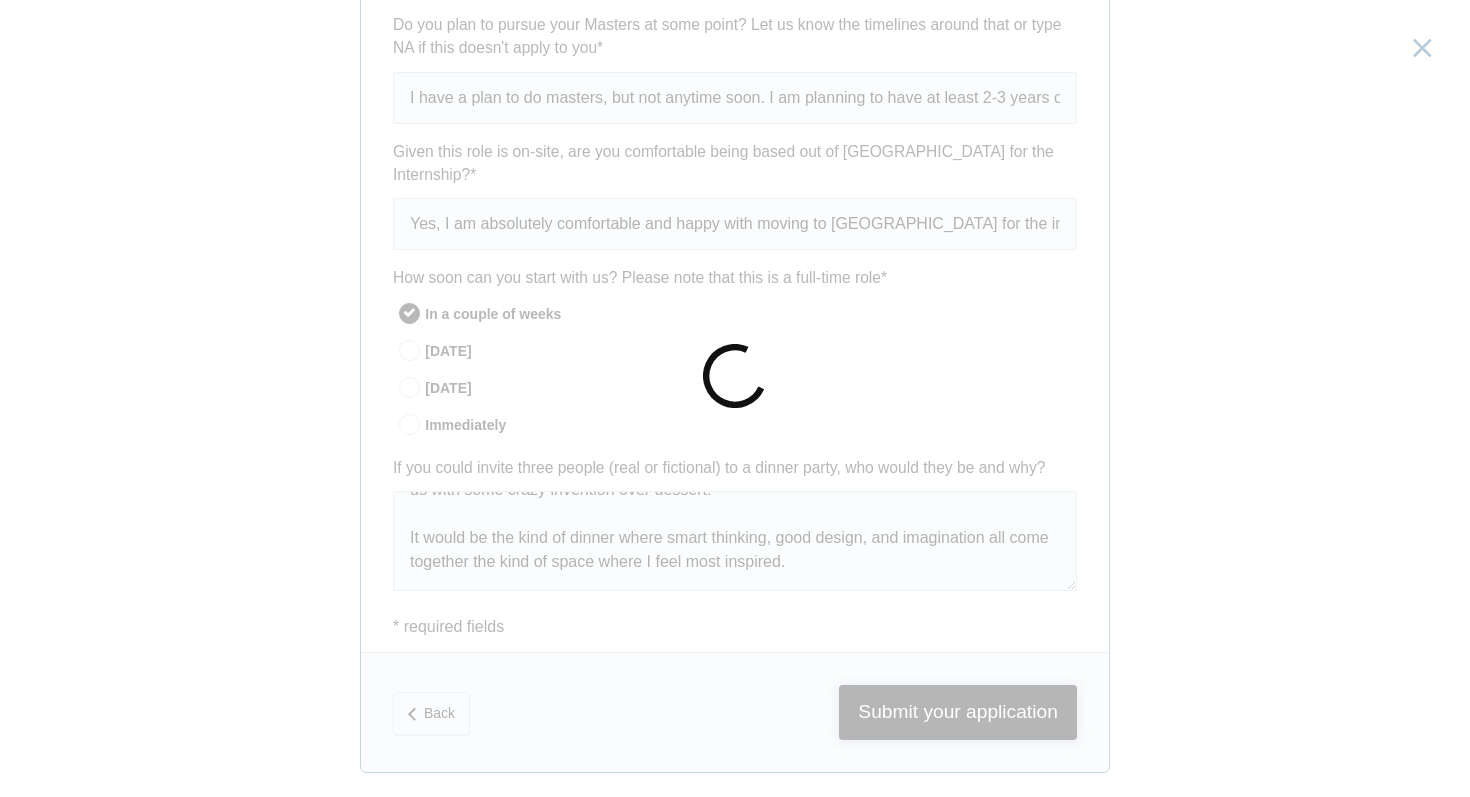 scroll, scrollTop: 0, scrollLeft: 0, axis: both 